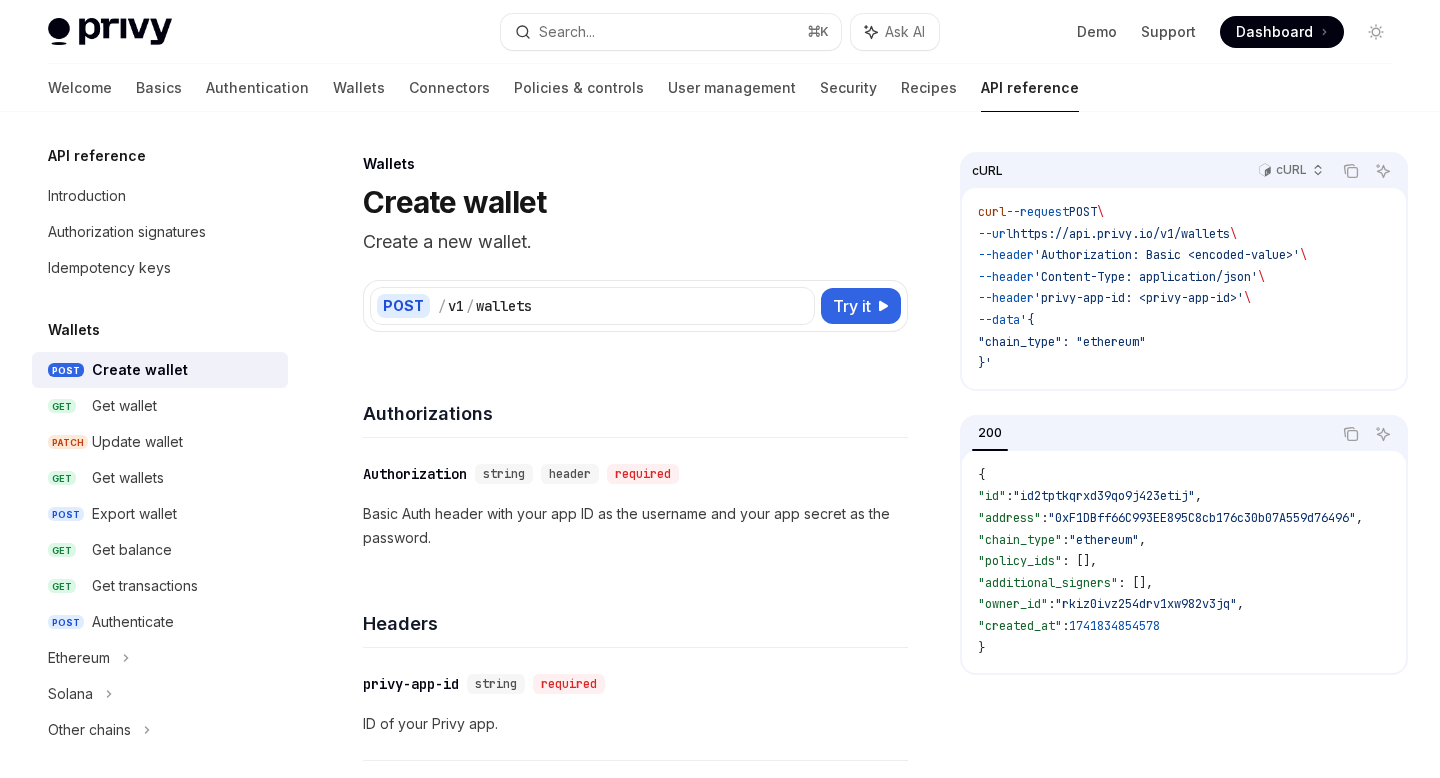 scroll, scrollTop: 0, scrollLeft: 0, axis: both 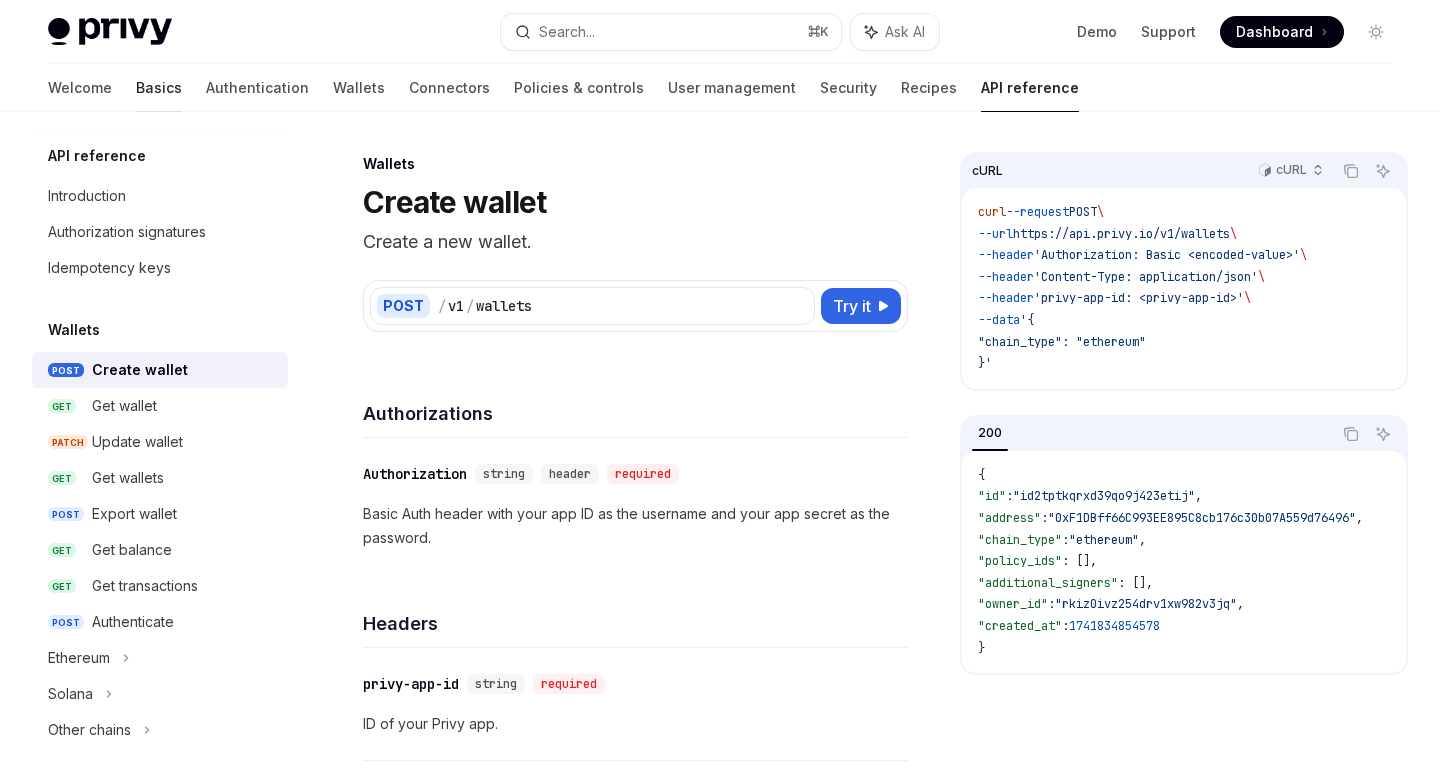 click on "Basics" at bounding box center (159, 88) 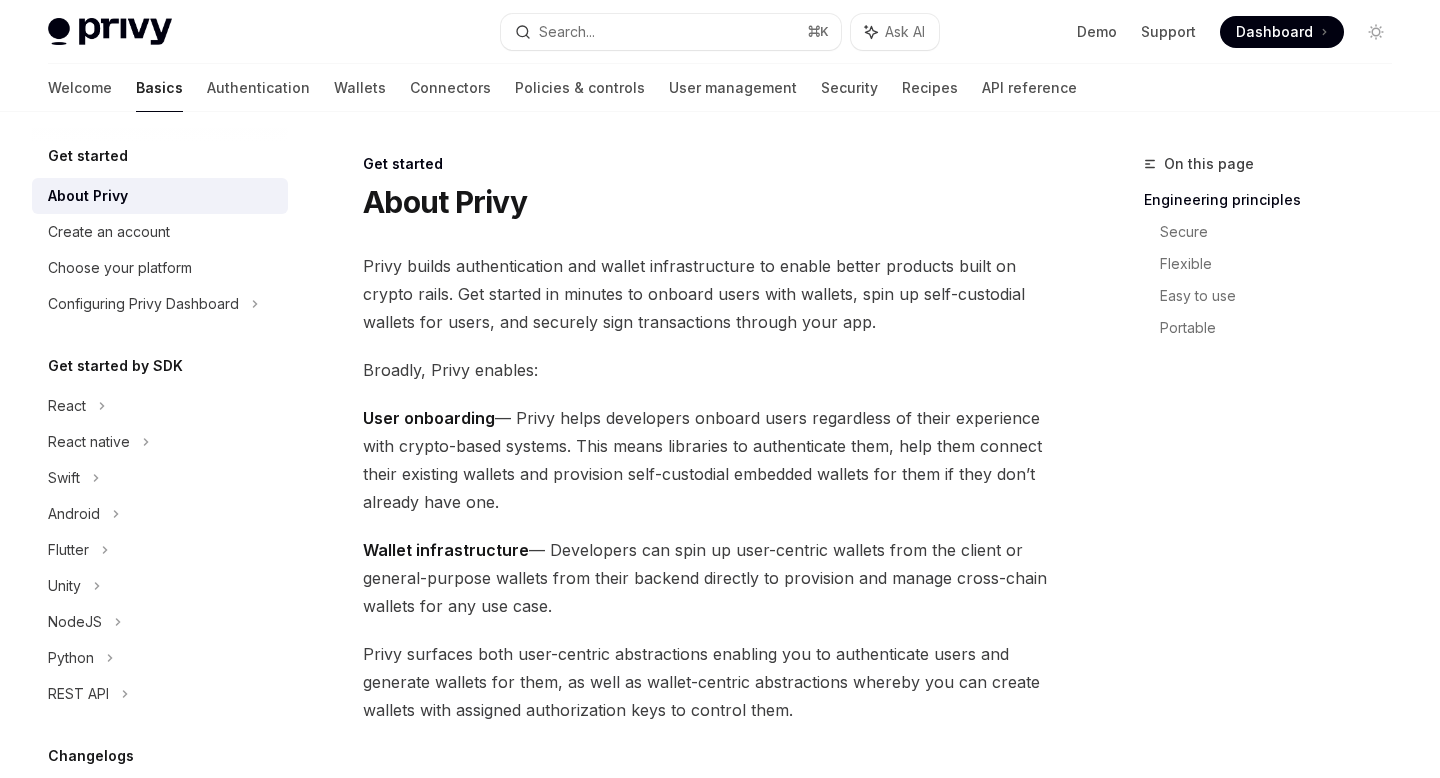 click at bounding box center (110, 32) 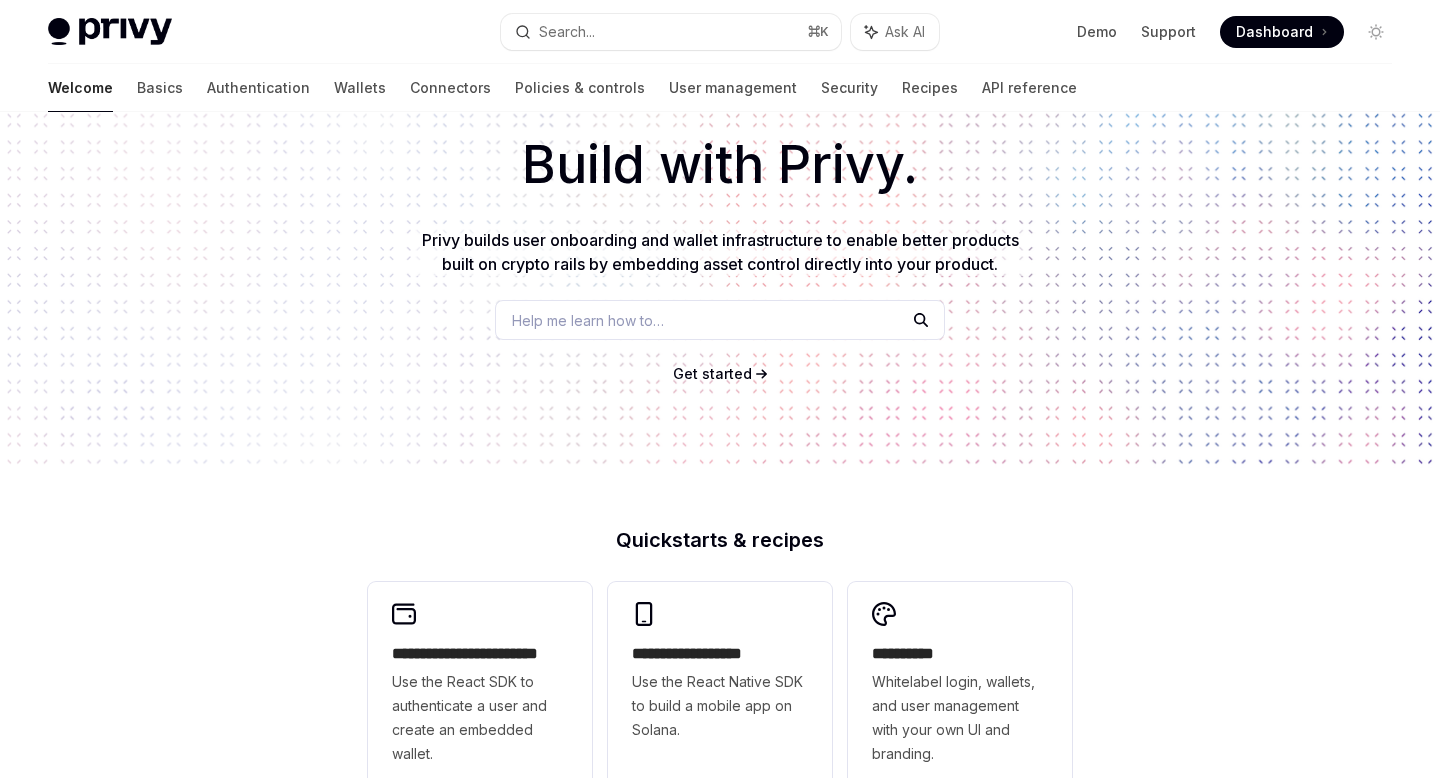 scroll, scrollTop: 0, scrollLeft: 0, axis: both 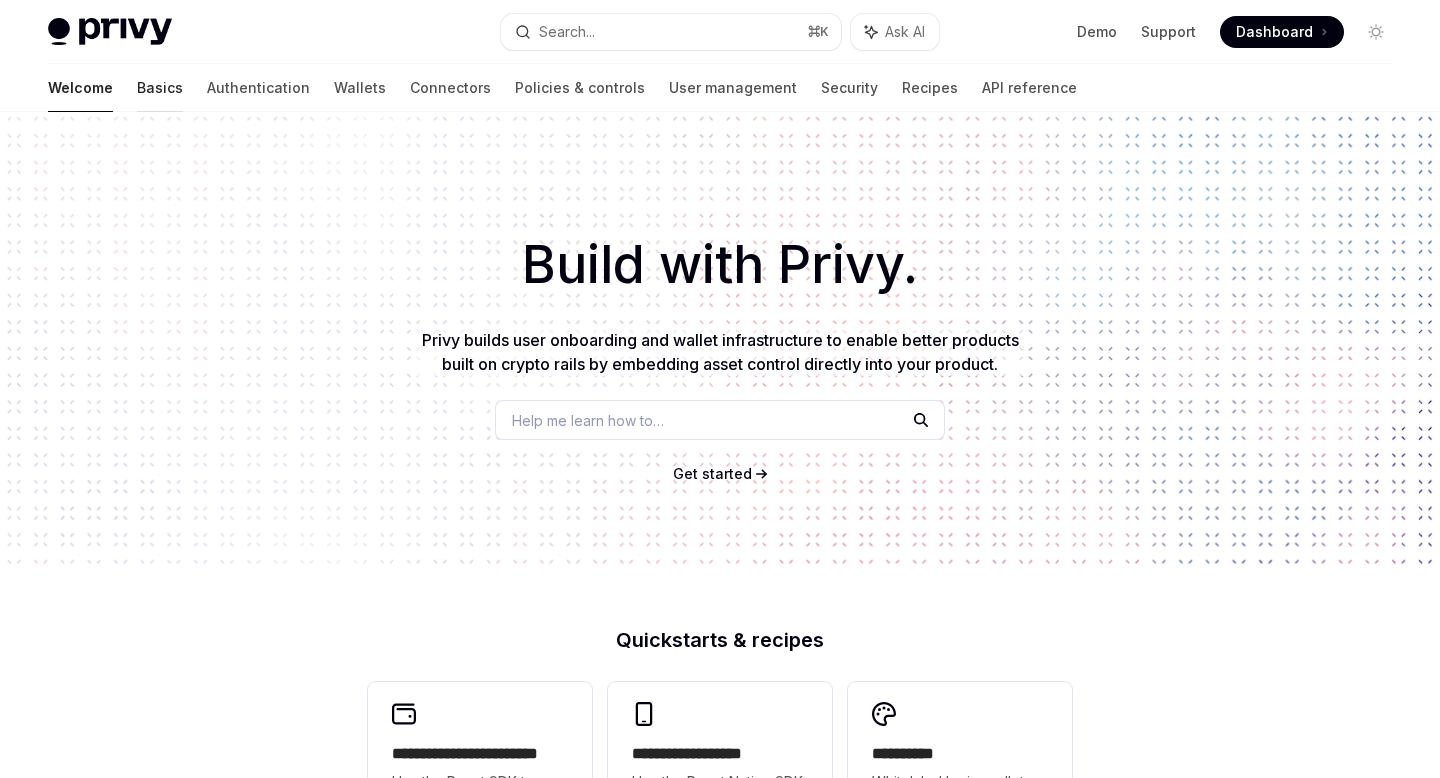 click on "Basics" at bounding box center [160, 88] 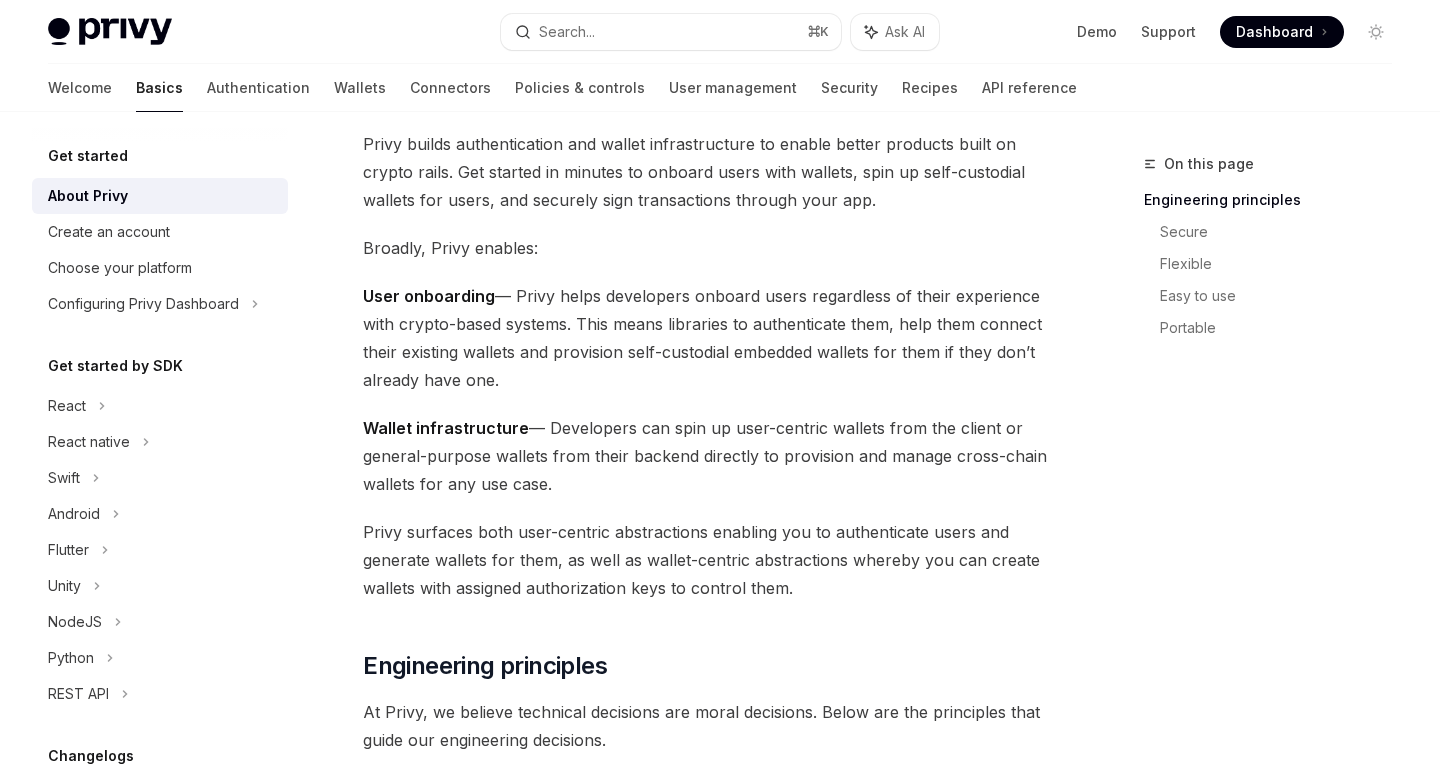 scroll, scrollTop: 0, scrollLeft: 0, axis: both 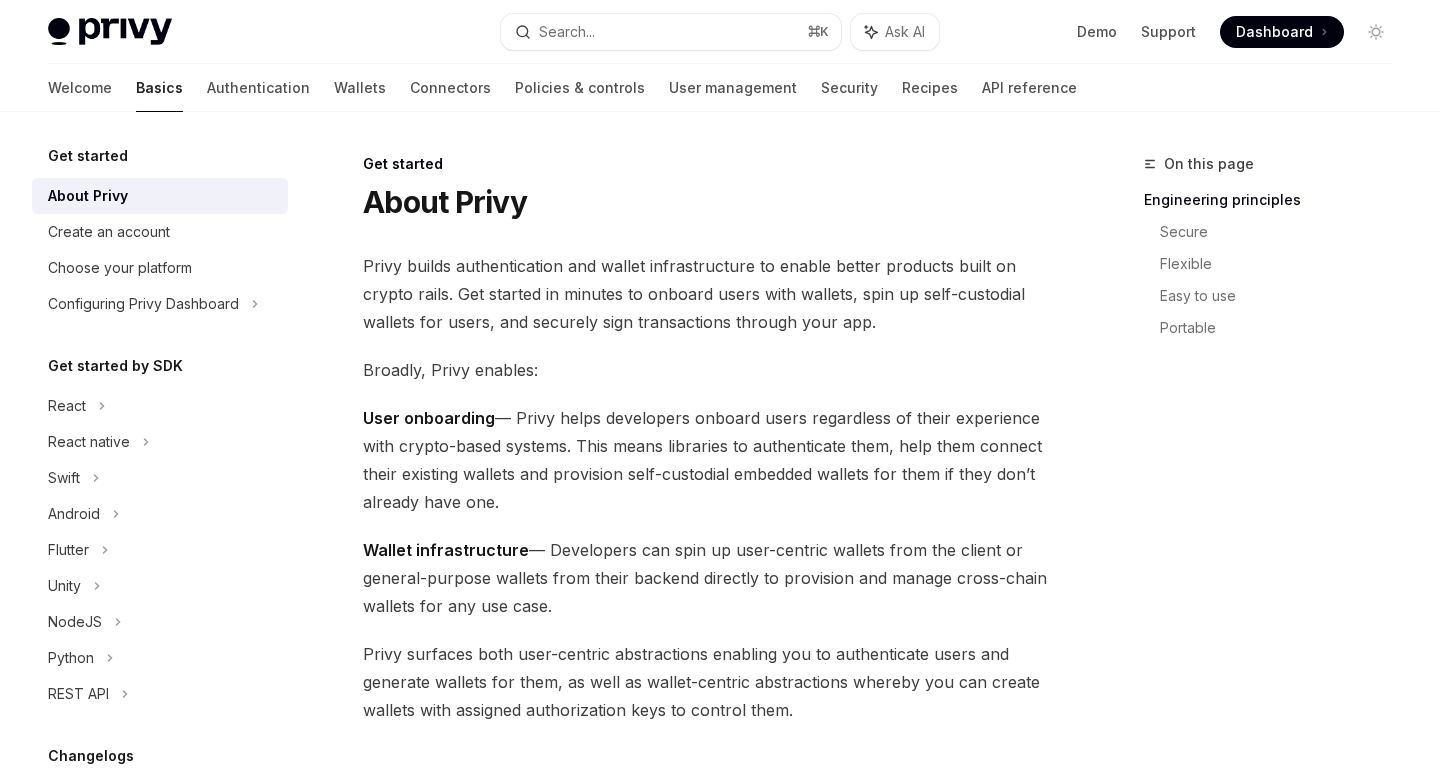 click on "Get started" at bounding box center [160, 156] 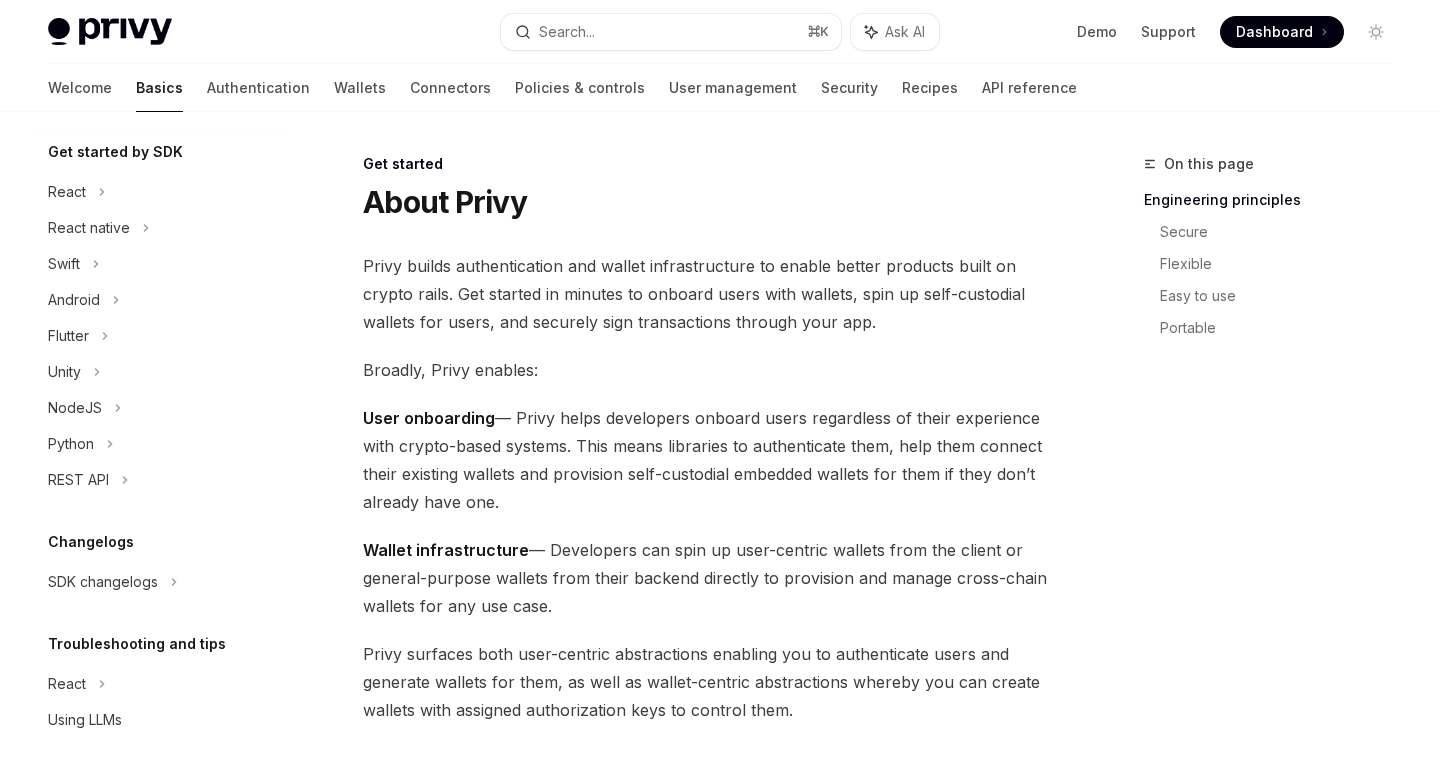 scroll, scrollTop: 0, scrollLeft: 0, axis: both 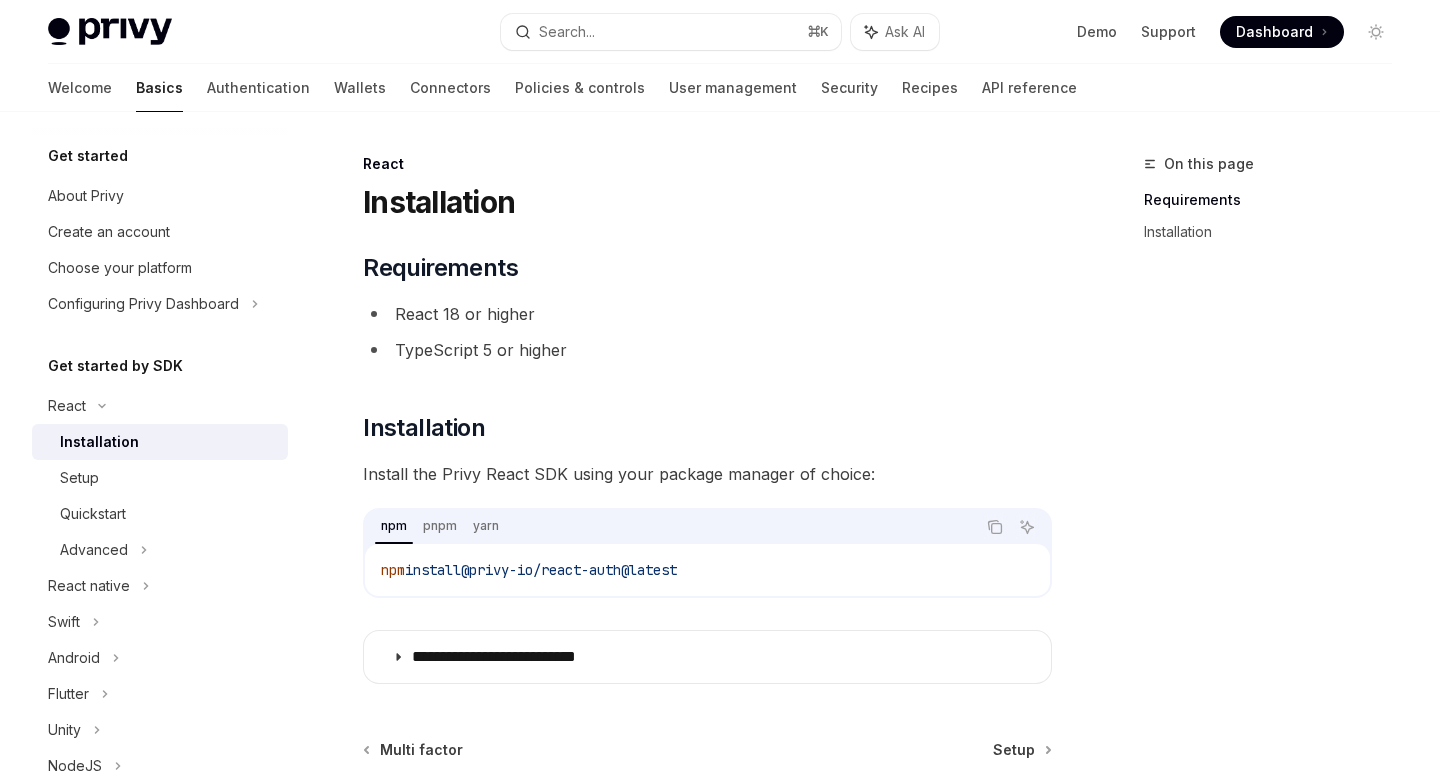 click on "Installation" at bounding box center (707, 202) 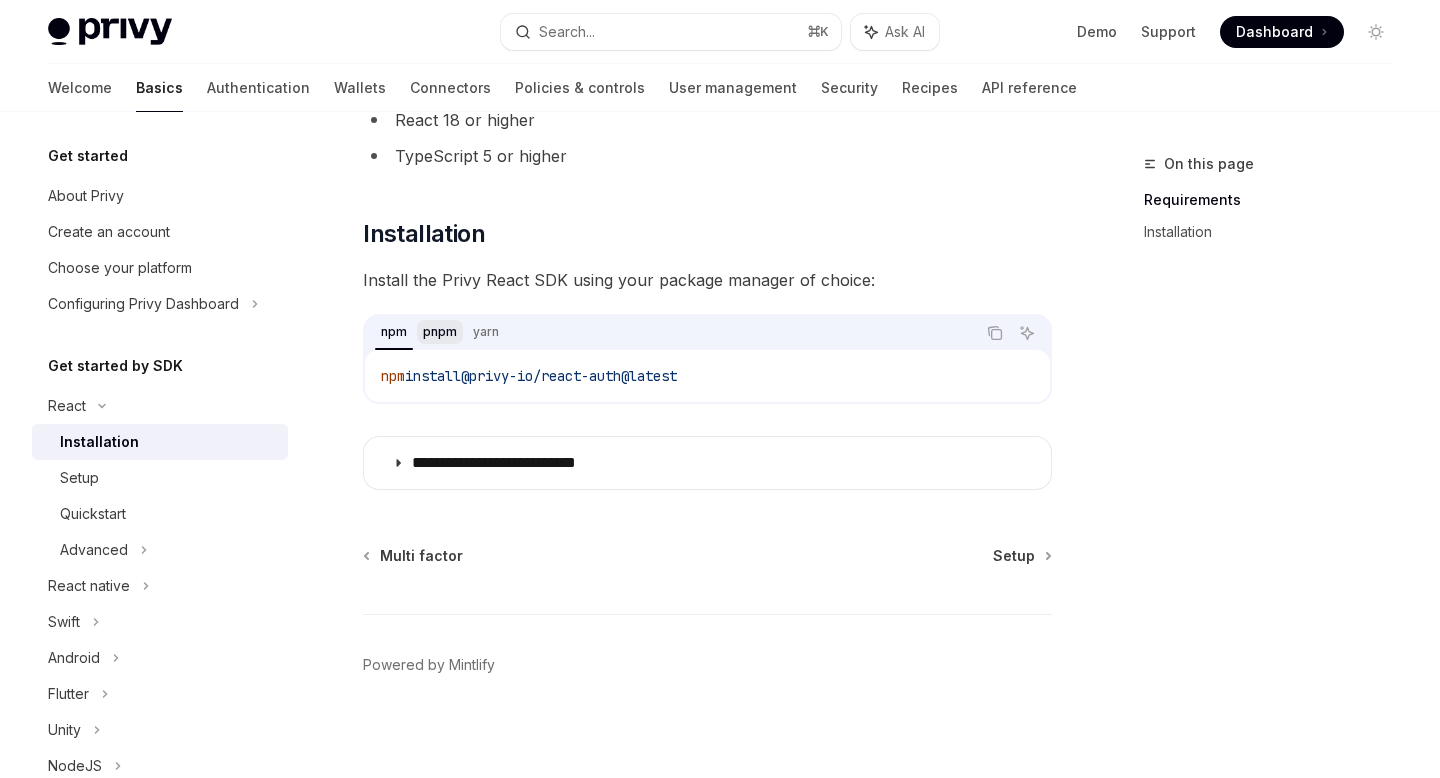 scroll, scrollTop: 203, scrollLeft: 0, axis: vertical 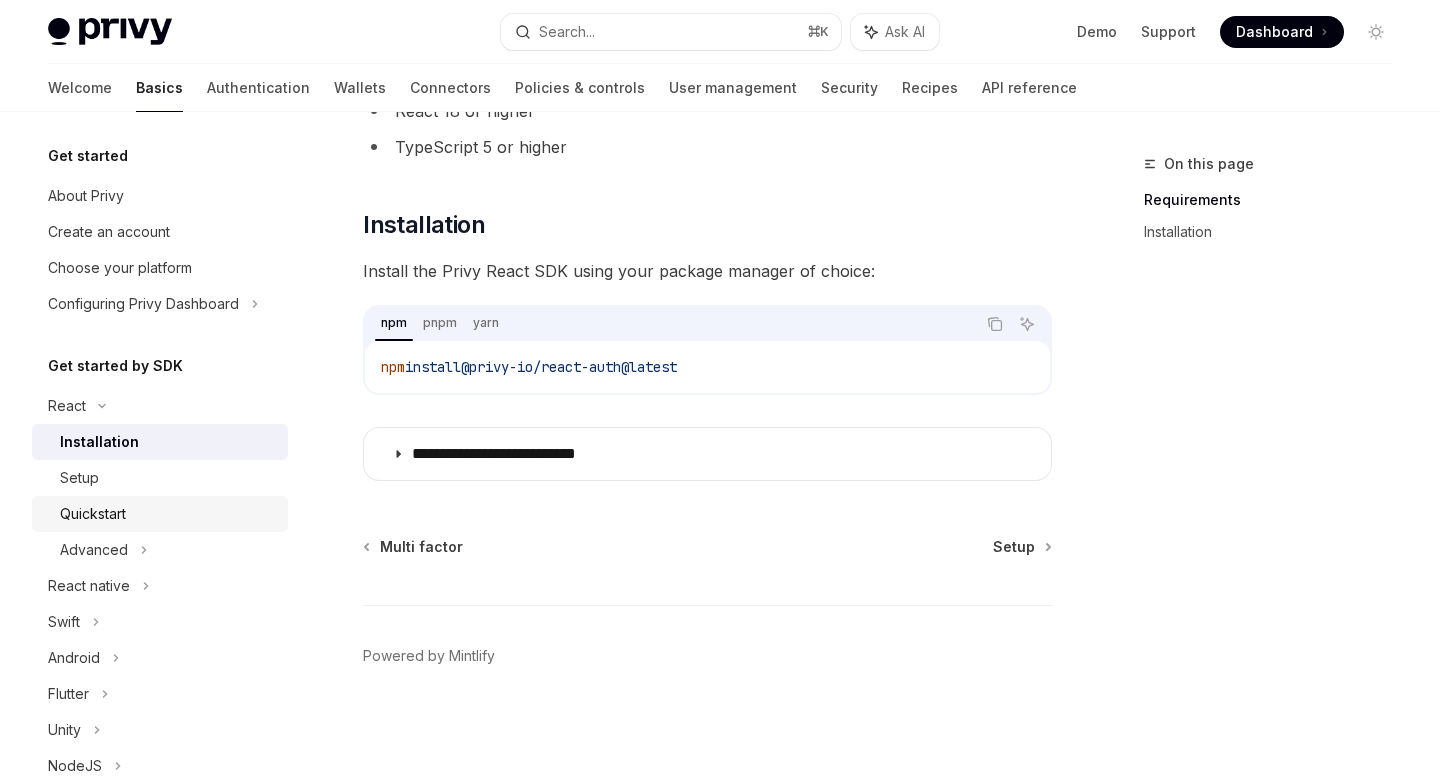 click on "Quickstart" at bounding box center [168, 514] 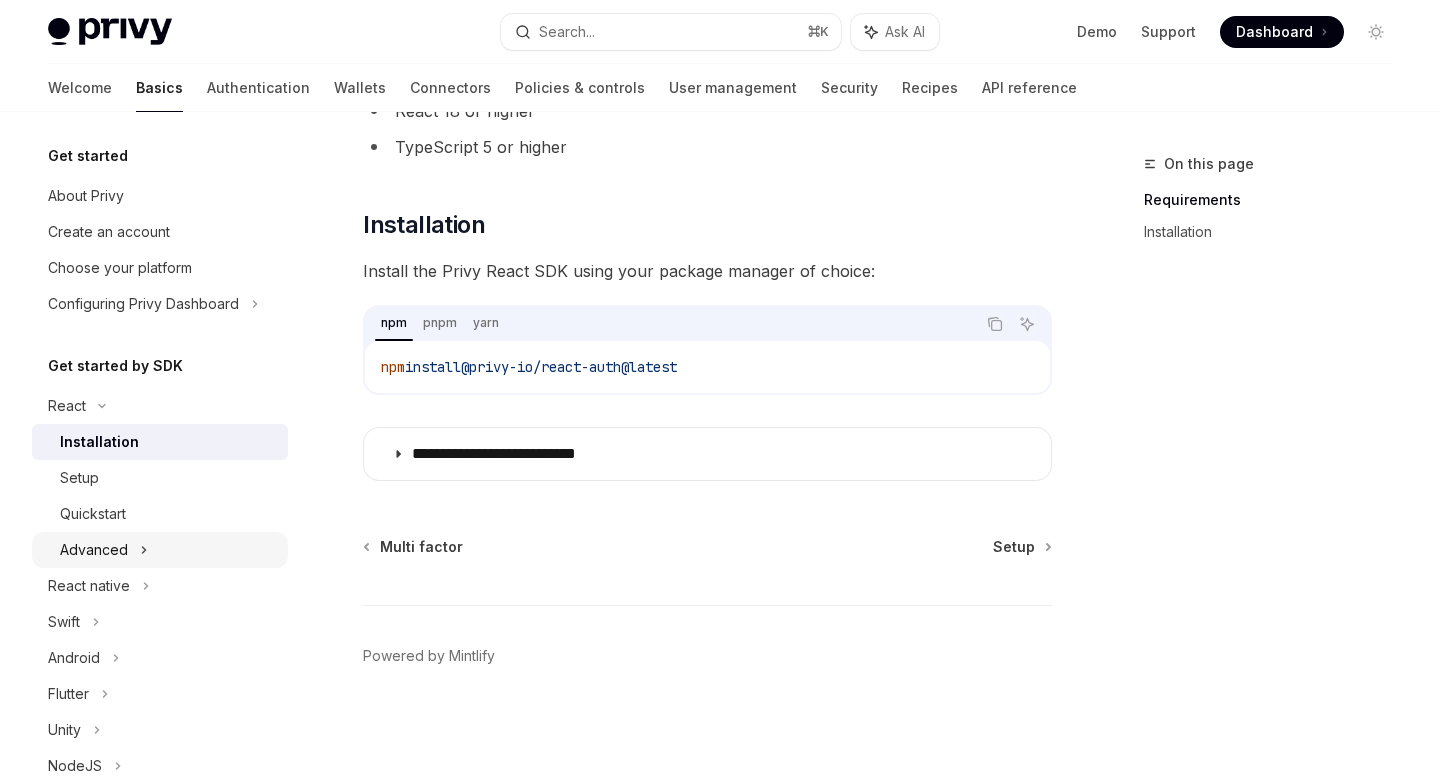 scroll, scrollTop: 0, scrollLeft: 0, axis: both 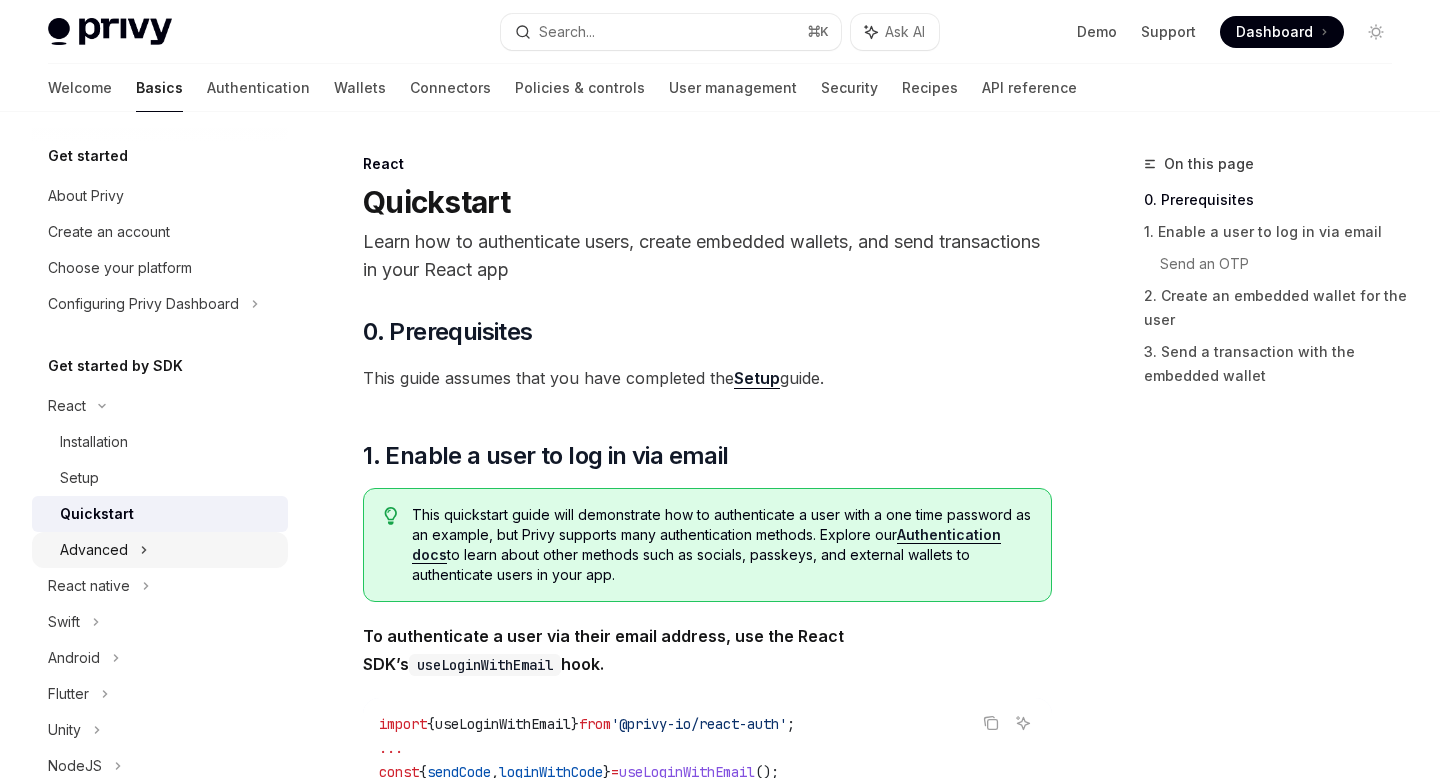 click on "Advanced" at bounding box center [160, 550] 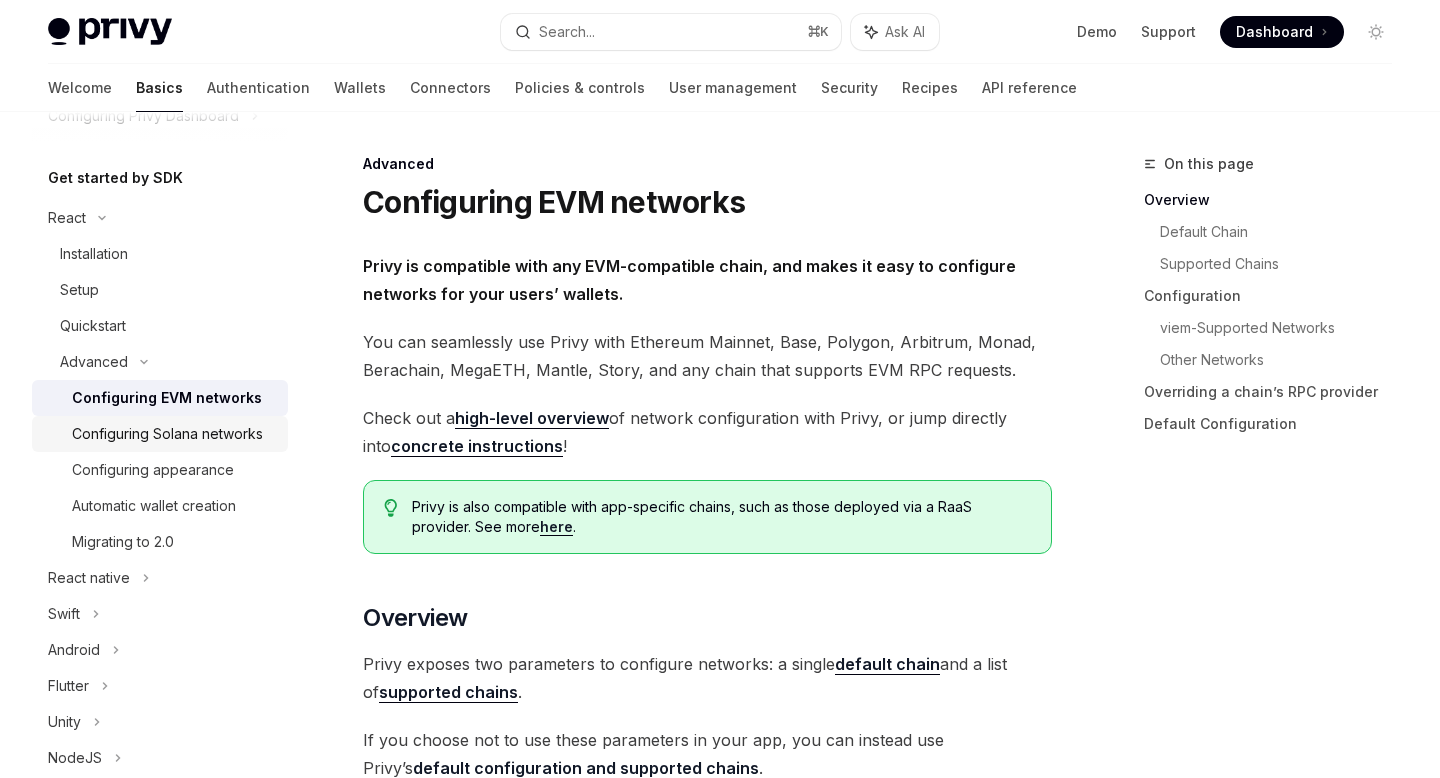 scroll, scrollTop: 196, scrollLeft: 0, axis: vertical 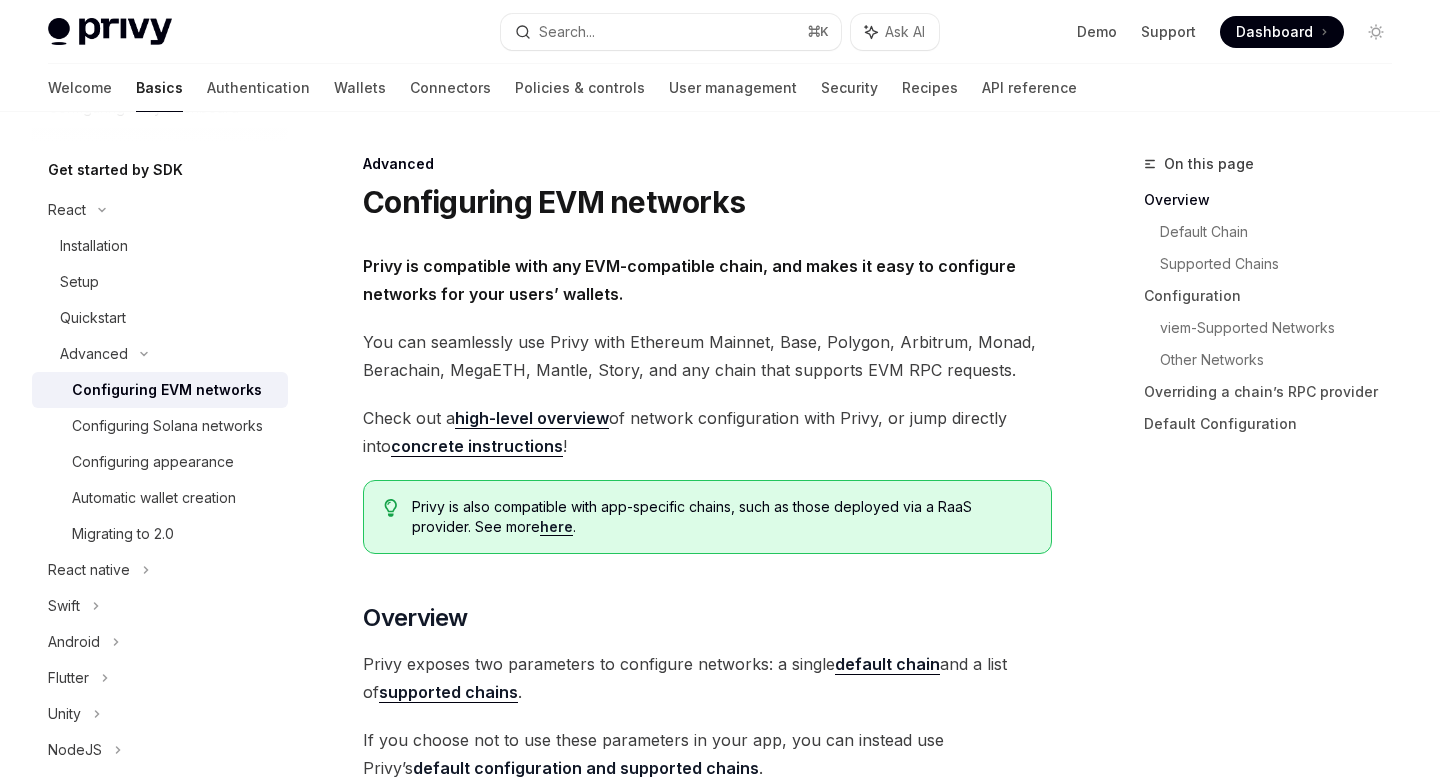 click on "Configuring EVM networks" at bounding box center [167, 390] 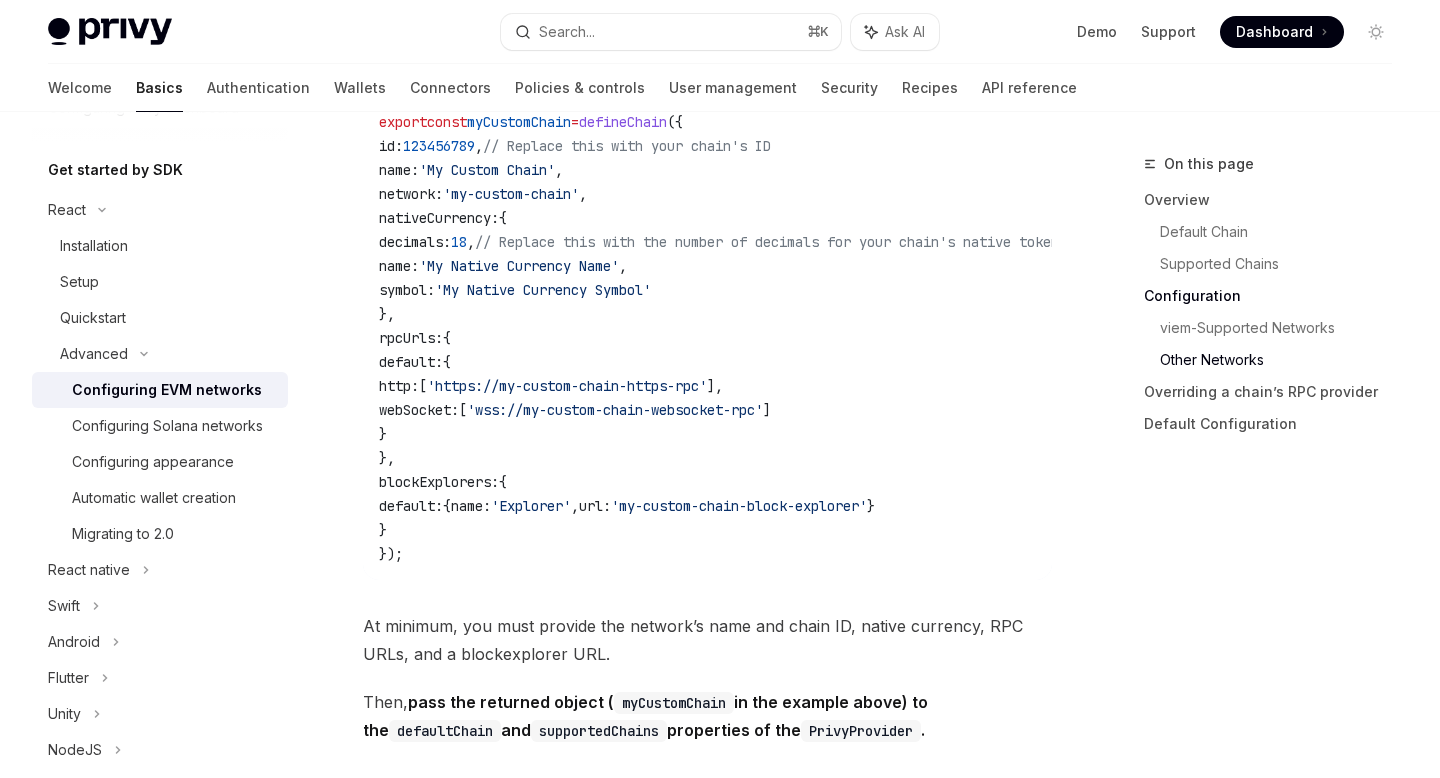 scroll, scrollTop: 3733, scrollLeft: 0, axis: vertical 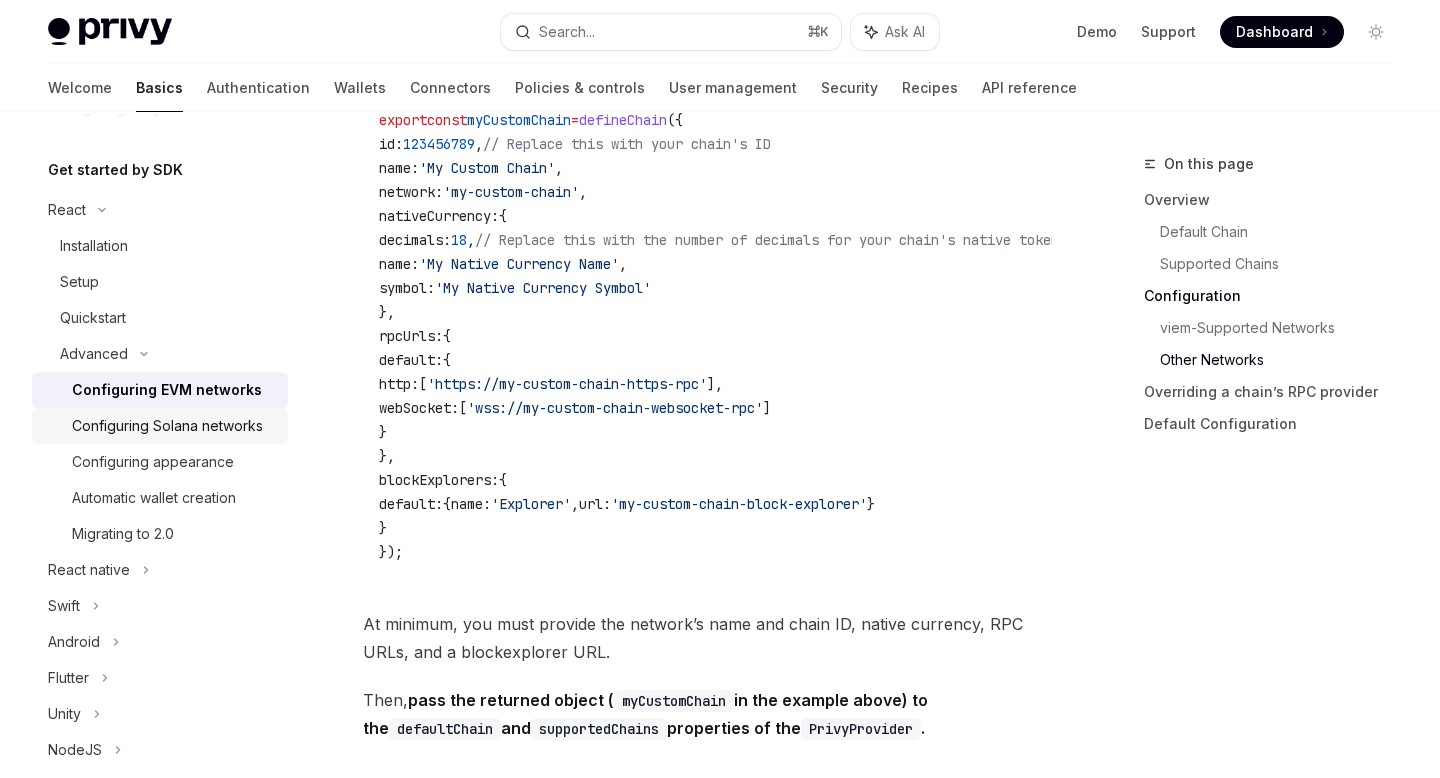 click on "Configuring Solana networks" at bounding box center [167, 426] 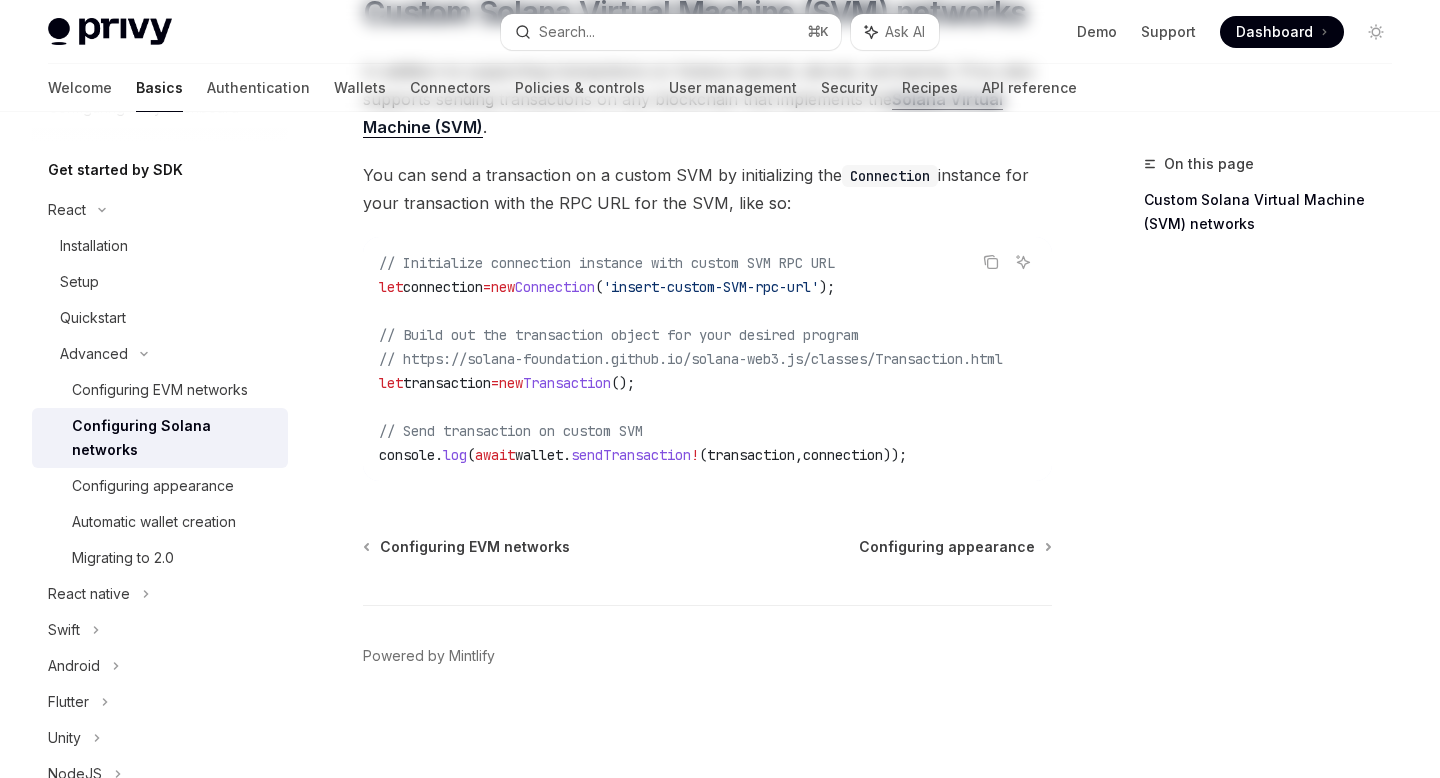 scroll, scrollTop: 0, scrollLeft: 0, axis: both 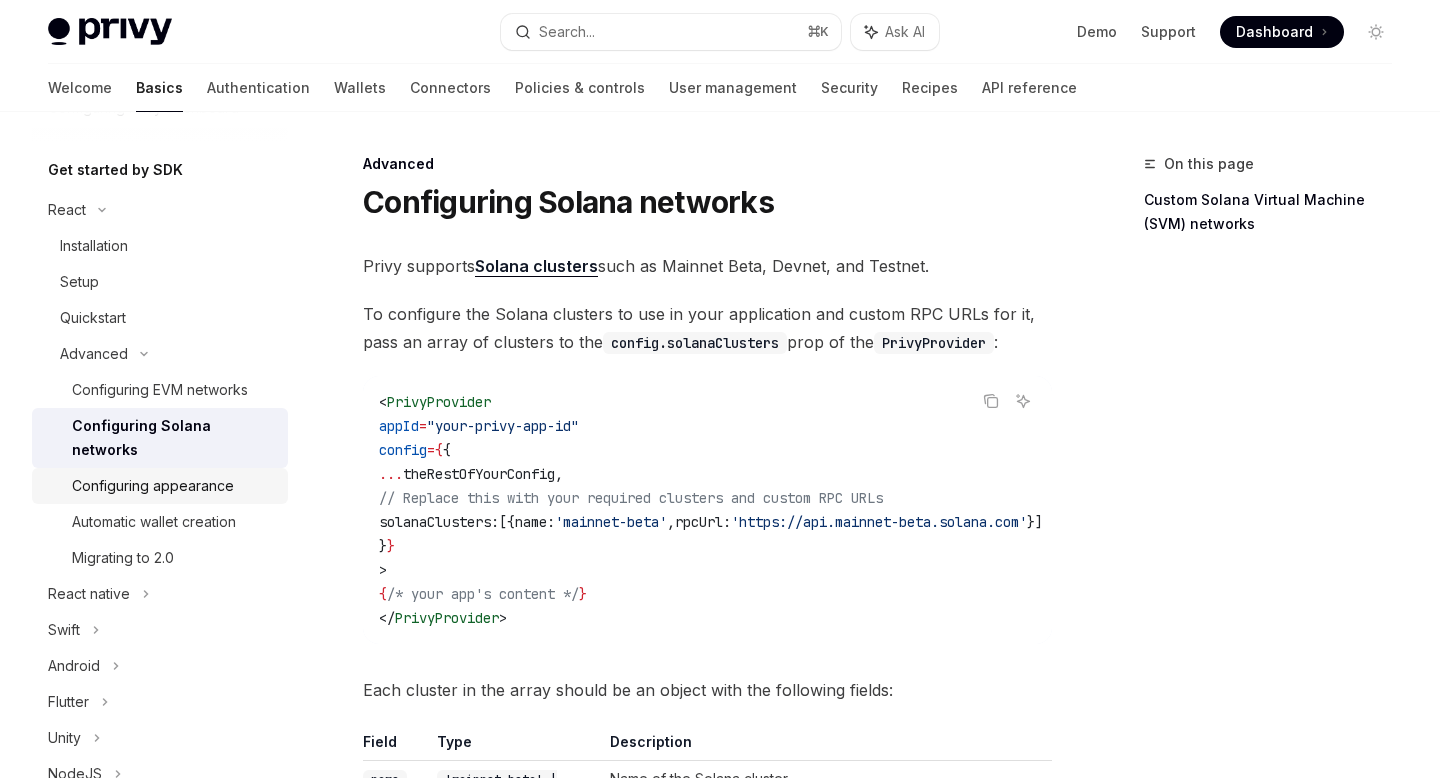 click on "Configuring appearance" at bounding box center (153, 486) 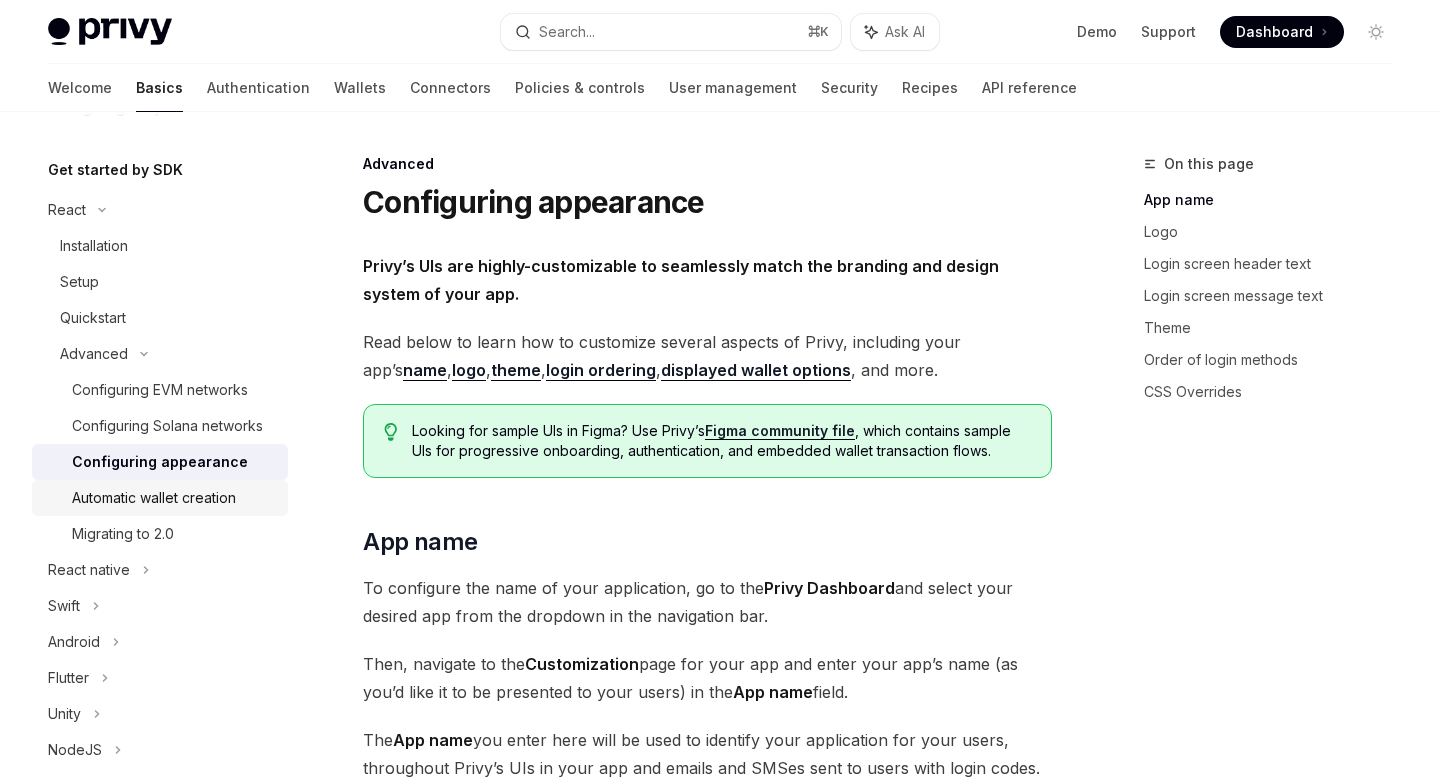 click on "Automatic wallet creation" at bounding box center [154, 498] 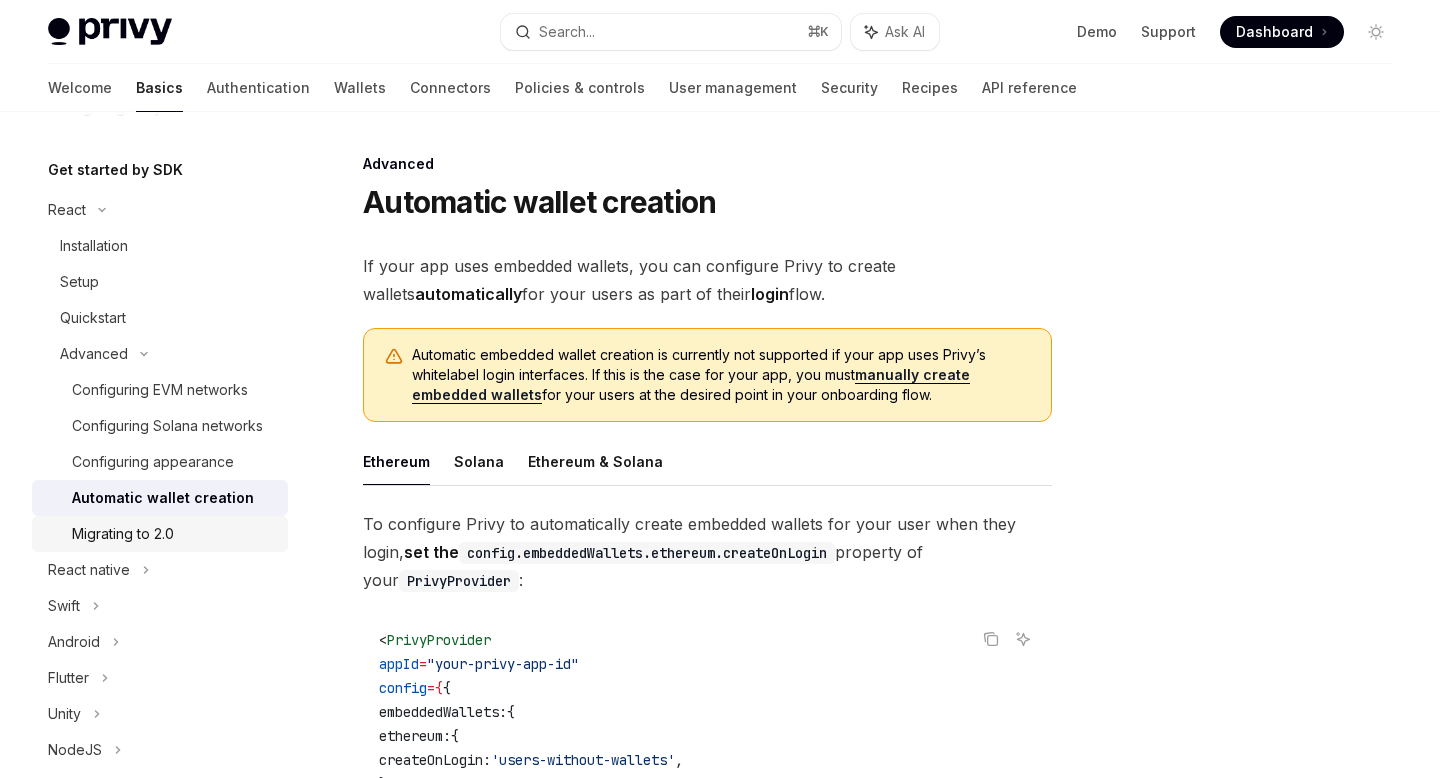 click on "Migrating to 2.0" at bounding box center (174, 534) 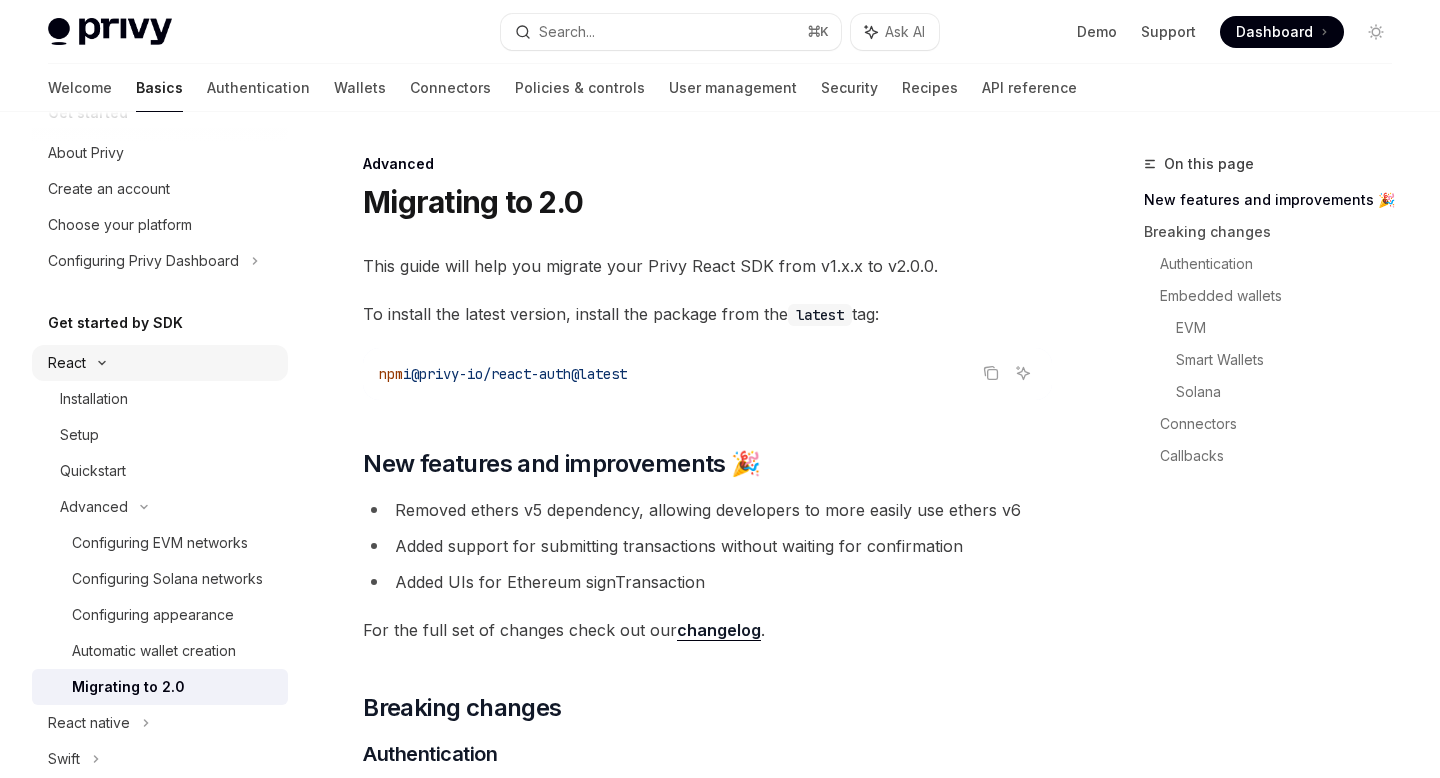 scroll, scrollTop: 0, scrollLeft: 0, axis: both 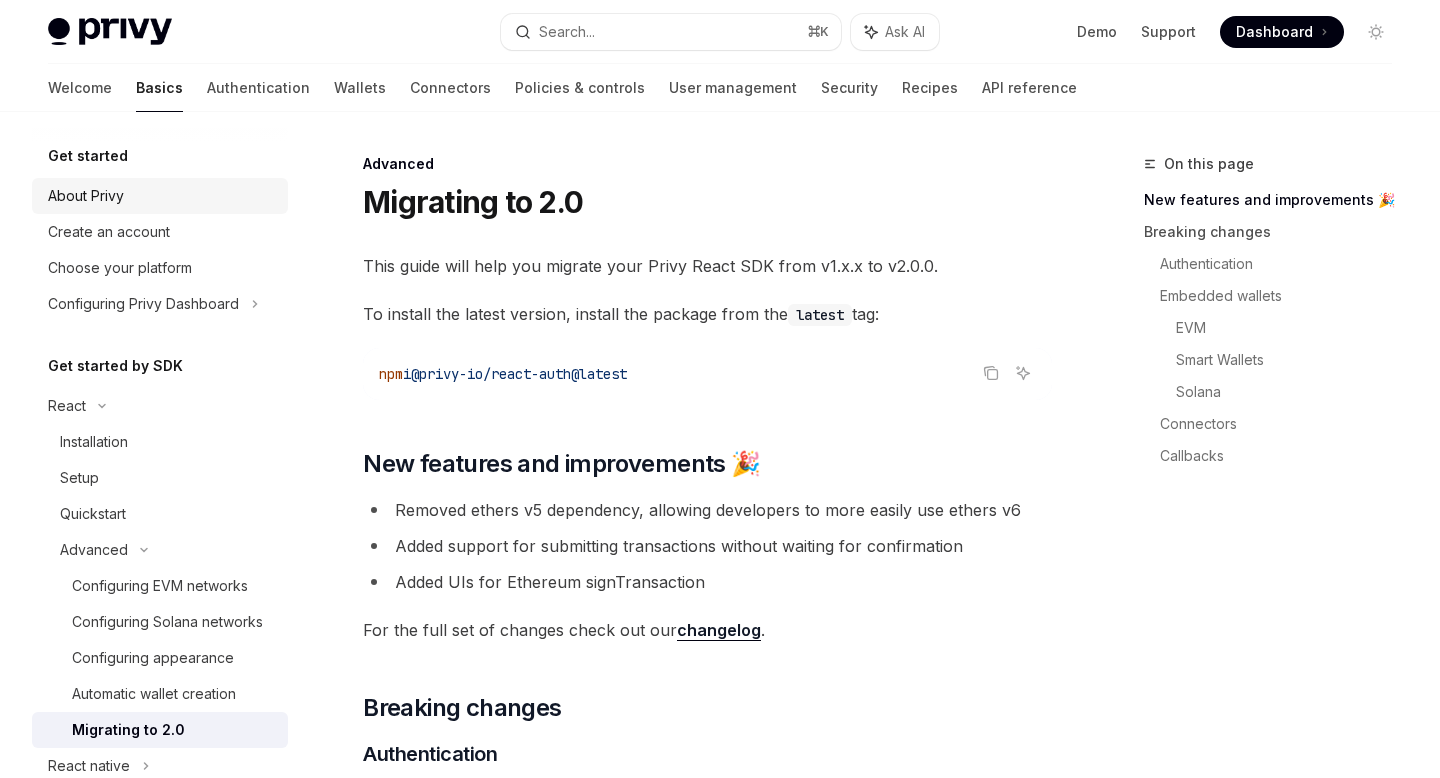 click on "About Privy" at bounding box center [162, 196] 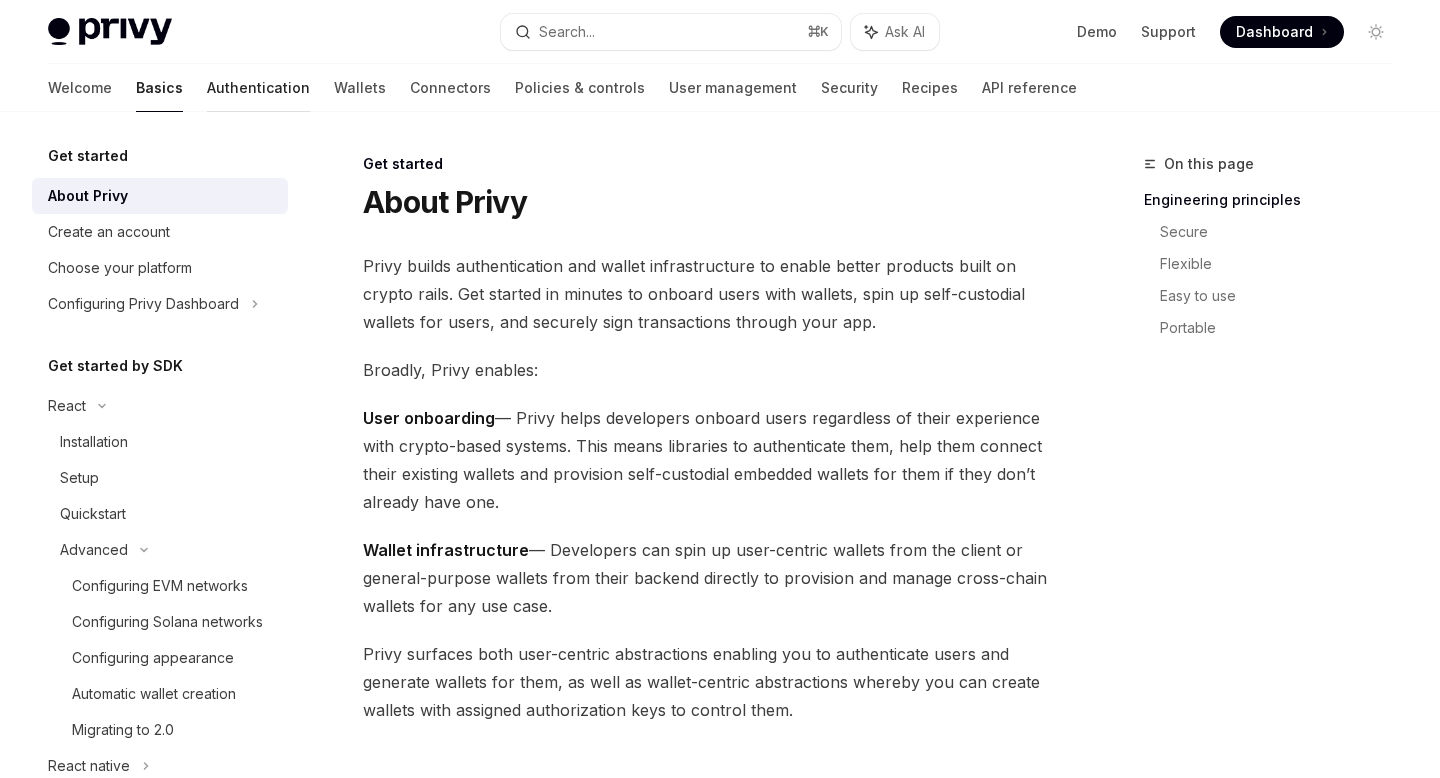 click on "Authentication" at bounding box center (258, 88) 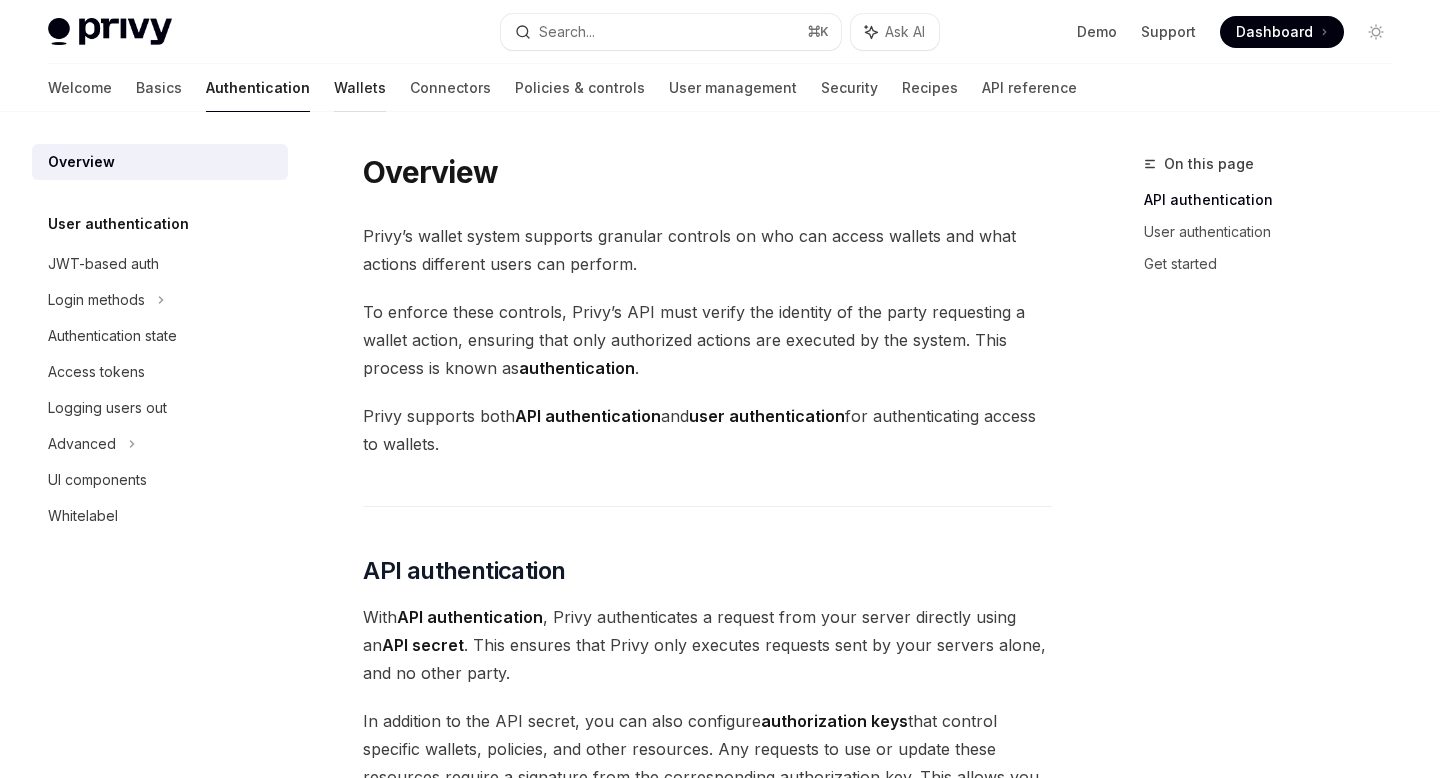 click on "Wallets" at bounding box center (360, 88) 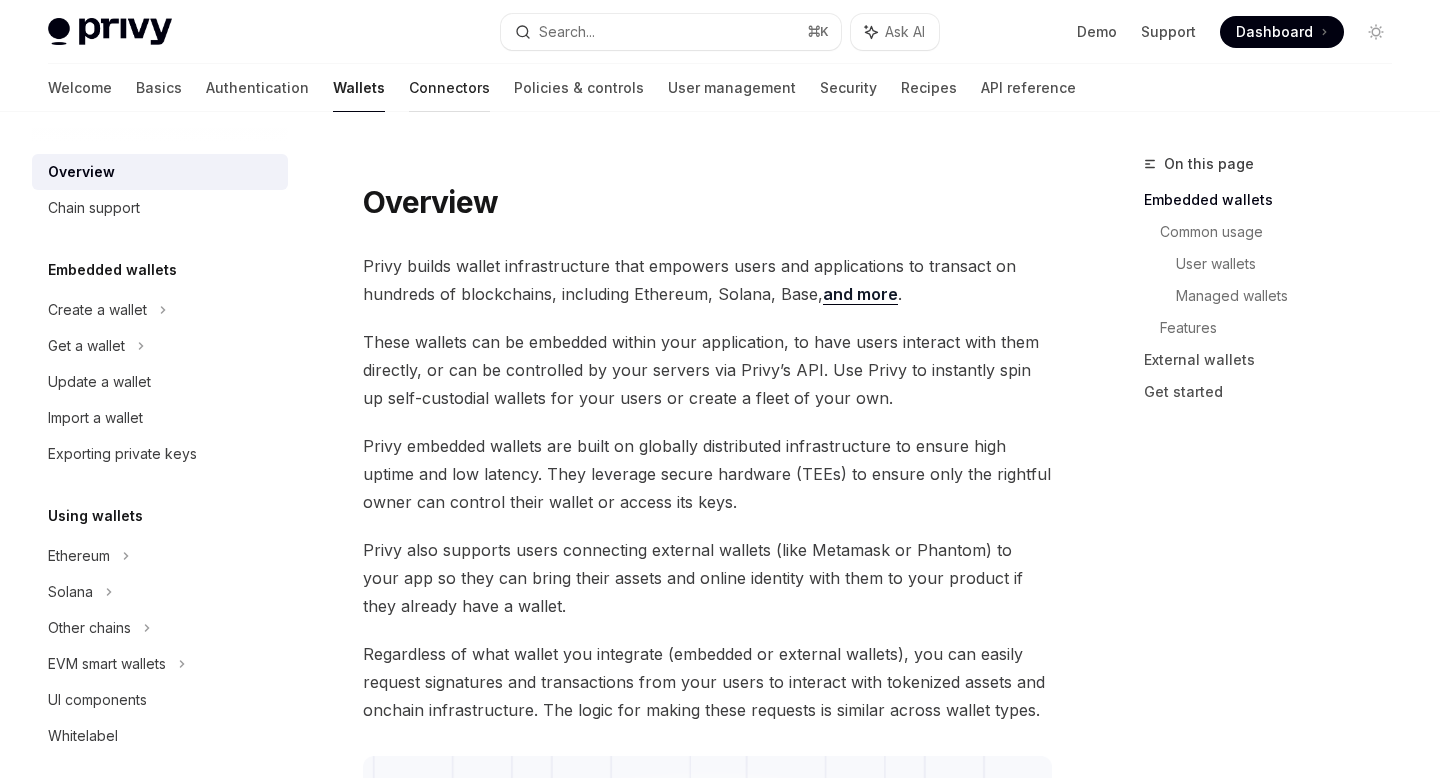 click on "Connectors" at bounding box center [449, 88] 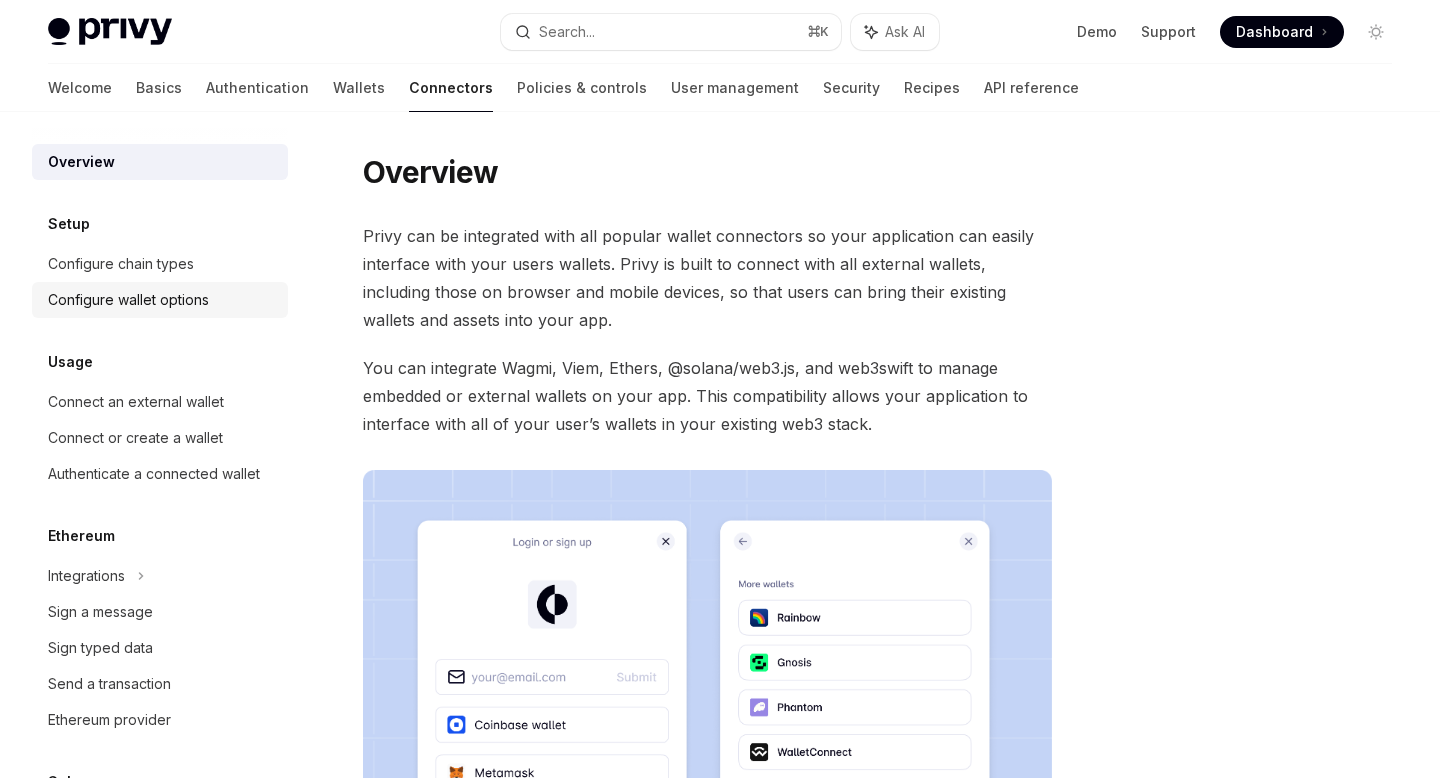 click on "Configure wallet options" at bounding box center (160, 300) 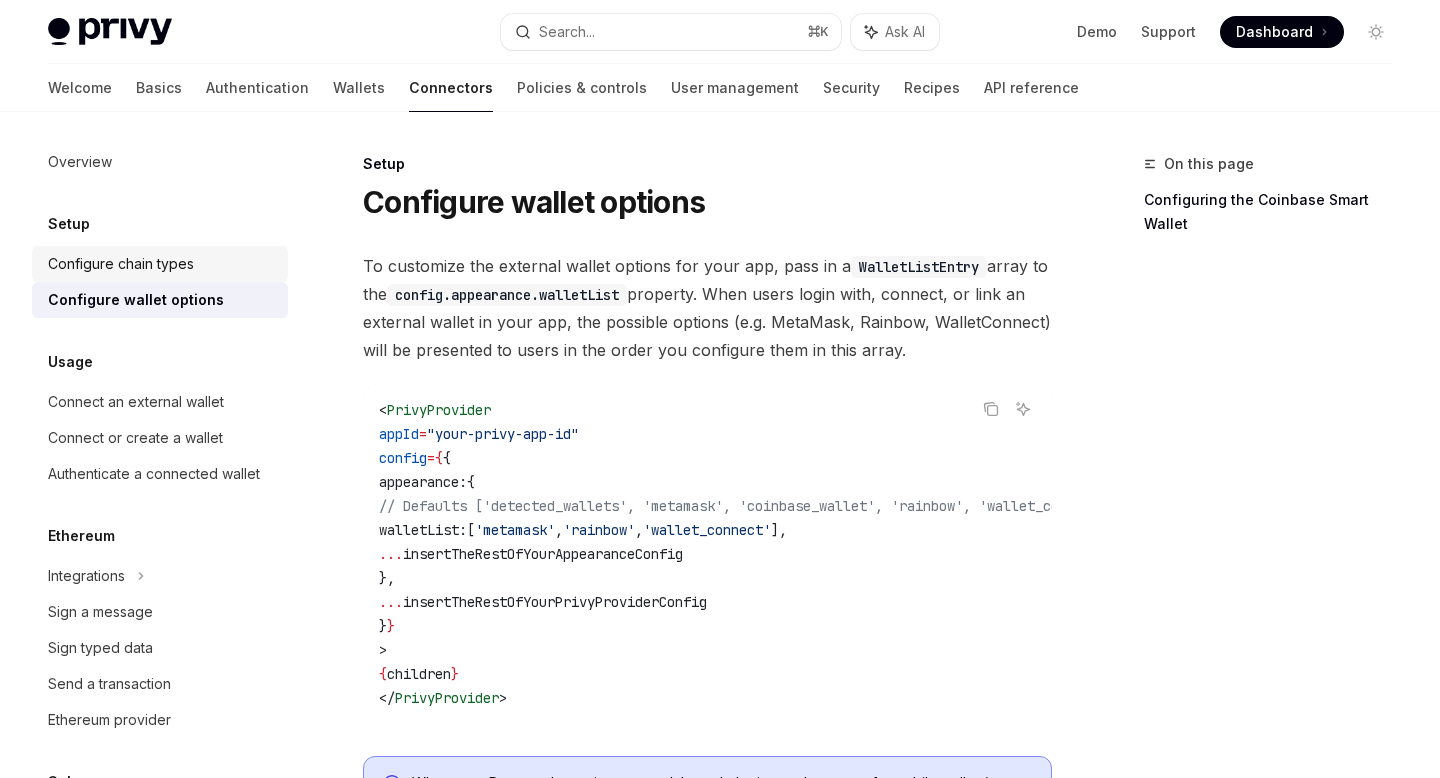 click on "Configure chain types" at bounding box center (162, 264) 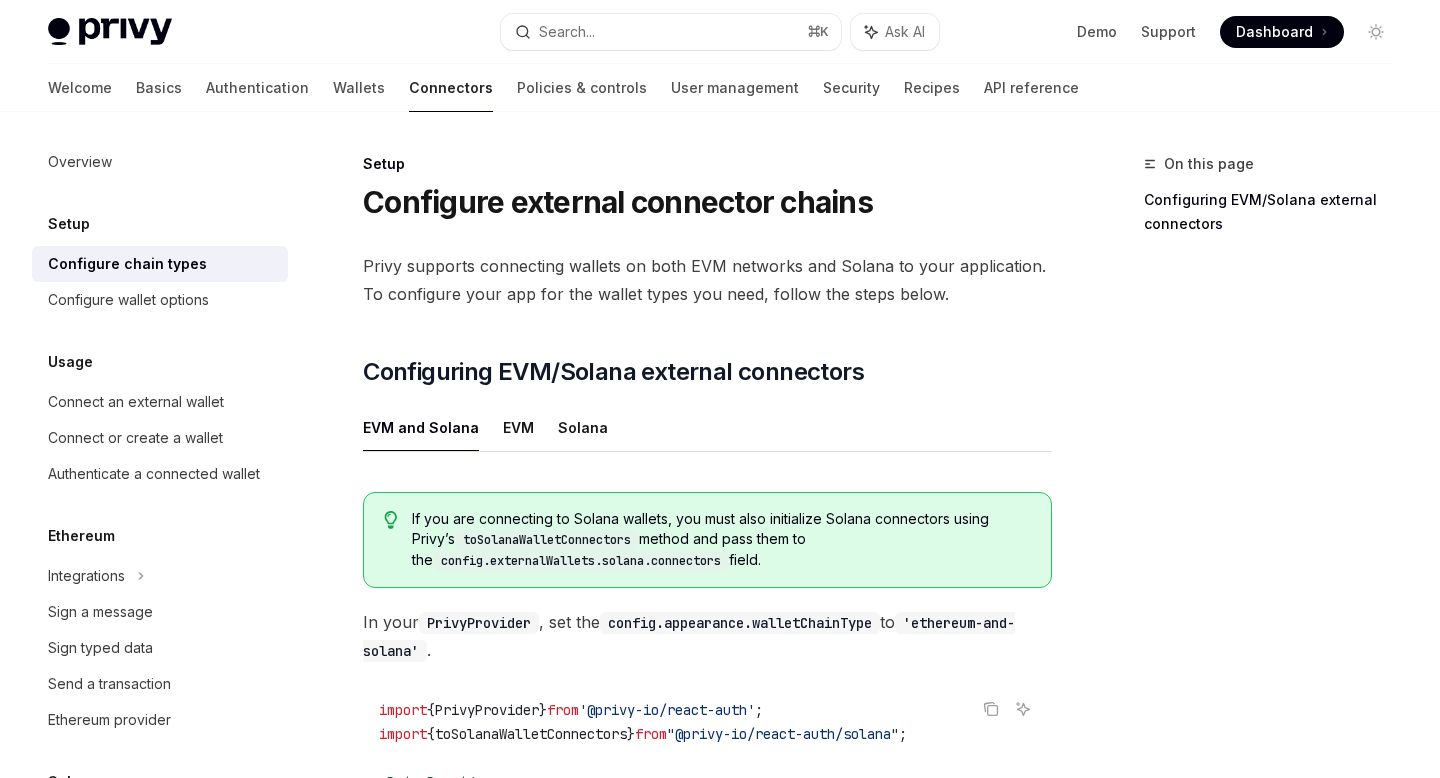 click on "Configure chain types" at bounding box center (127, 264) 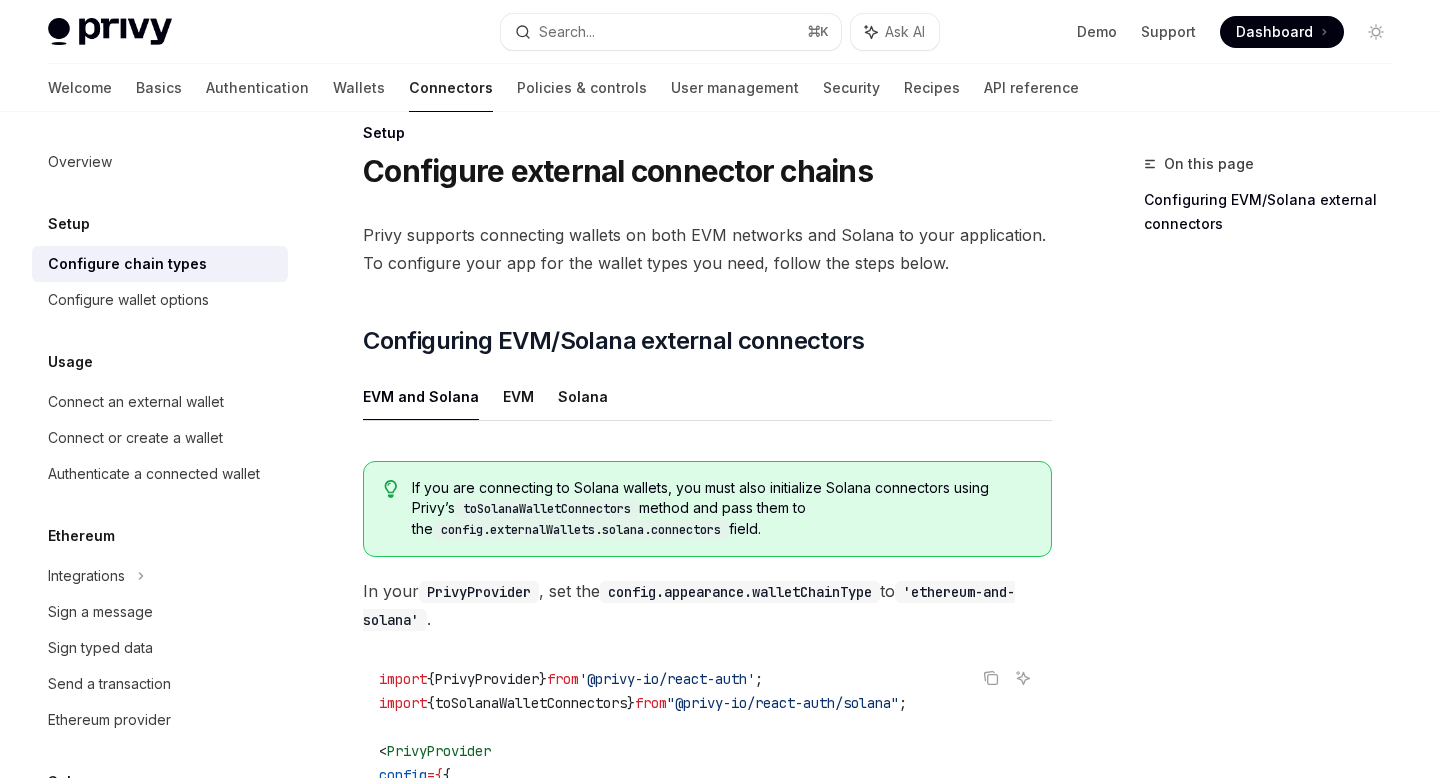 scroll, scrollTop: 0, scrollLeft: 0, axis: both 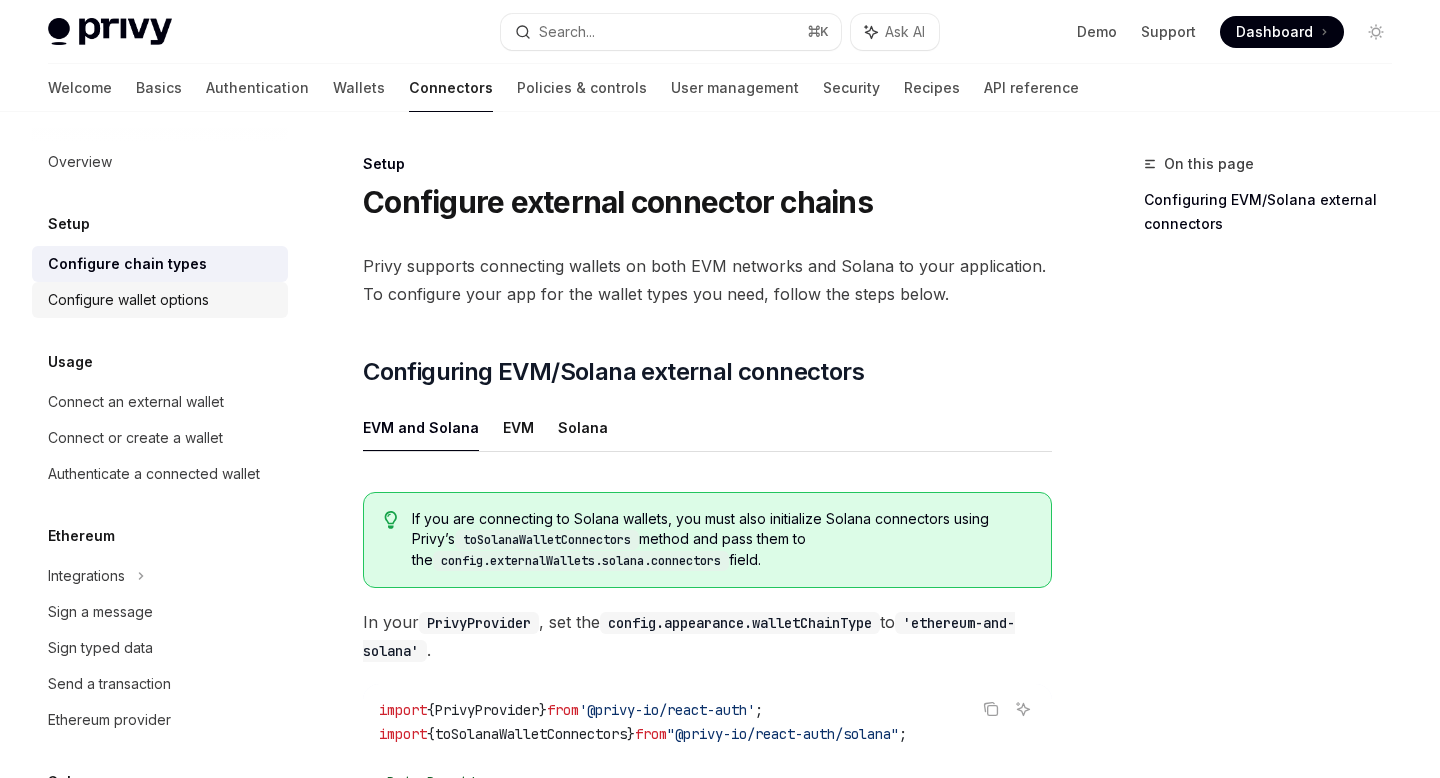 click on "Configure wallet options" at bounding box center (160, 300) 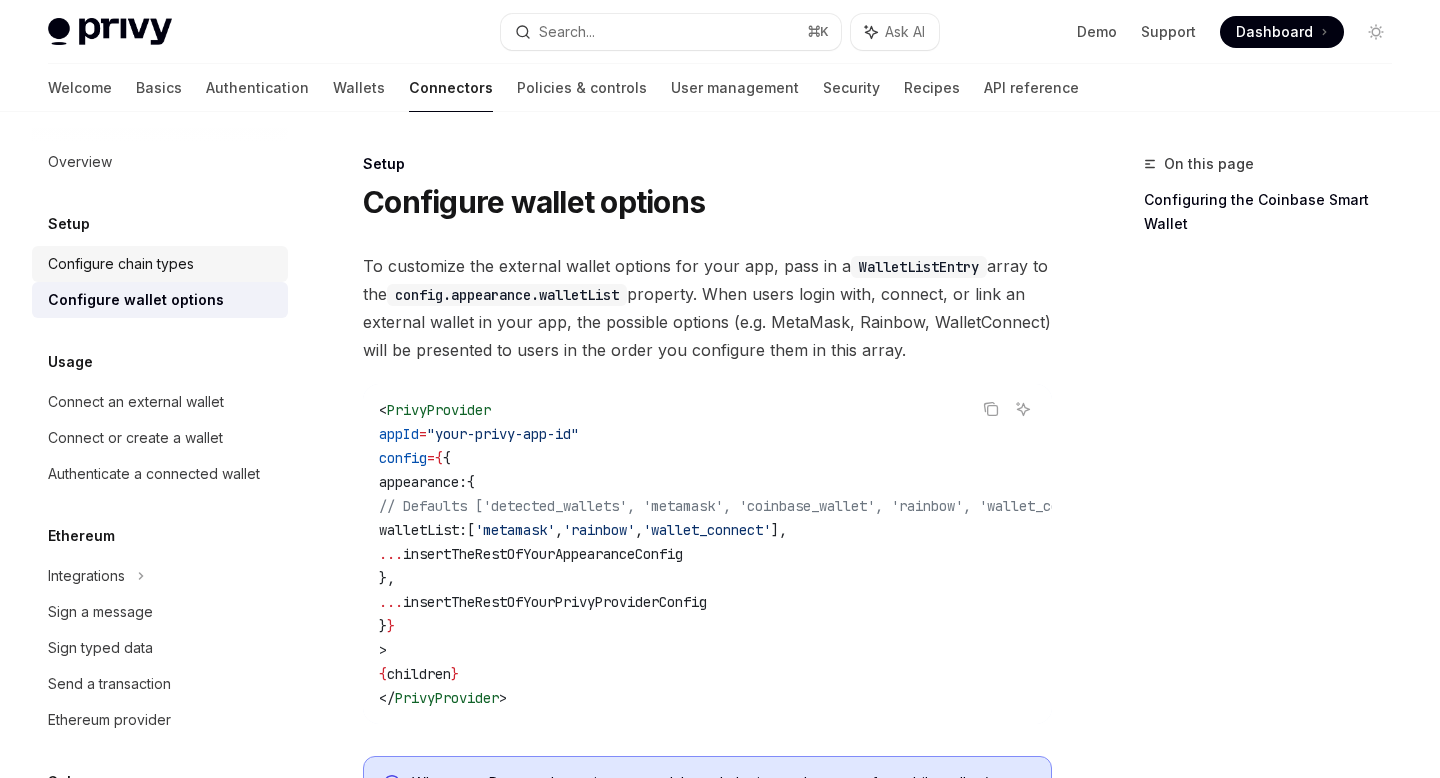 click on "Configure chain types" at bounding box center [162, 264] 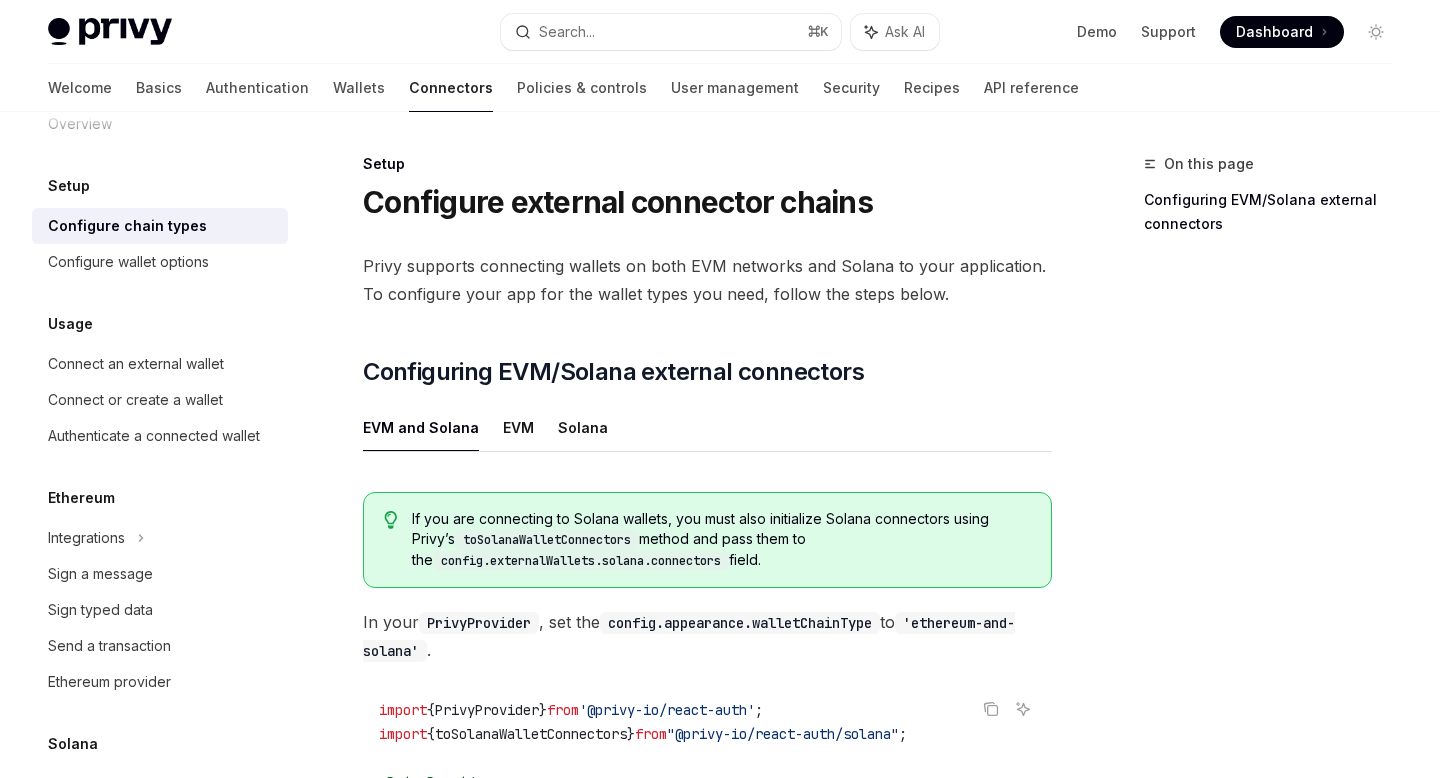 scroll, scrollTop: 54, scrollLeft: 0, axis: vertical 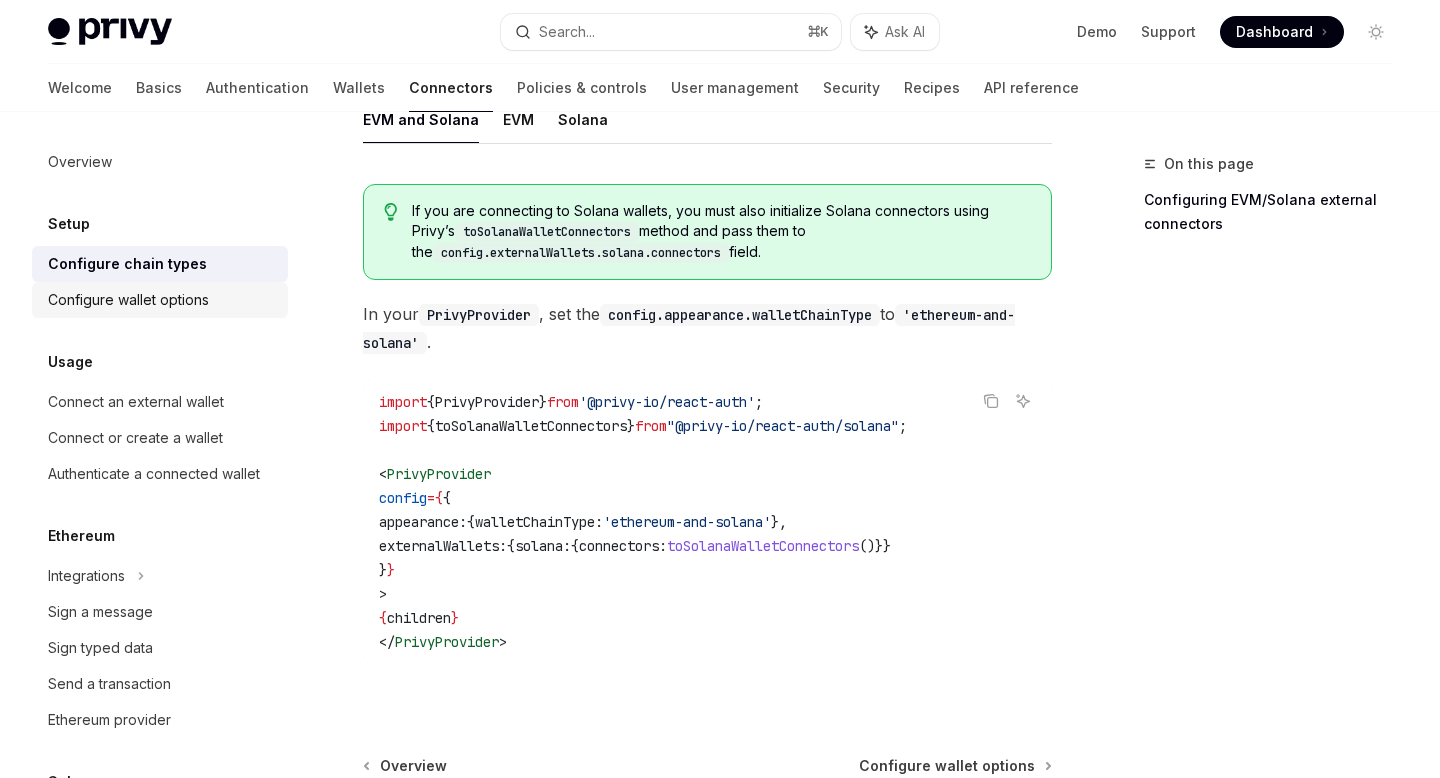 click on "Configure wallet options" at bounding box center (162, 300) 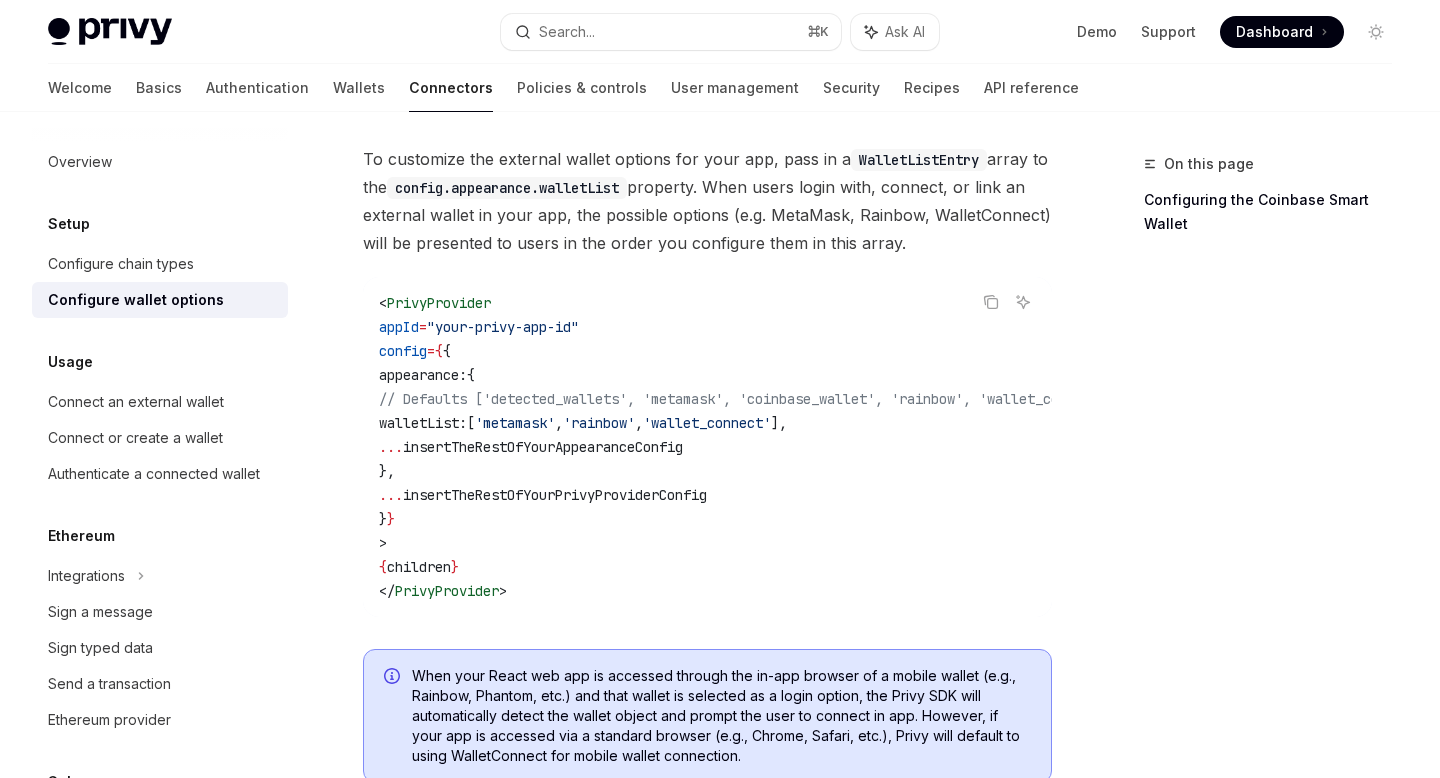 scroll, scrollTop: 0, scrollLeft: 0, axis: both 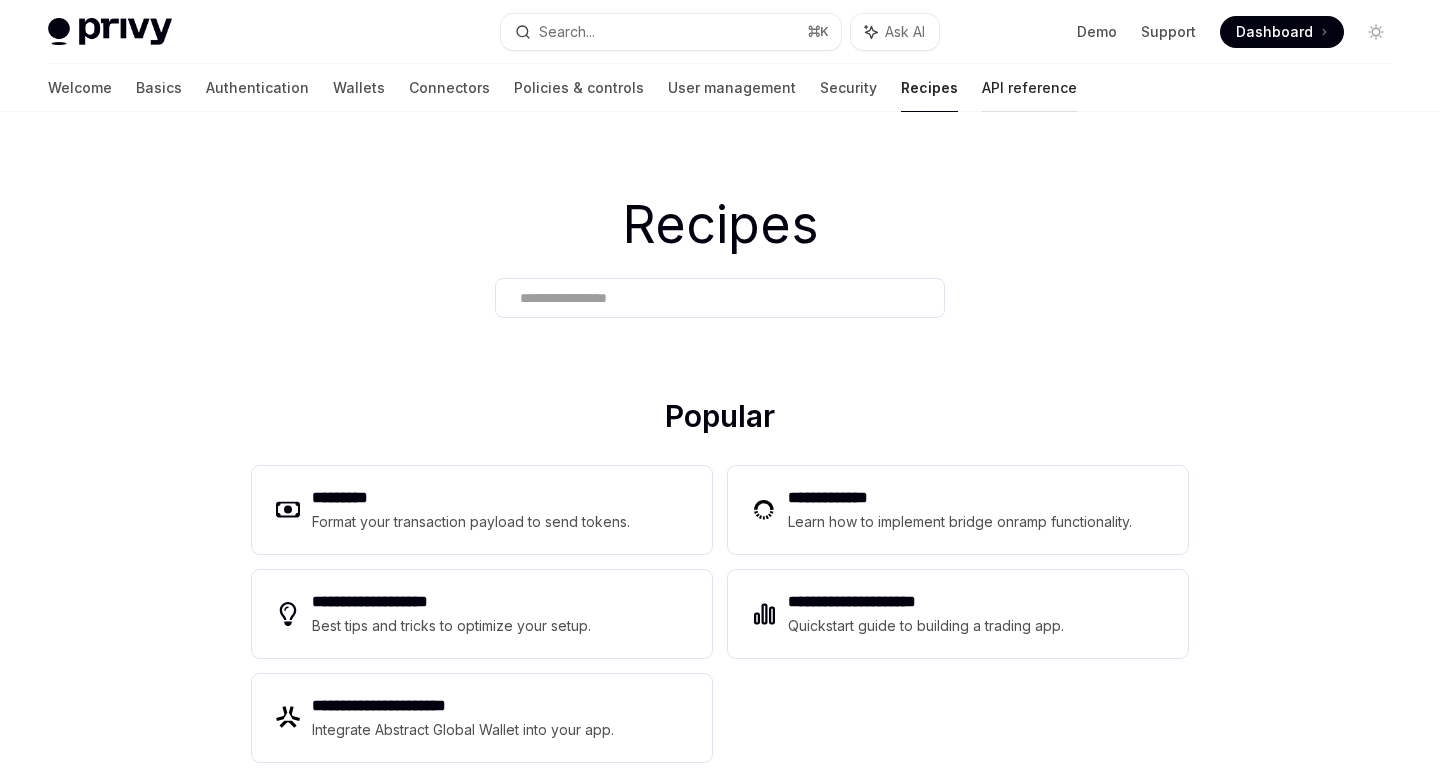 click on "API reference" at bounding box center [1029, 88] 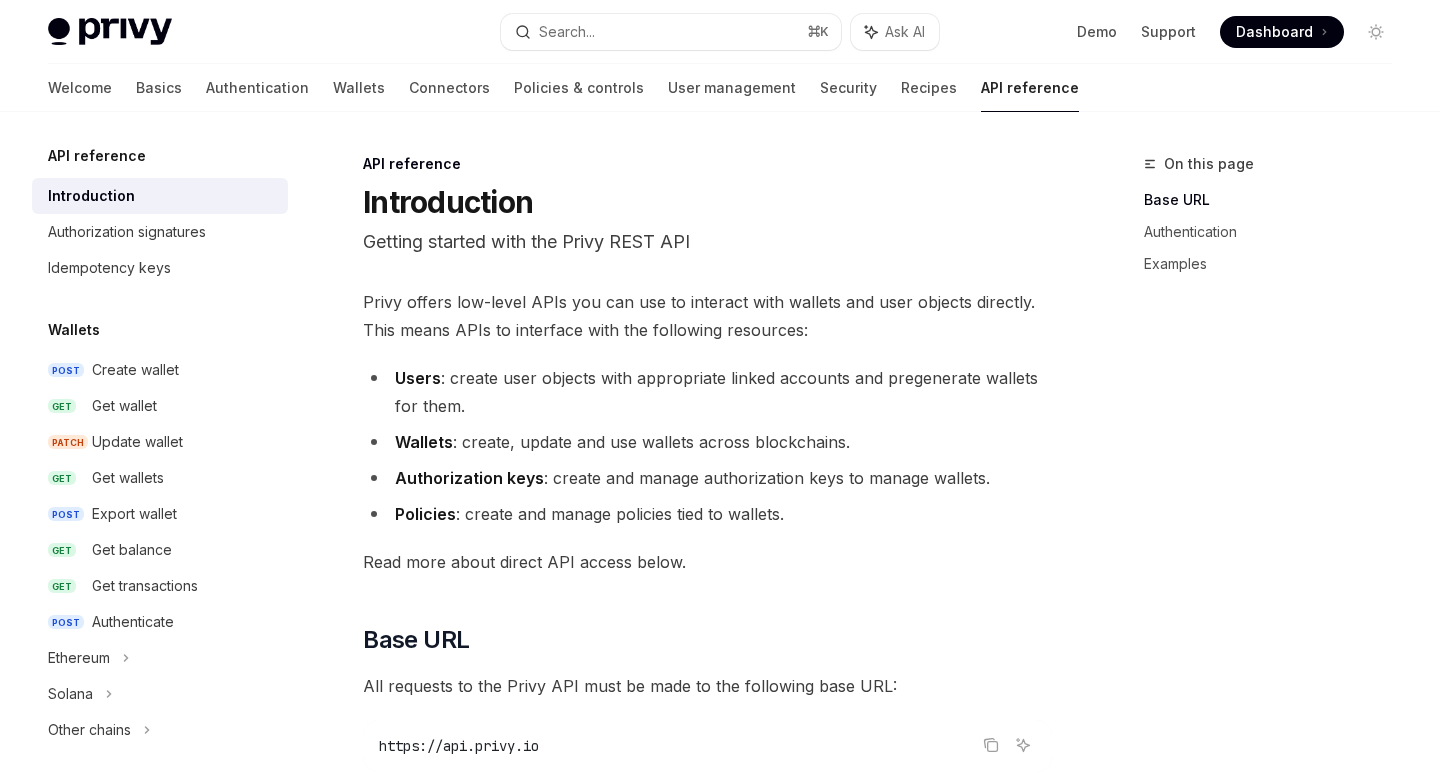 scroll, scrollTop: 285, scrollLeft: 0, axis: vertical 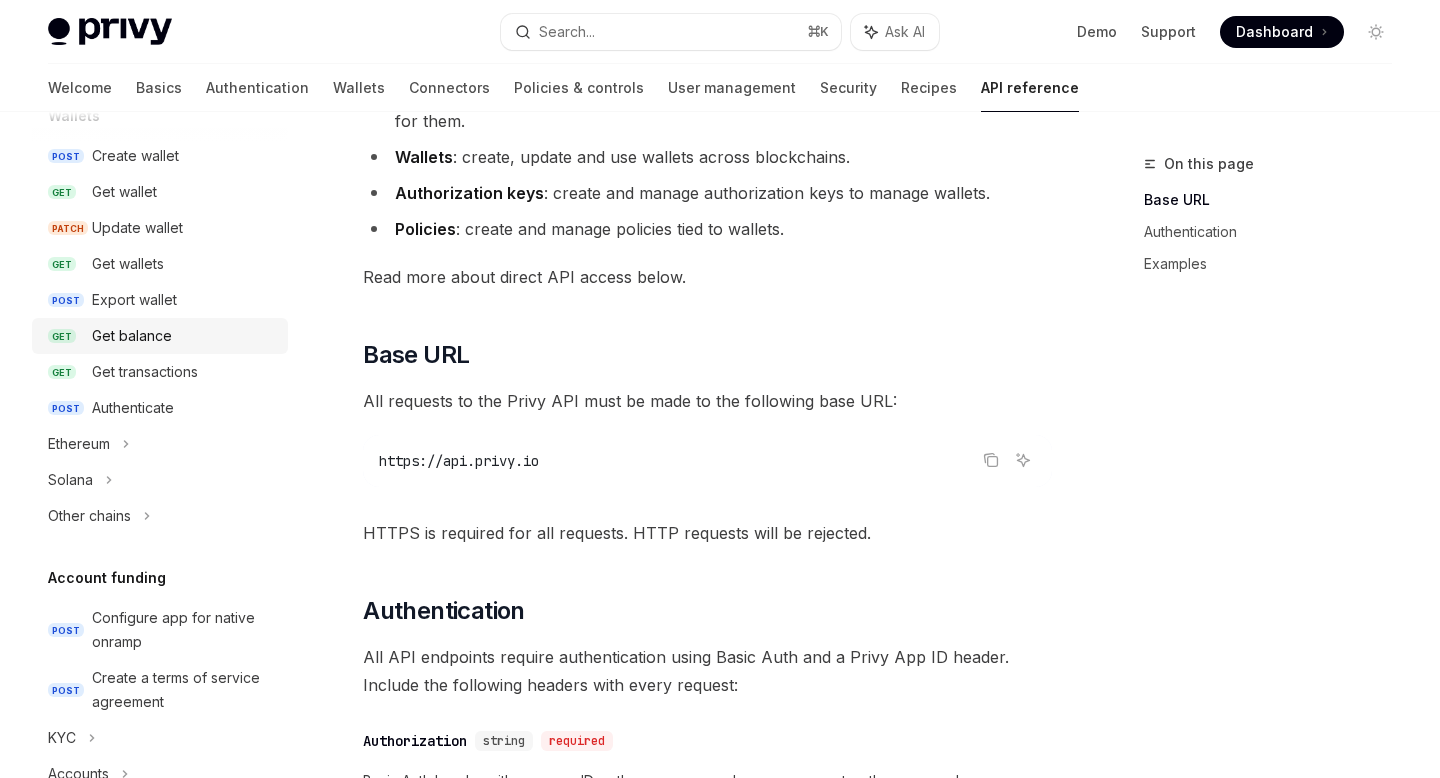 click on "Get balance" at bounding box center [132, 336] 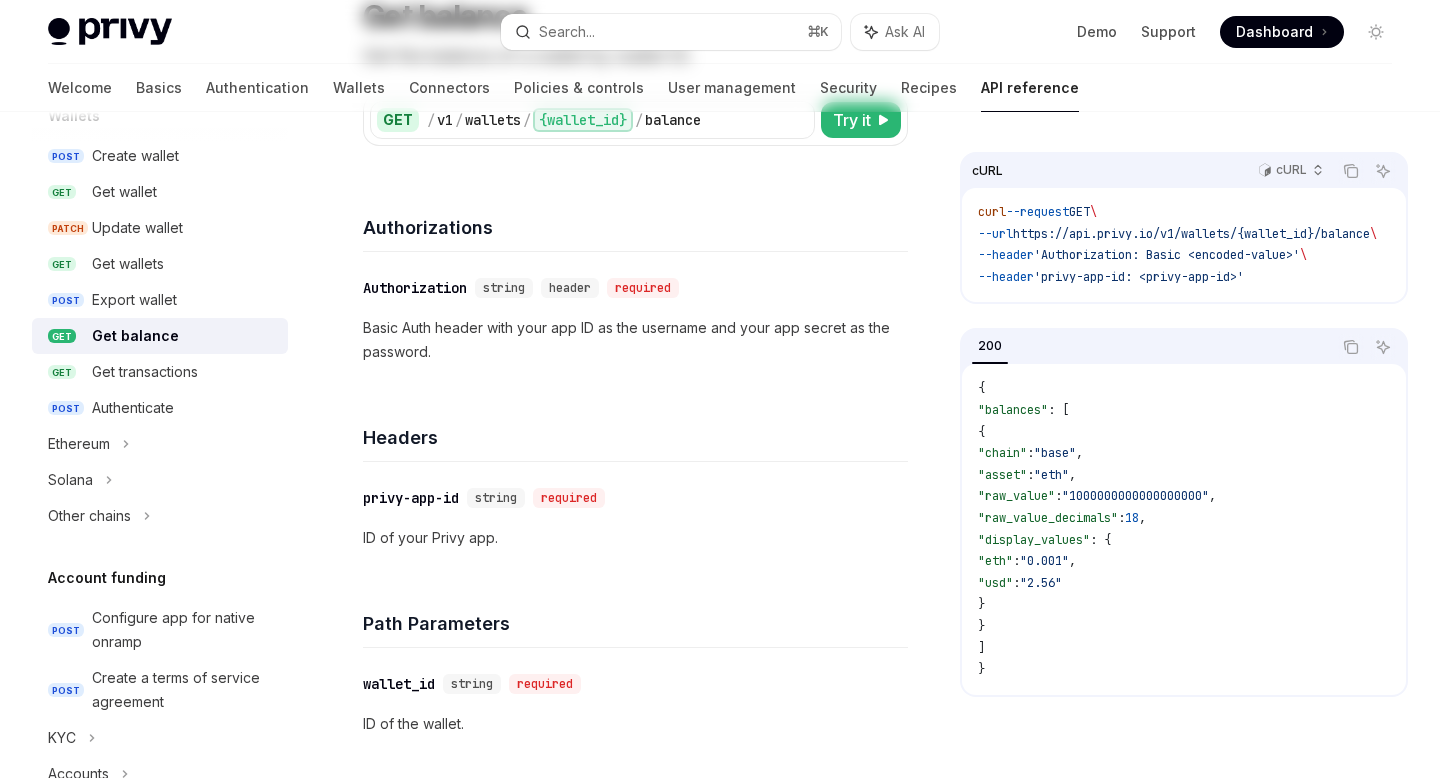 scroll, scrollTop: 0, scrollLeft: 0, axis: both 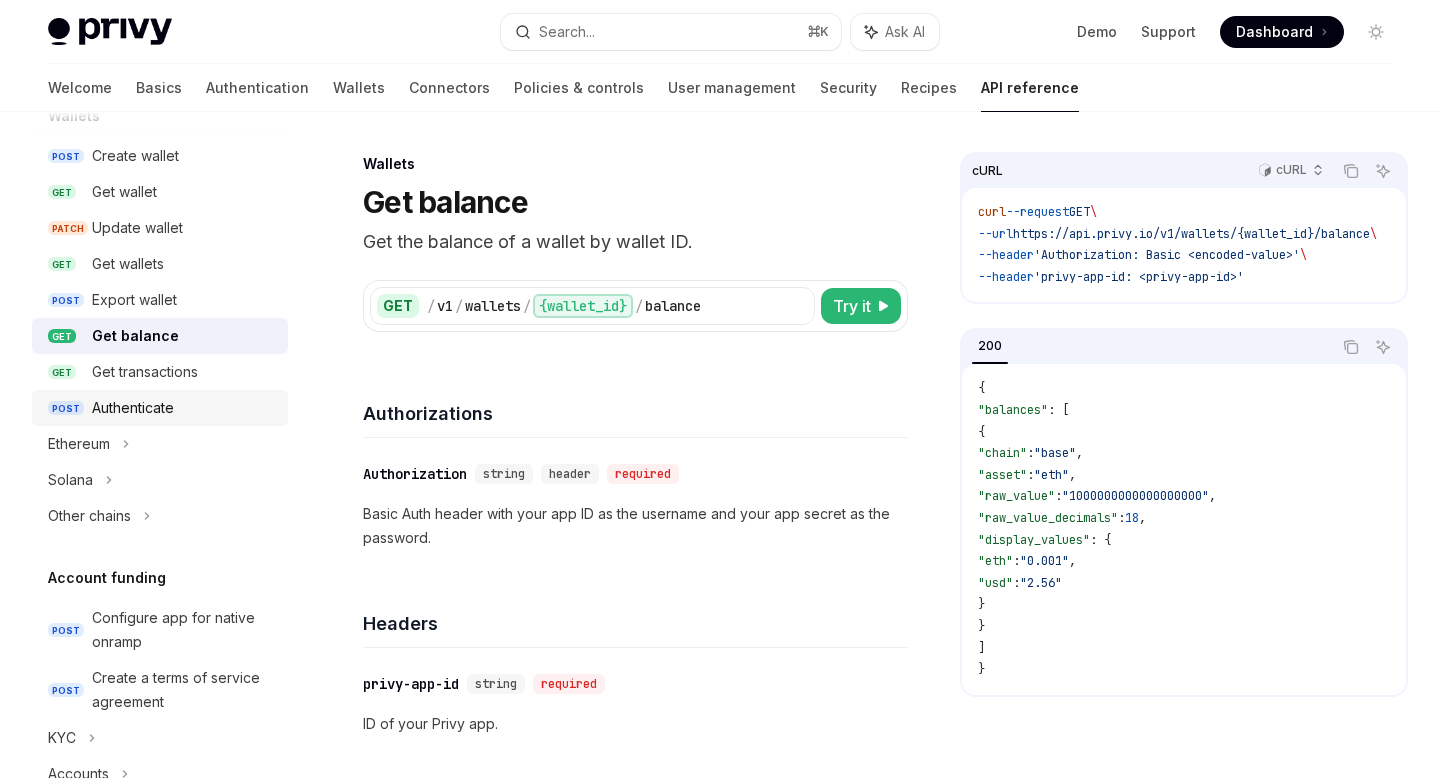 click on "Authenticate" at bounding box center [133, 408] 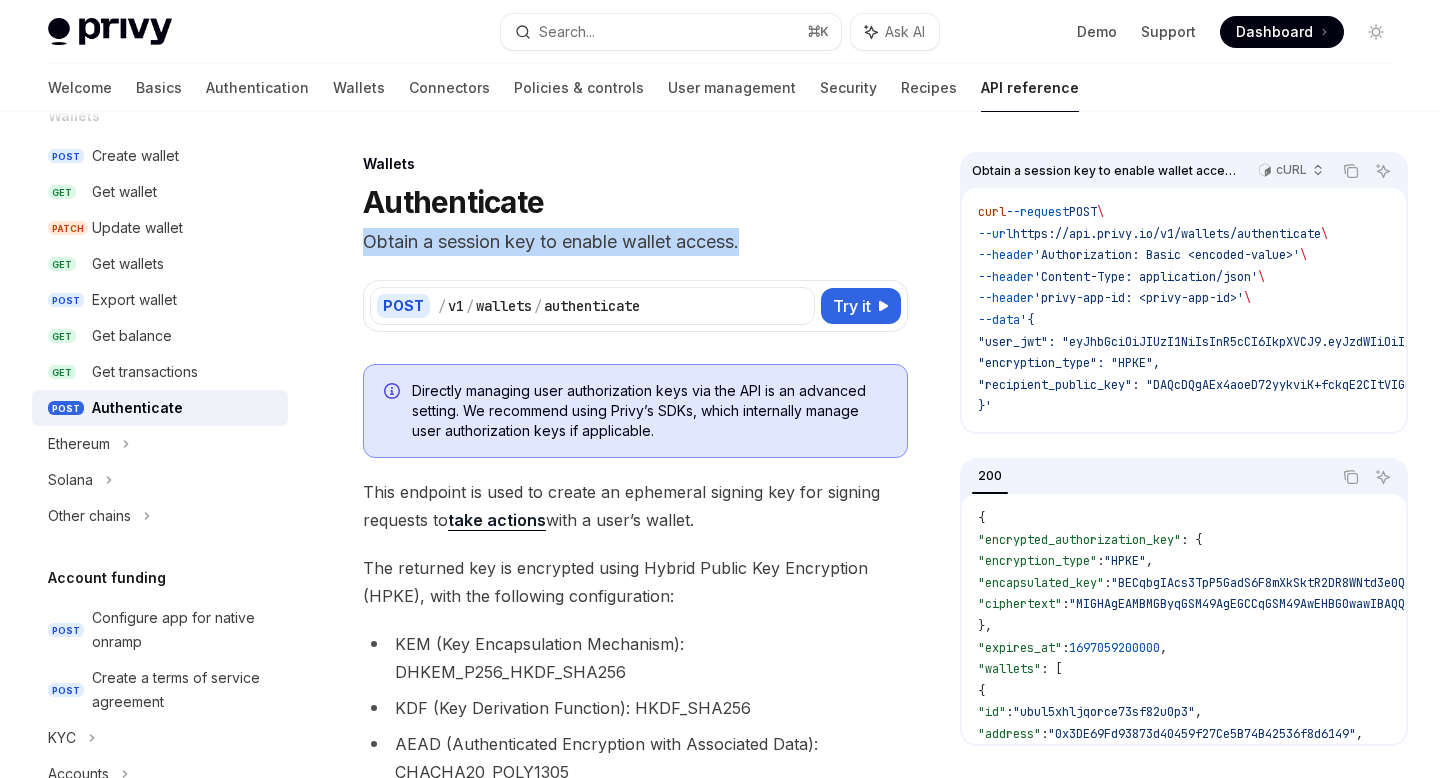 drag, startPoint x: 353, startPoint y: 251, endPoint x: 771, endPoint y: 243, distance: 418.07654 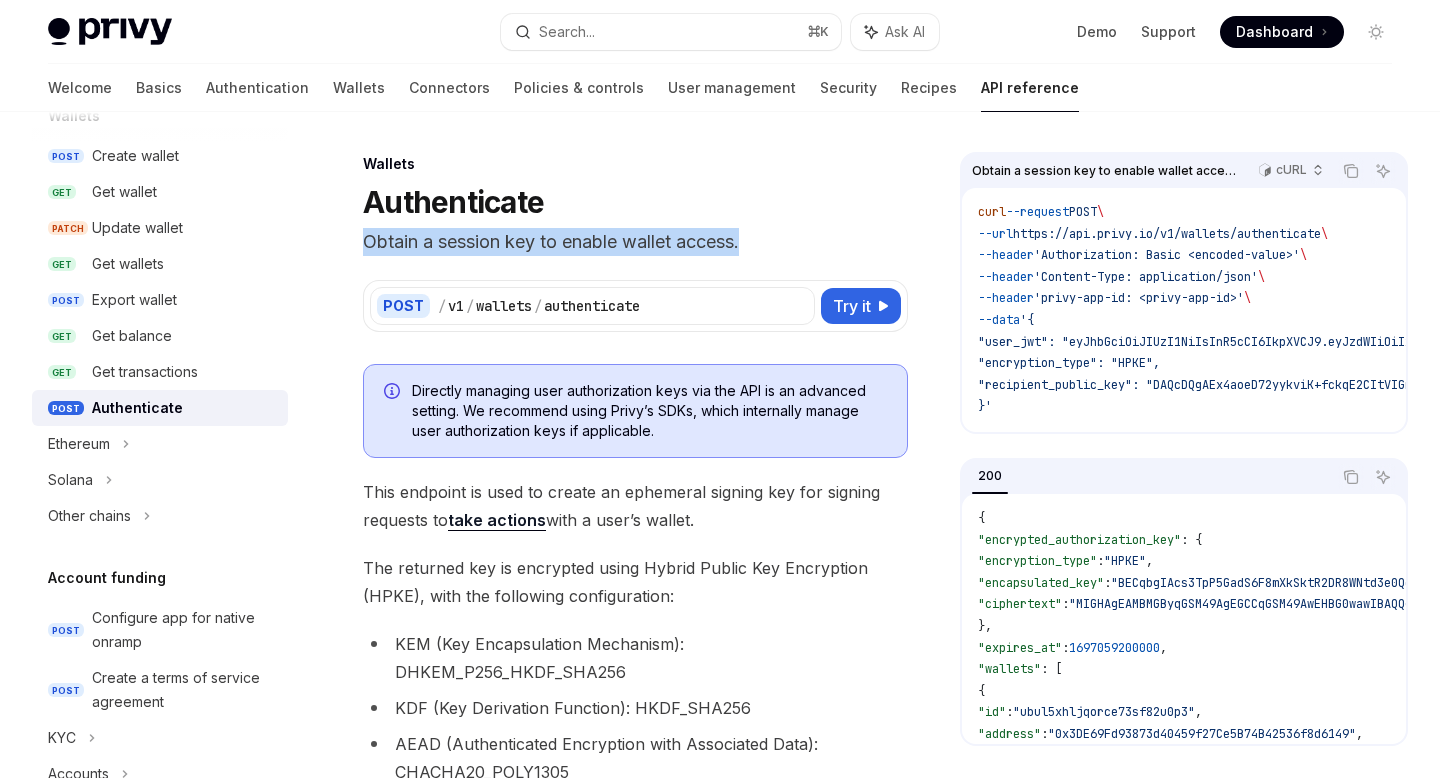click on "Obtain a session key to enable wallet access." at bounding box center [635, 242] 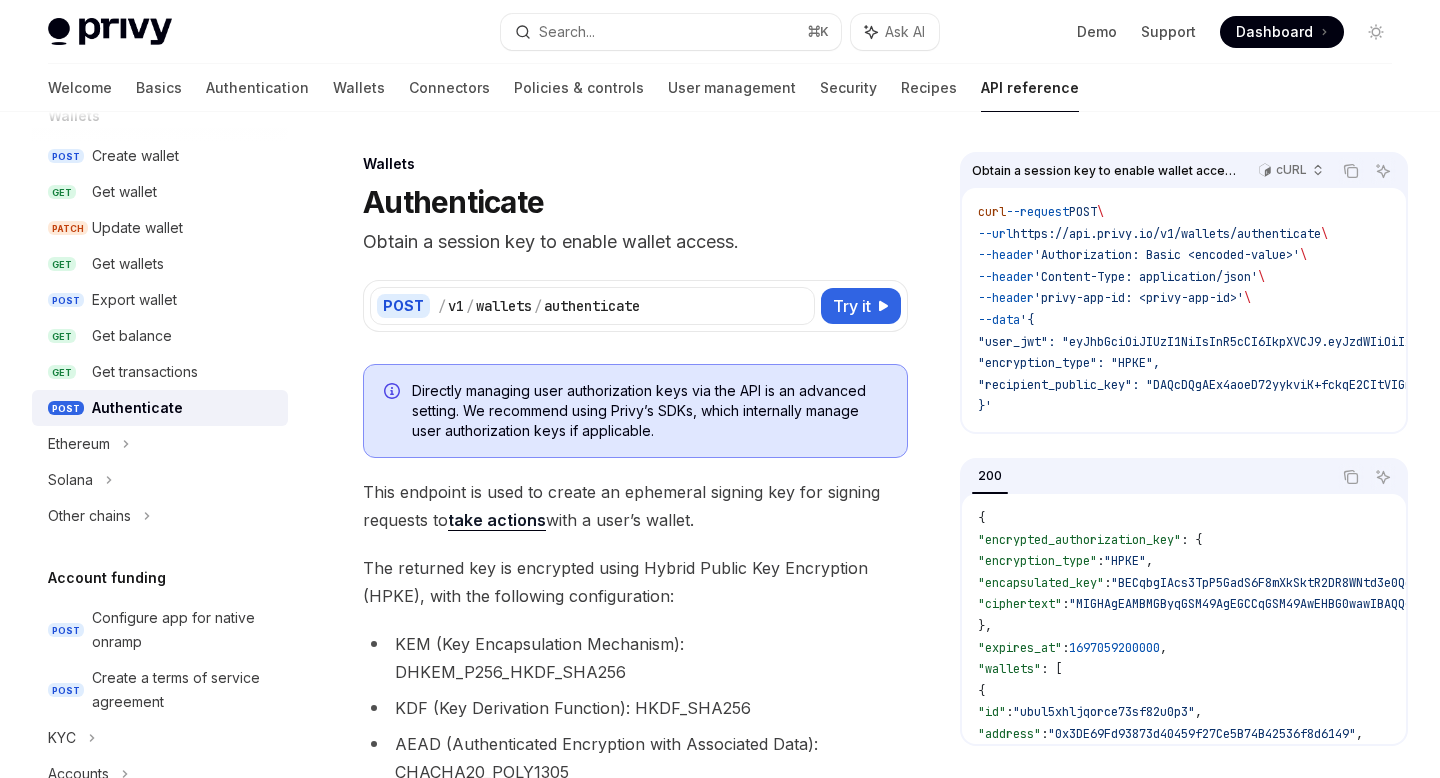 scroll, scrollTop: 243, scrollLeft: 0, axis: vertical 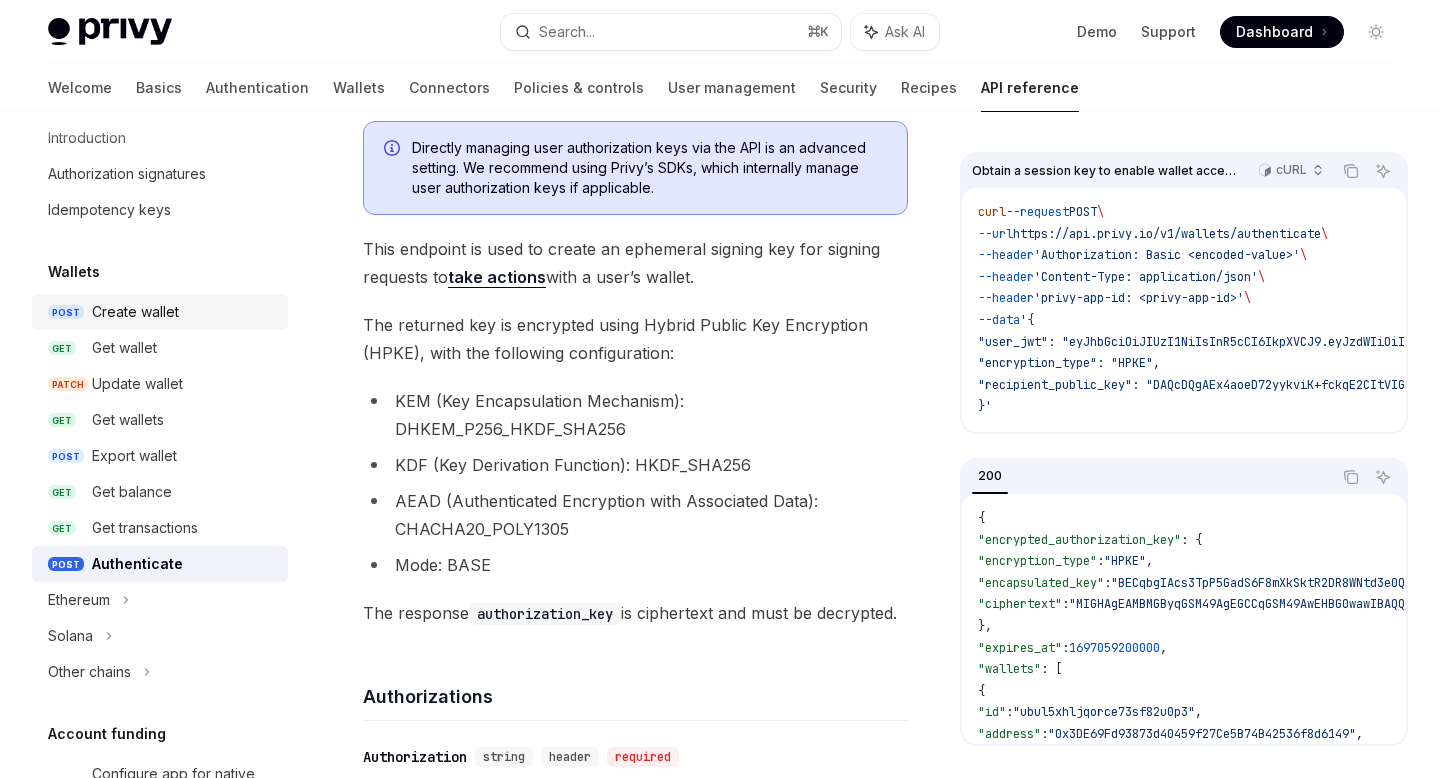 click on "Create wallet" at bounding box center [184, 312] 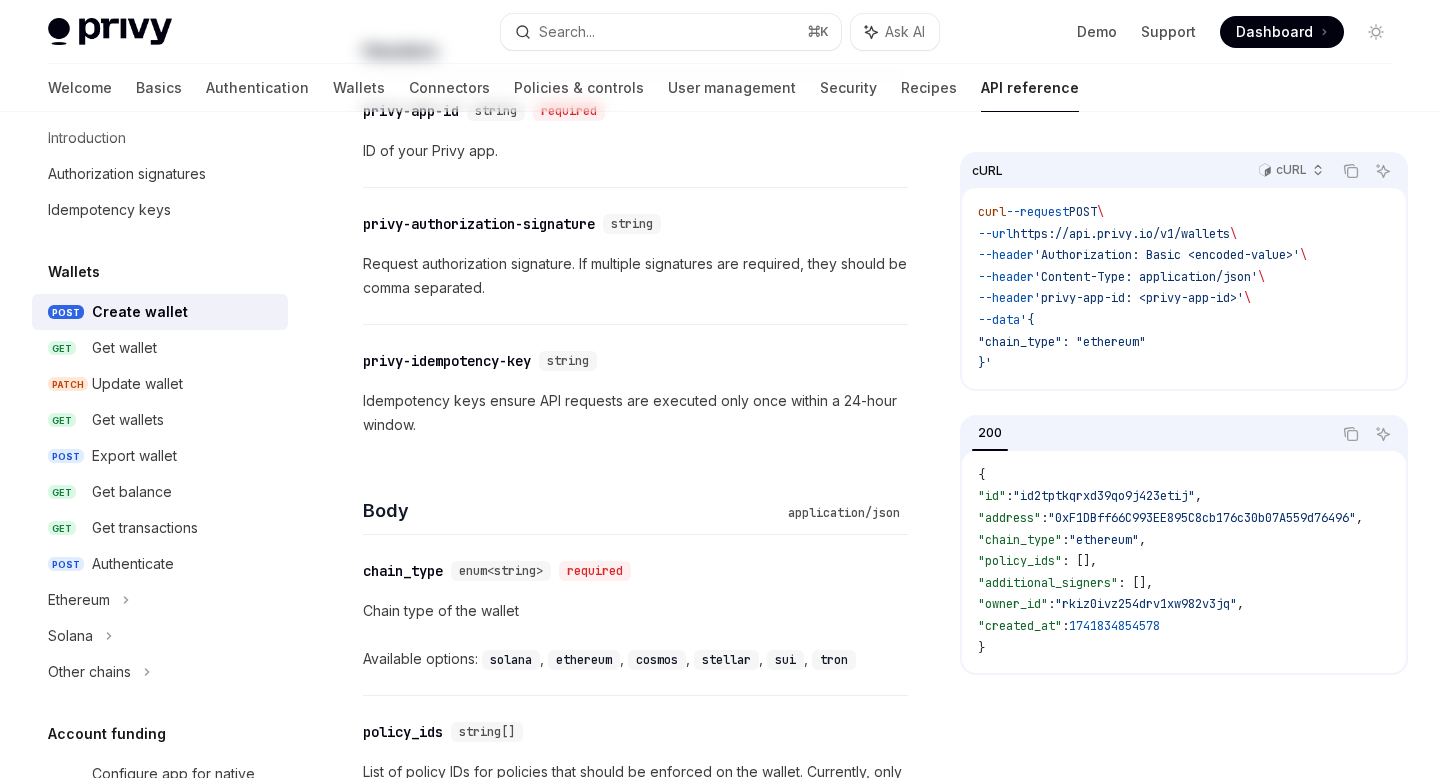 scroll, scrollTop: 0, scrollLeft: 0, axis: both 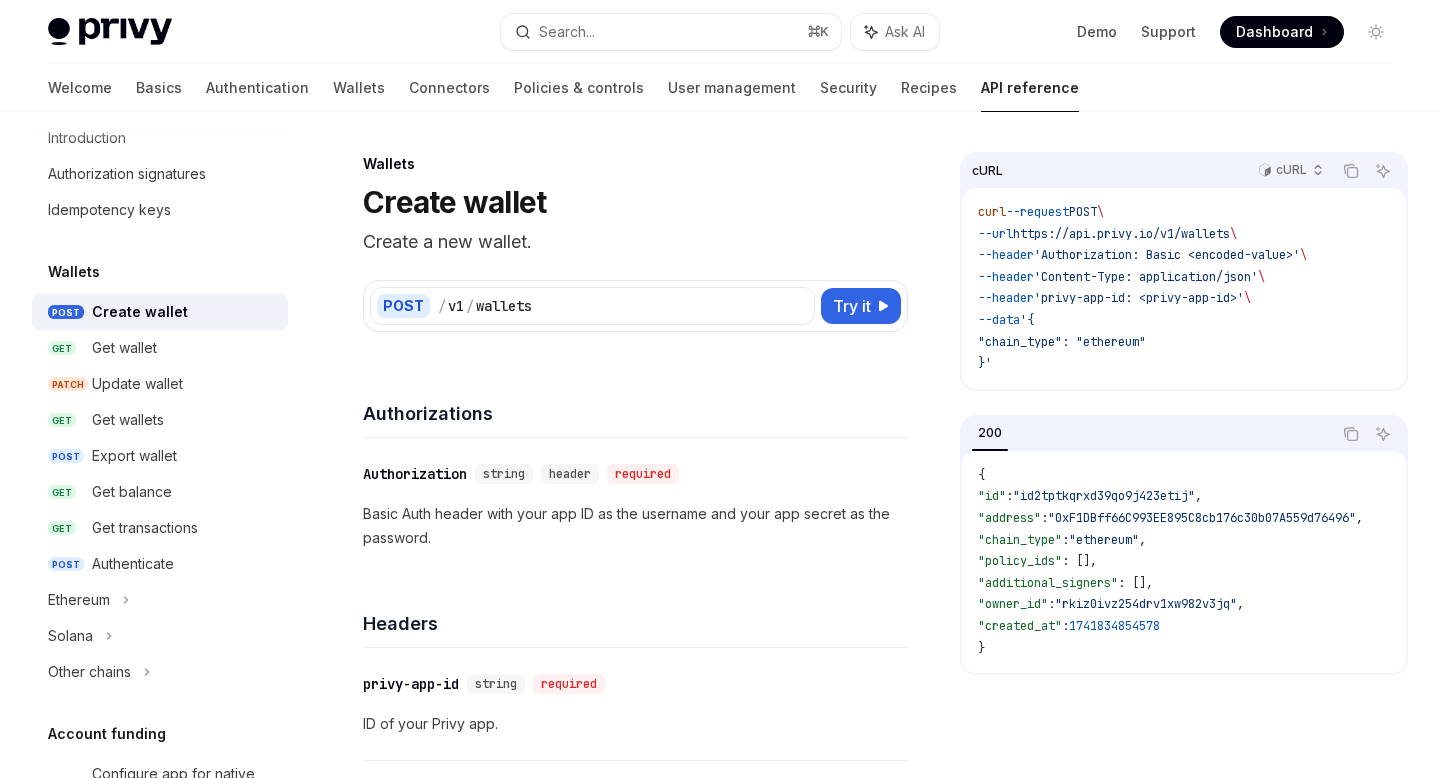 click on "POST Create wallet" at bounding box center [160, 312] 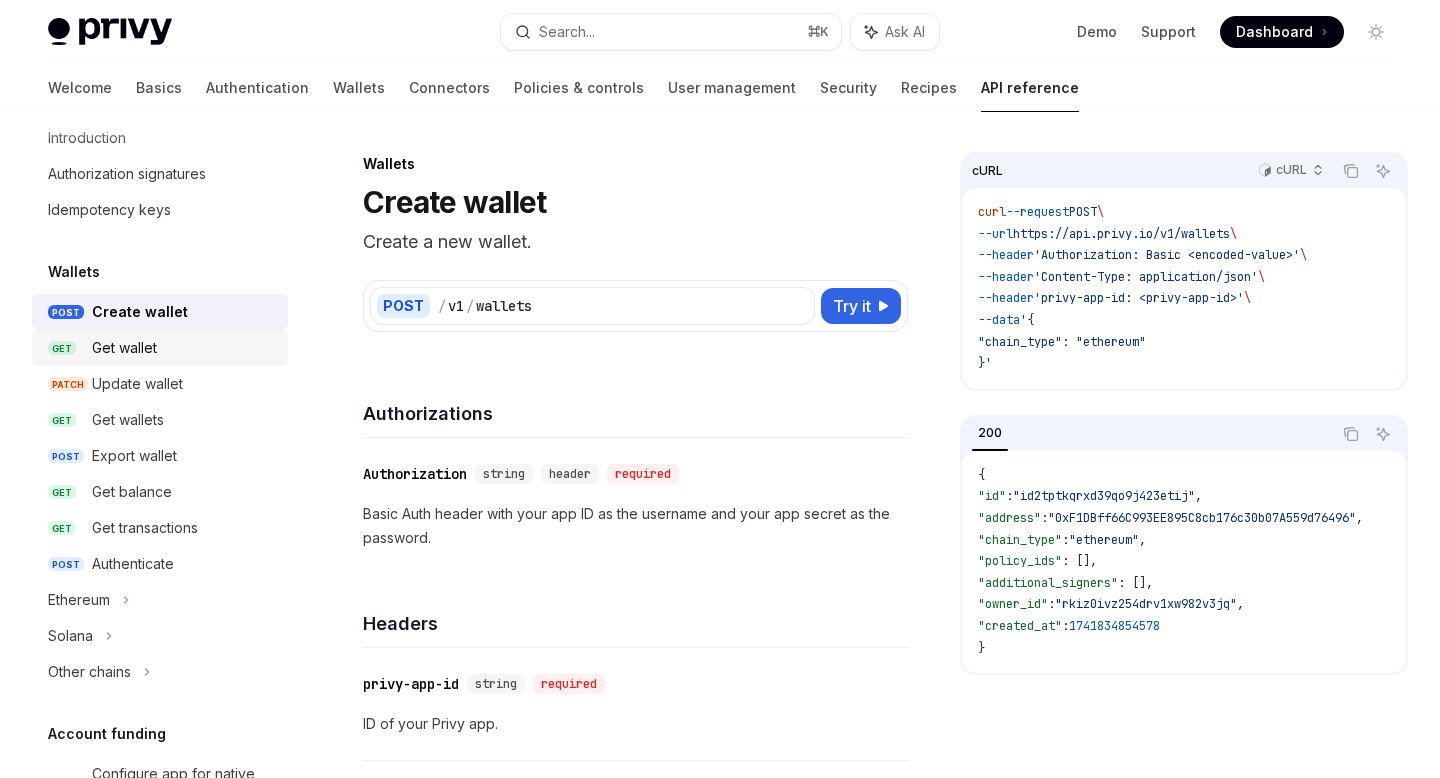 click on "Get wallet" at bounding box center [184, 348] 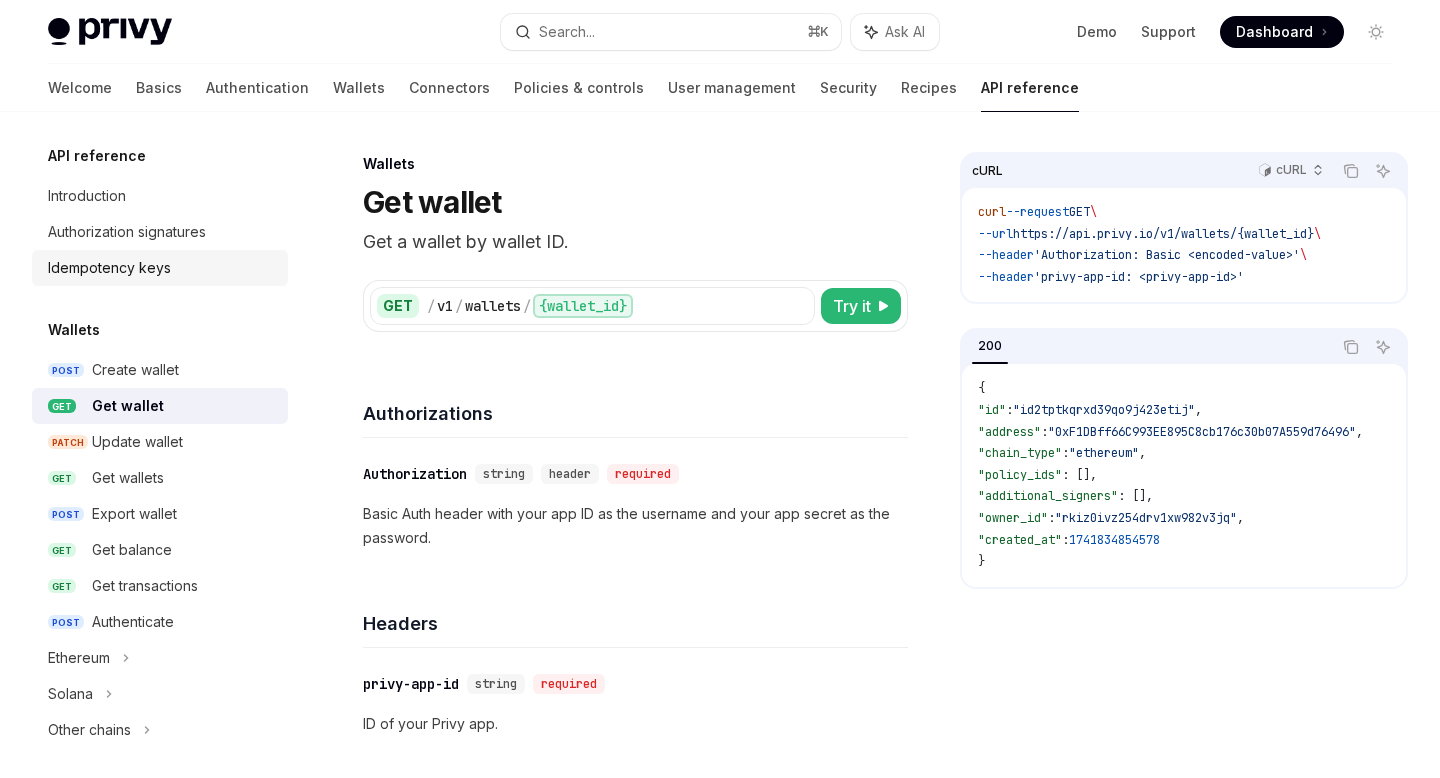 scroll, scrollTop: 1, scrollLeft: 0, axis: vertical 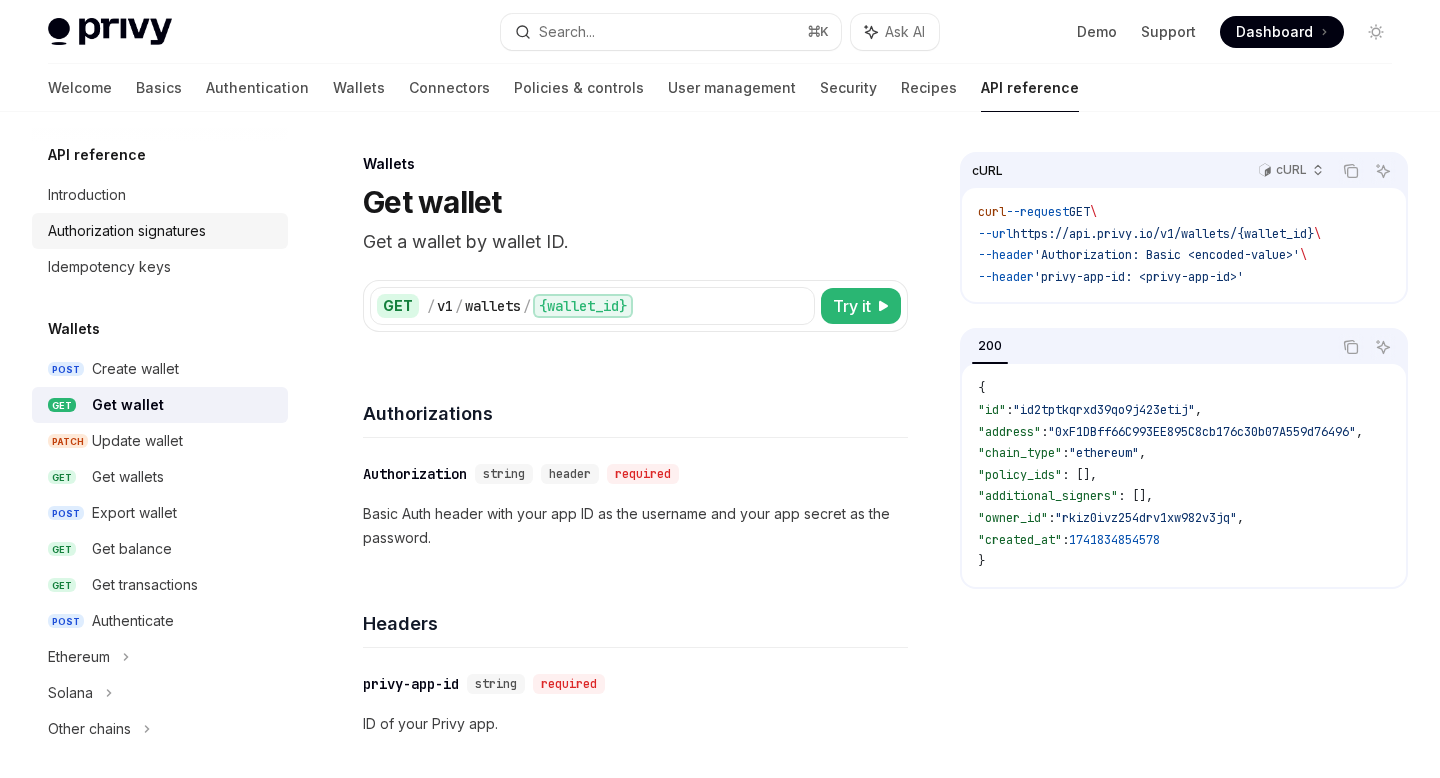 click on "Authorization signatures" at bounding box center [127, 231] 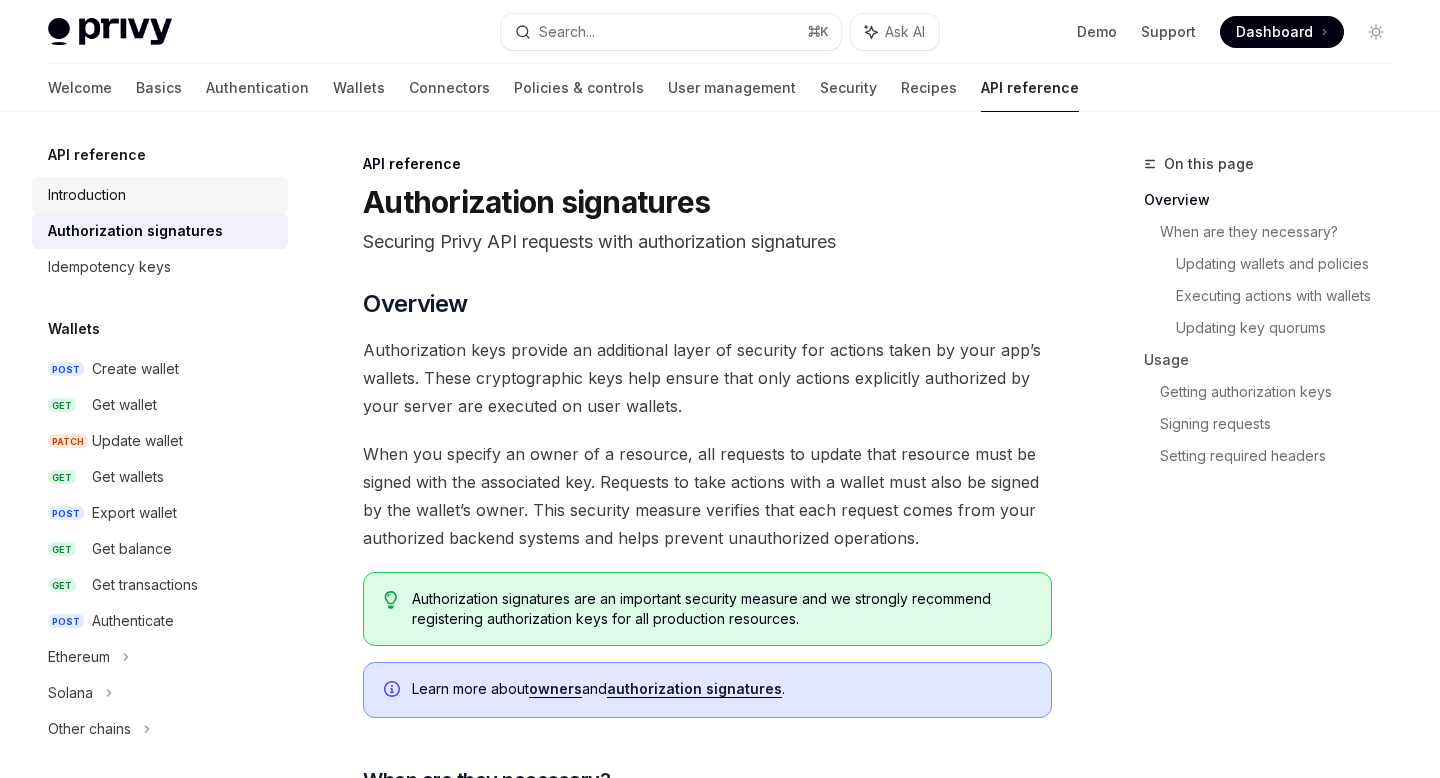 click on "Introduction" at bounding box center [162, 195] 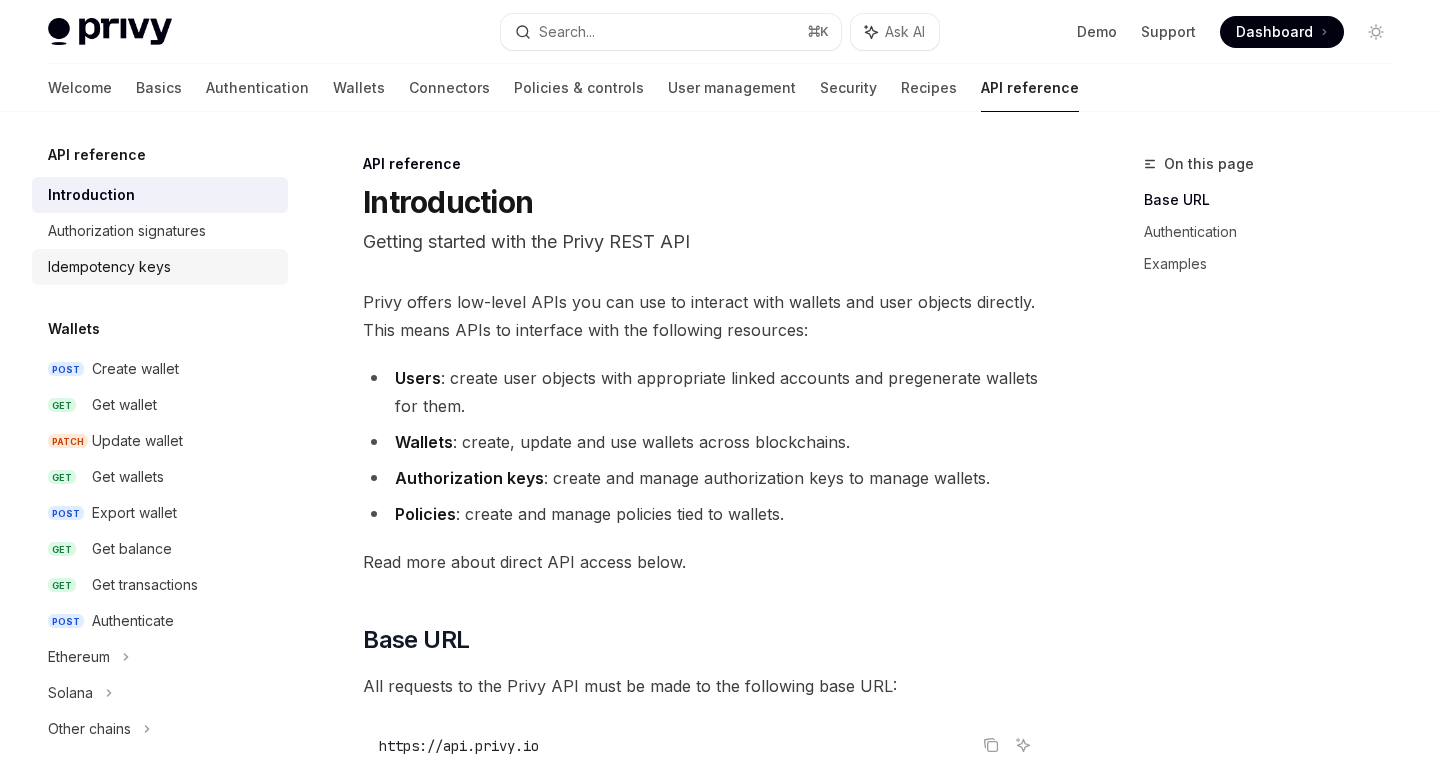 click on "Idempotency keys" at bounding box center (162, 267) 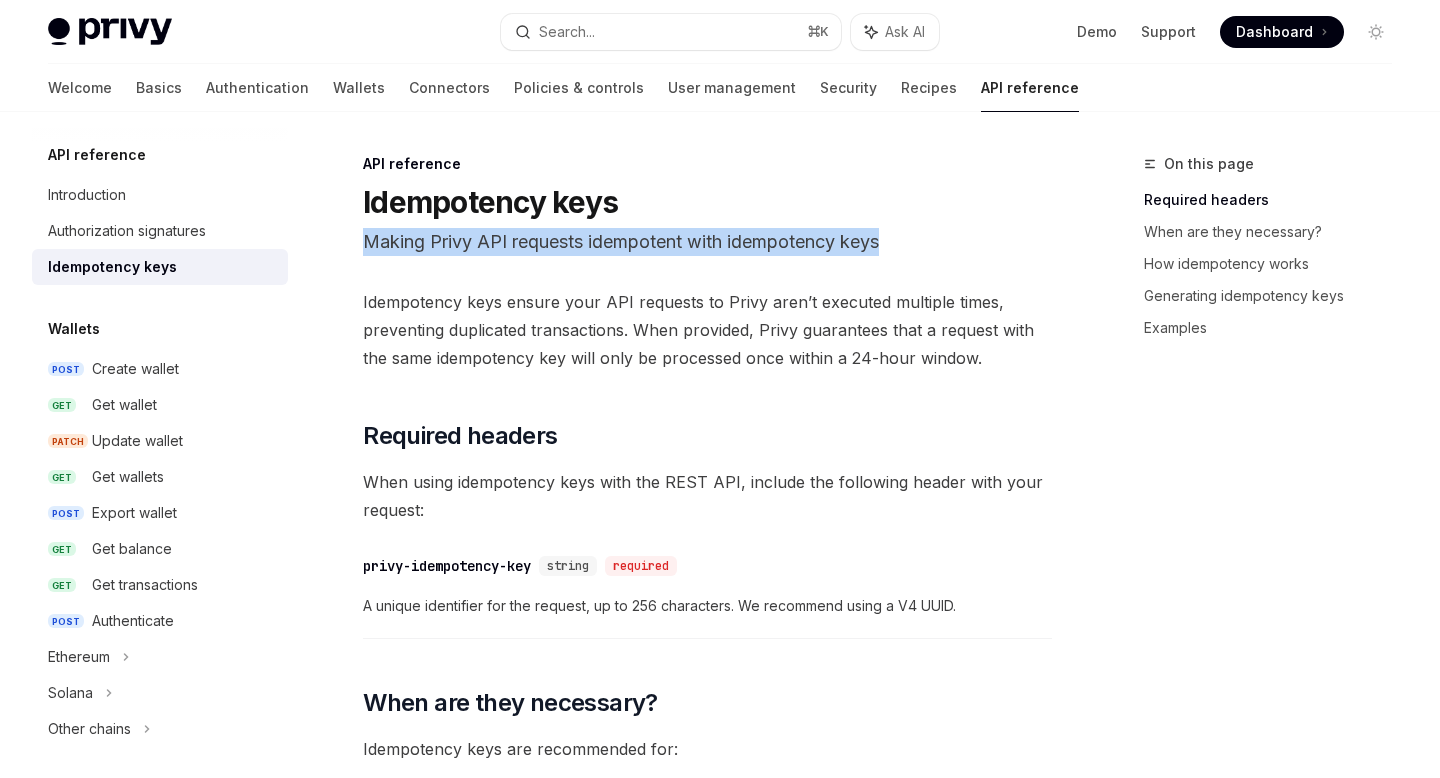 drag, startPoint x: 366, startPoint y: 232, endPoint x: 1007, endPoint y: 244, distance: 641.1123 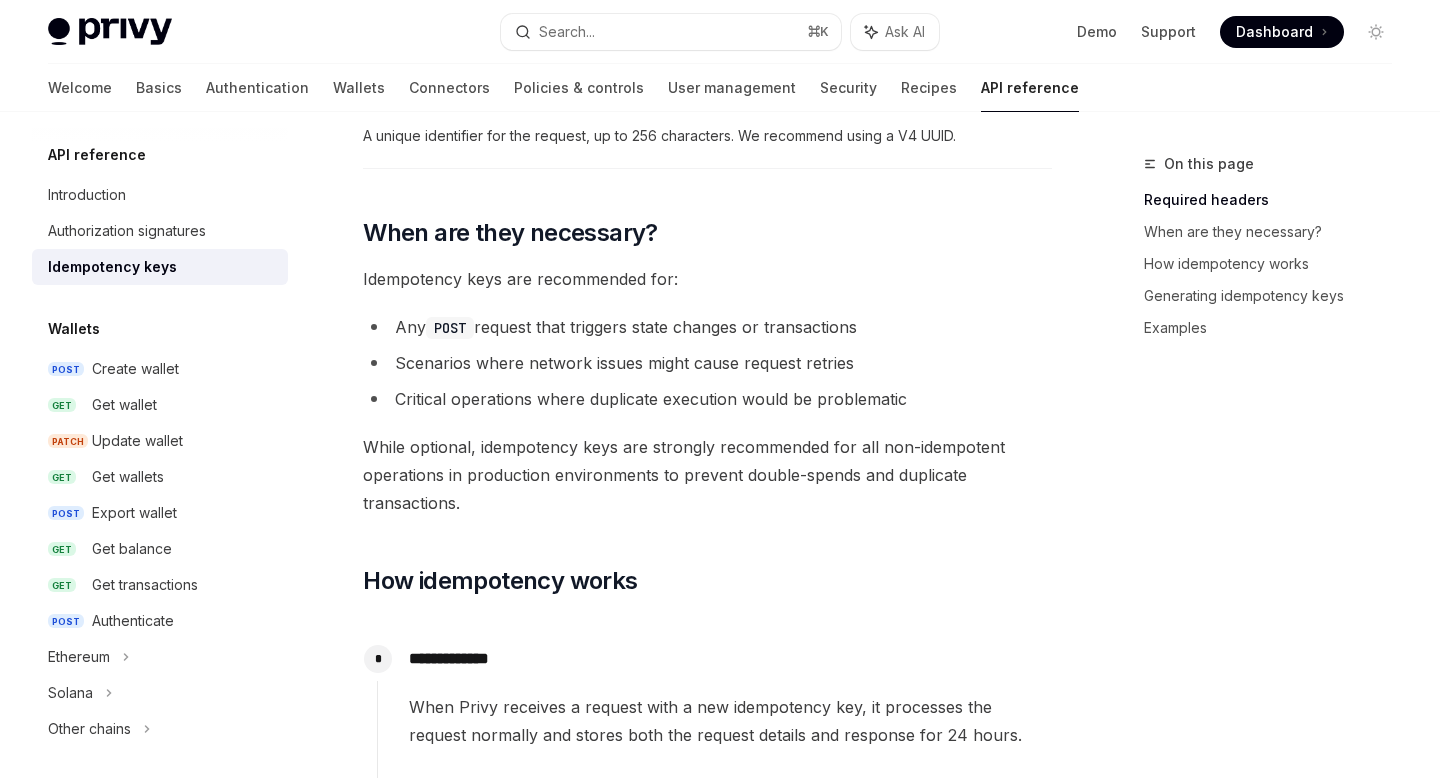 scroll, scrollTop: 0, scrollLeft: 0, axis: both 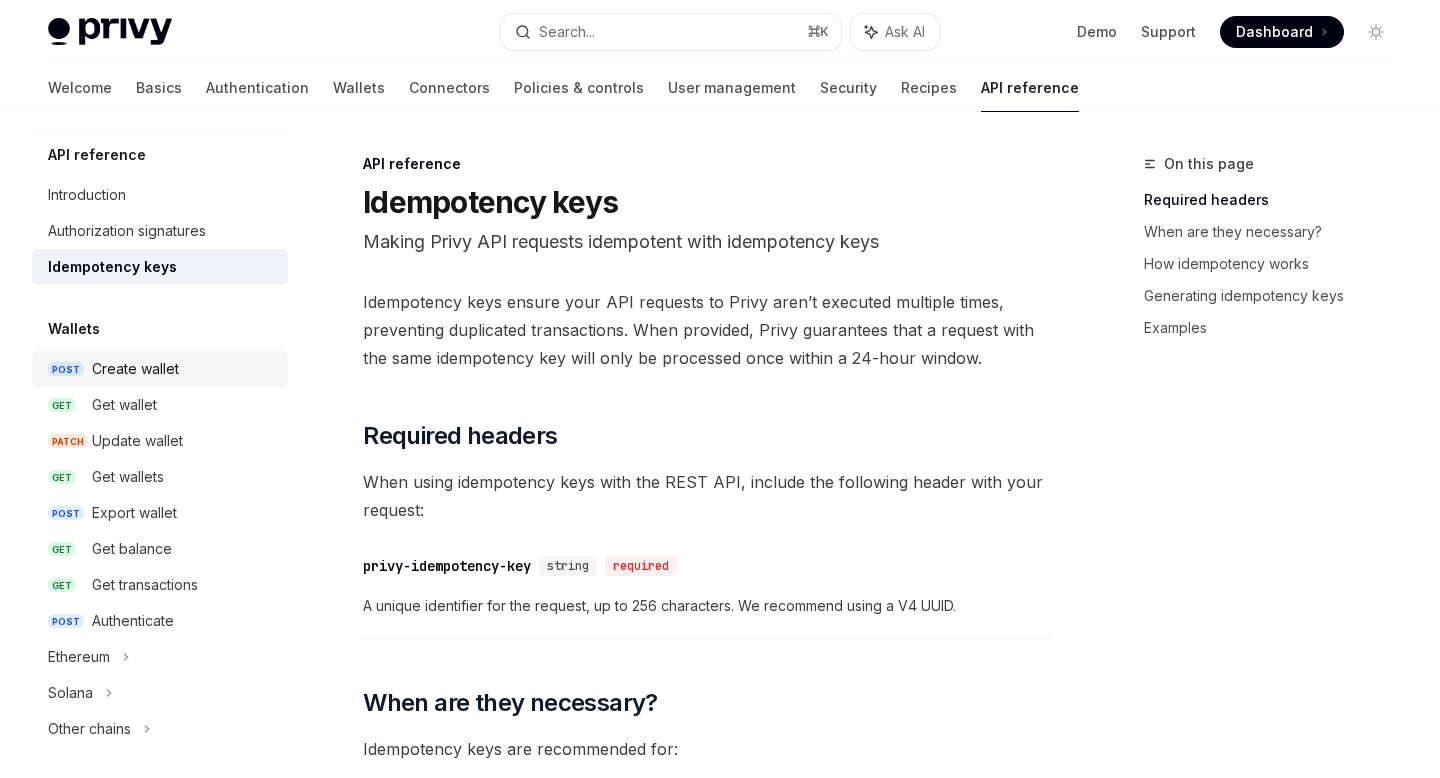 click on "Create wallet" at bounding box center (184, 369) 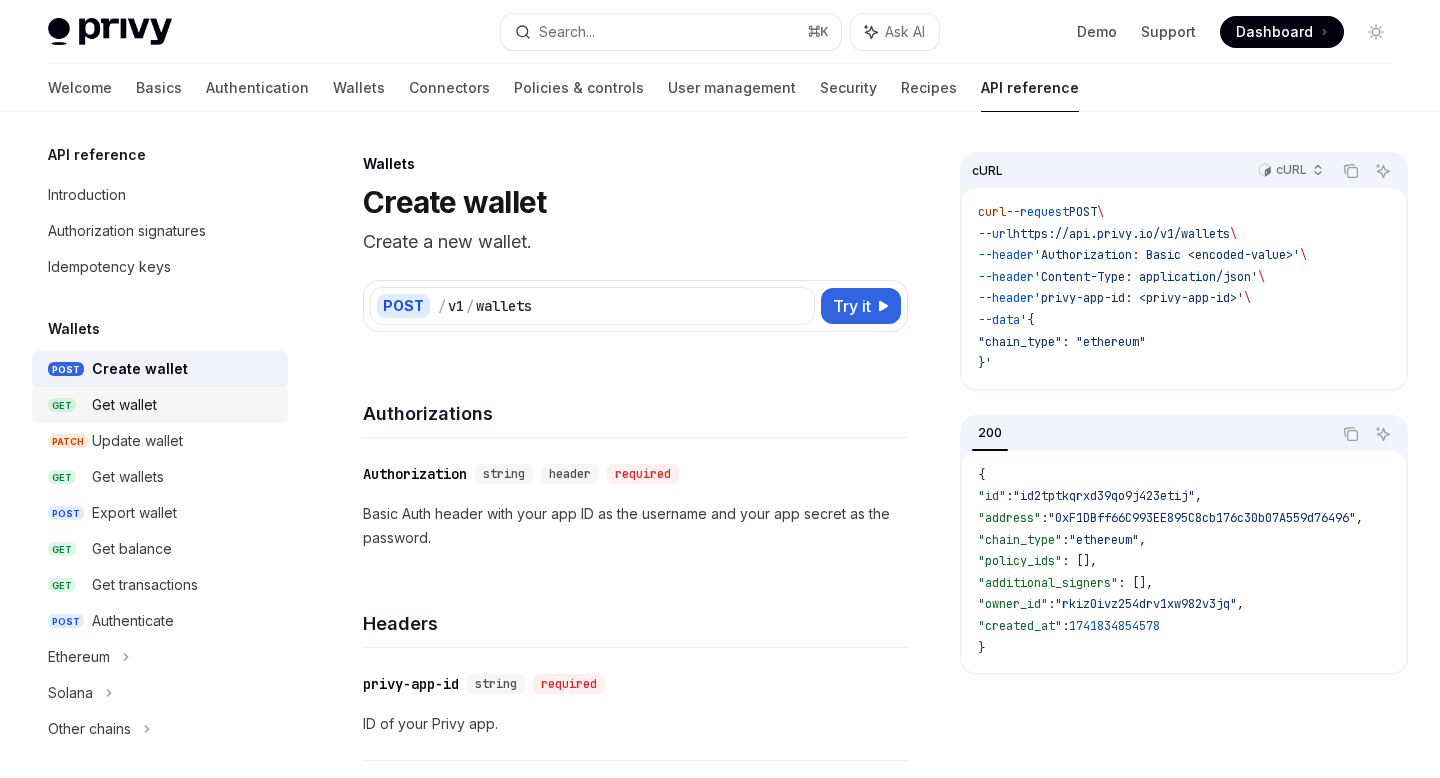 click on "Get wallet" at bounding box center (184, 405) 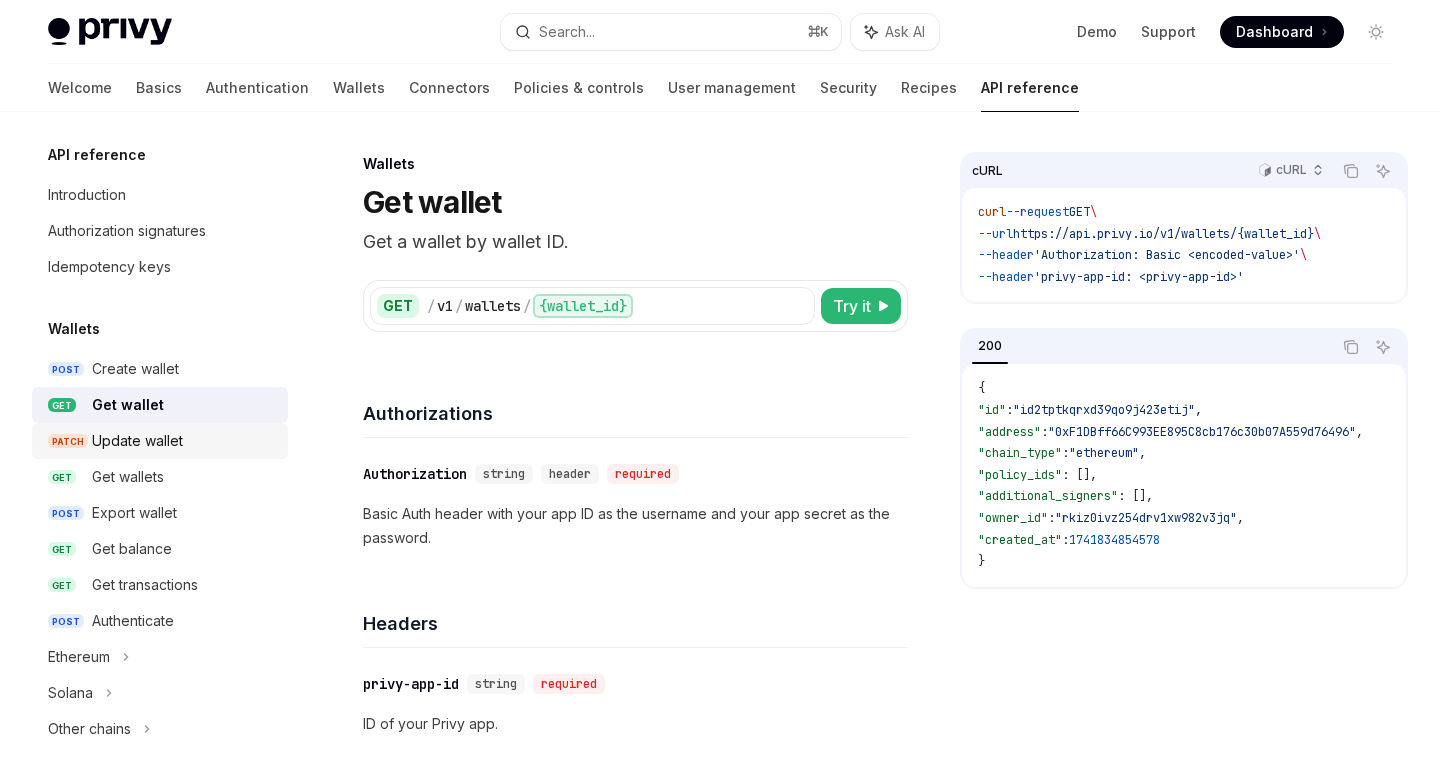 click on "Update wallet" at bounding box center (184, 441) 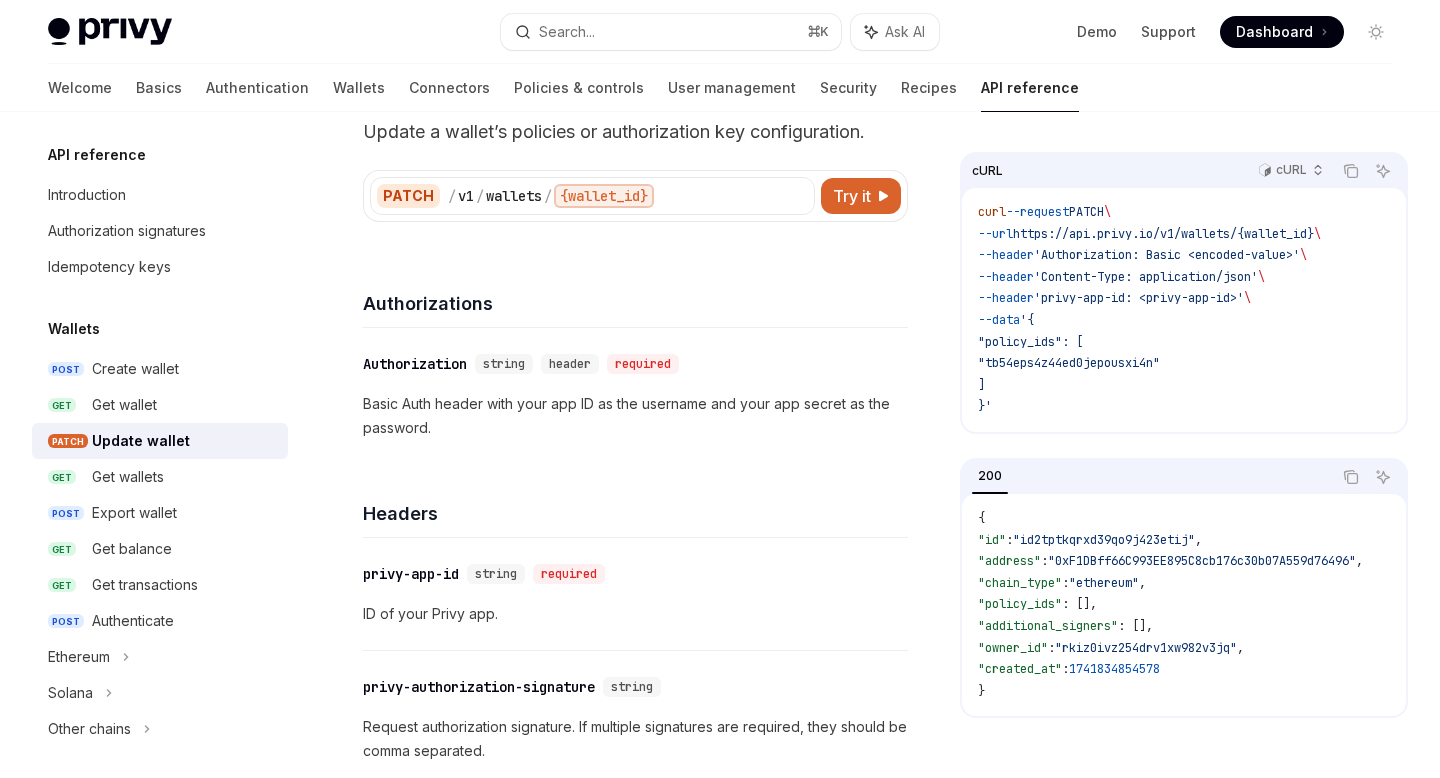scroll, scrollTop: 0, scrollLeft: 0, axis: both 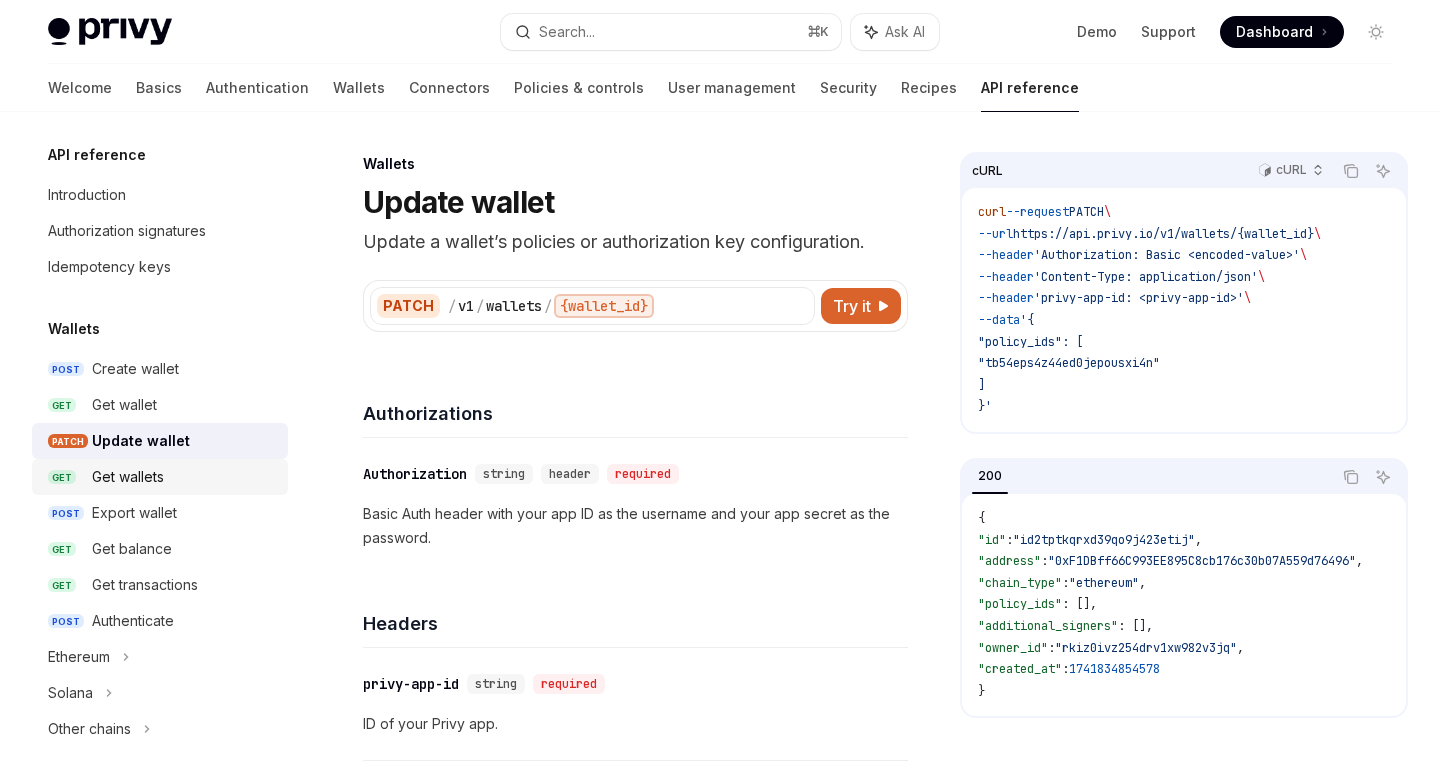 click on "Get wallets" at bounding box center [184, 477] 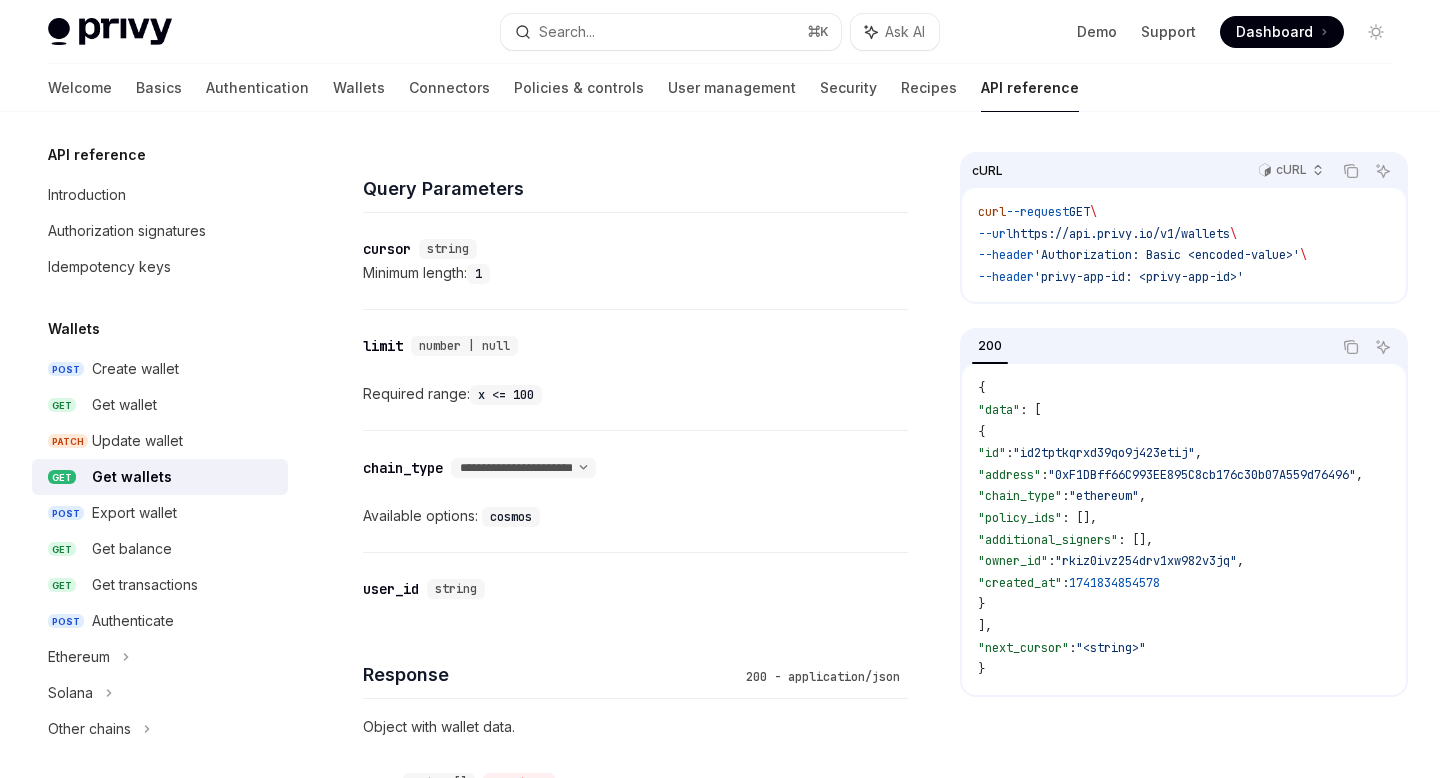 scroll, scrollTop: 1090, scrollLeft: 0, axis: vertical 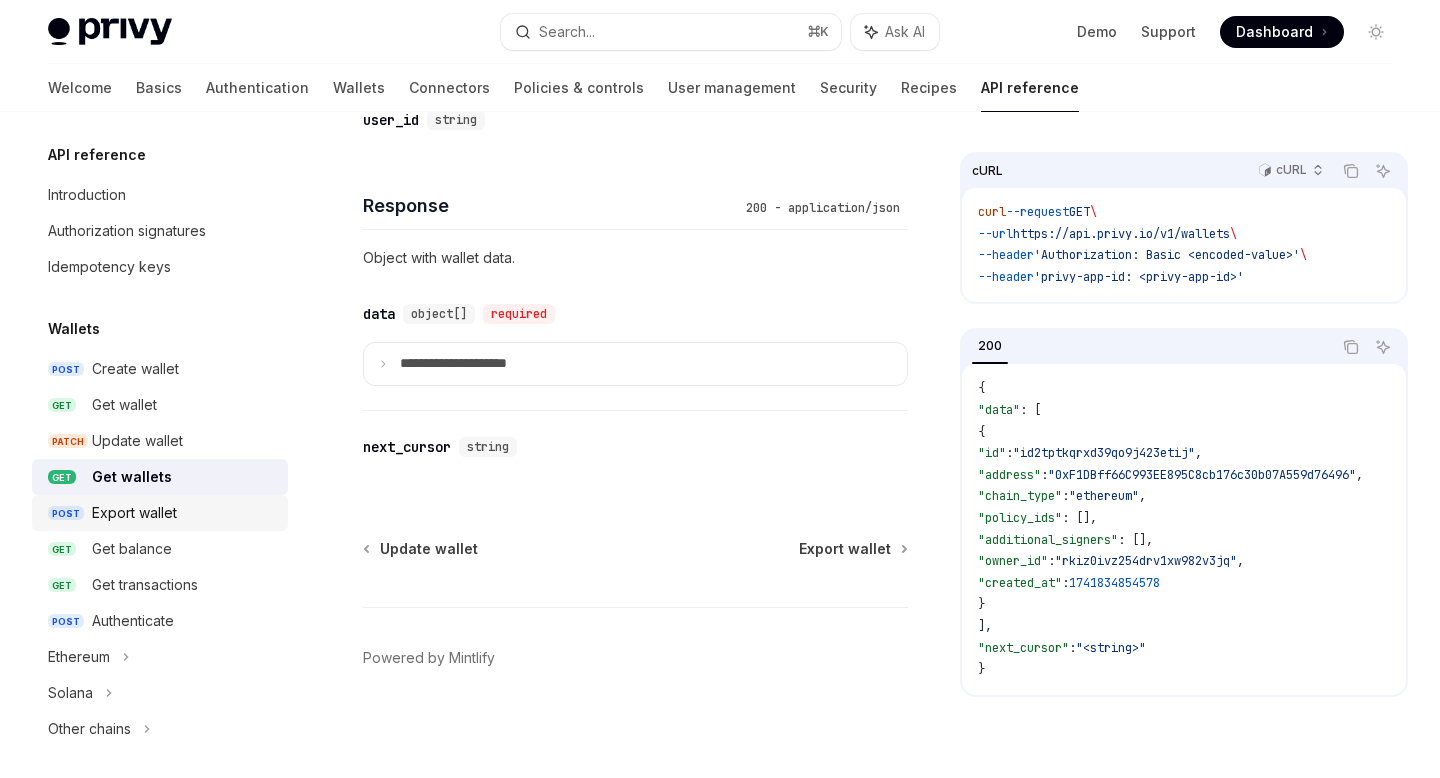click on "Export wallet" at bounding box center [184, 513] 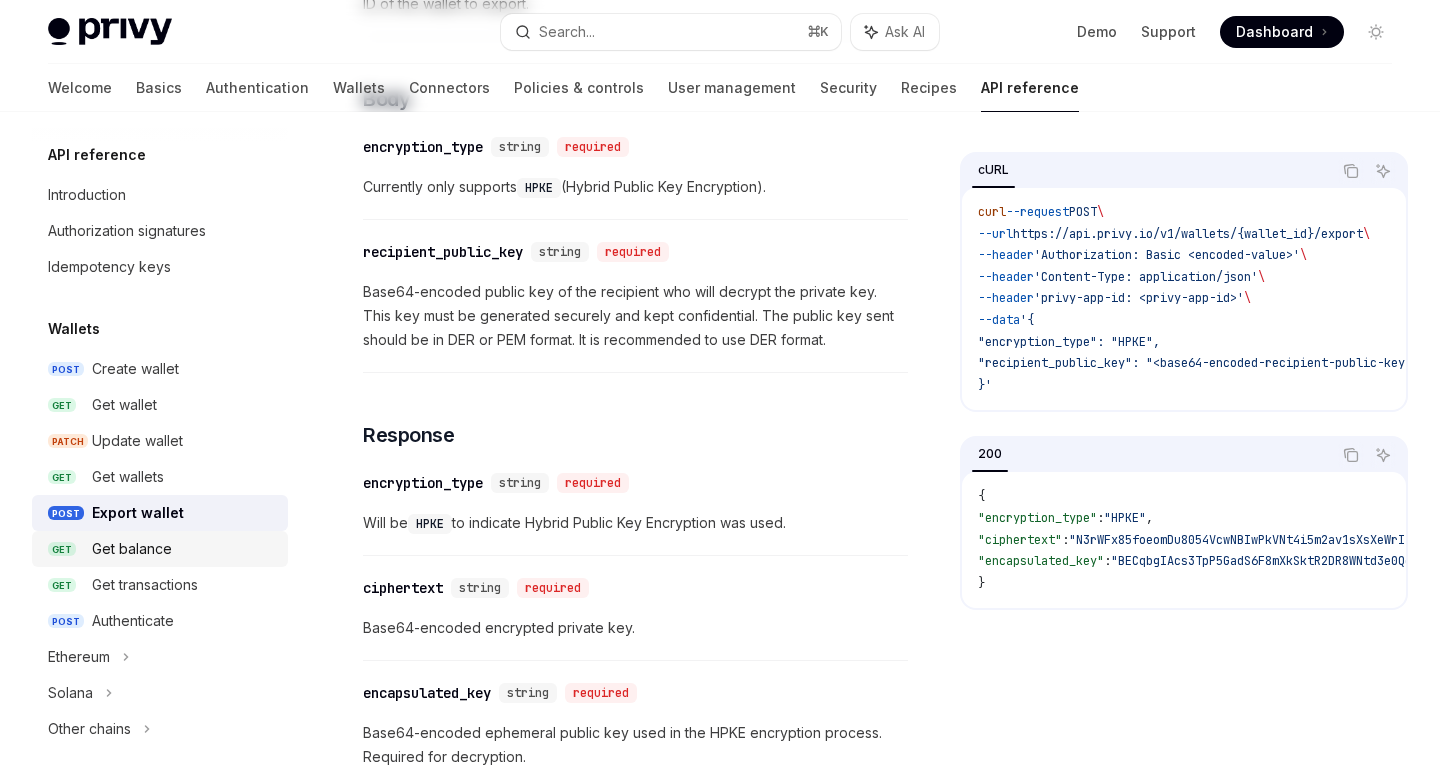 scroll, scrollTop: 0, scrollLeft: 0, axis: both 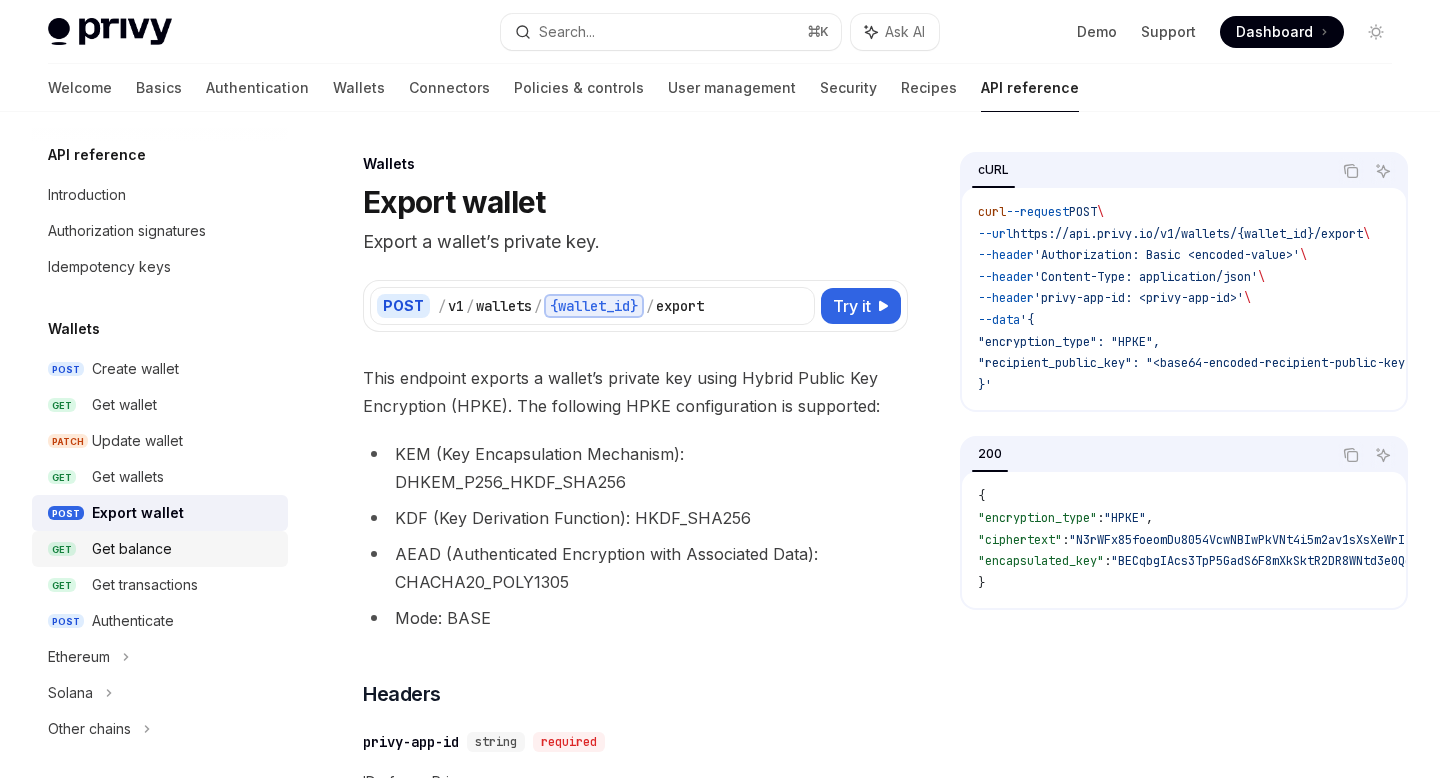 click on "Get balance" at bounding box center (184, 549) 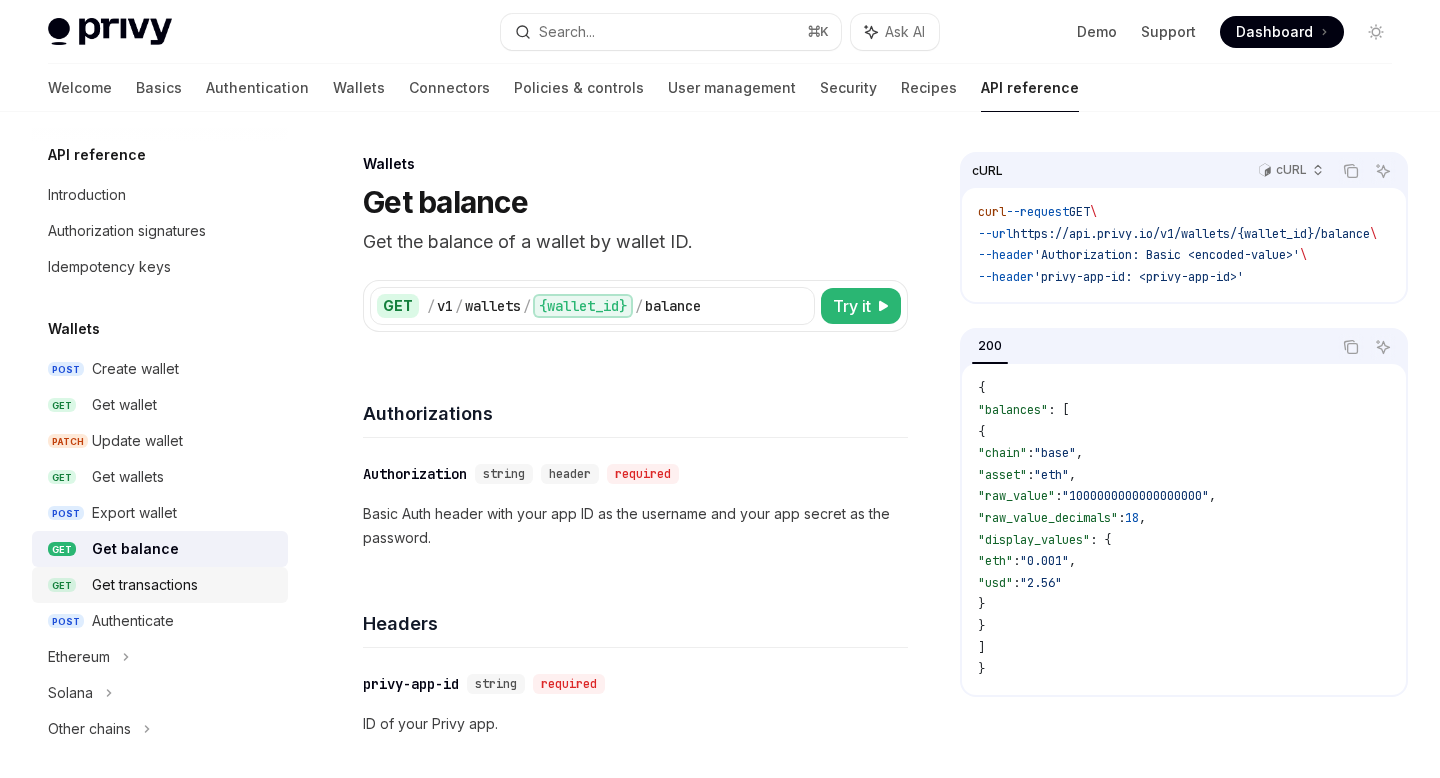 click on "Get transactions" at bounding box center (184, 585) 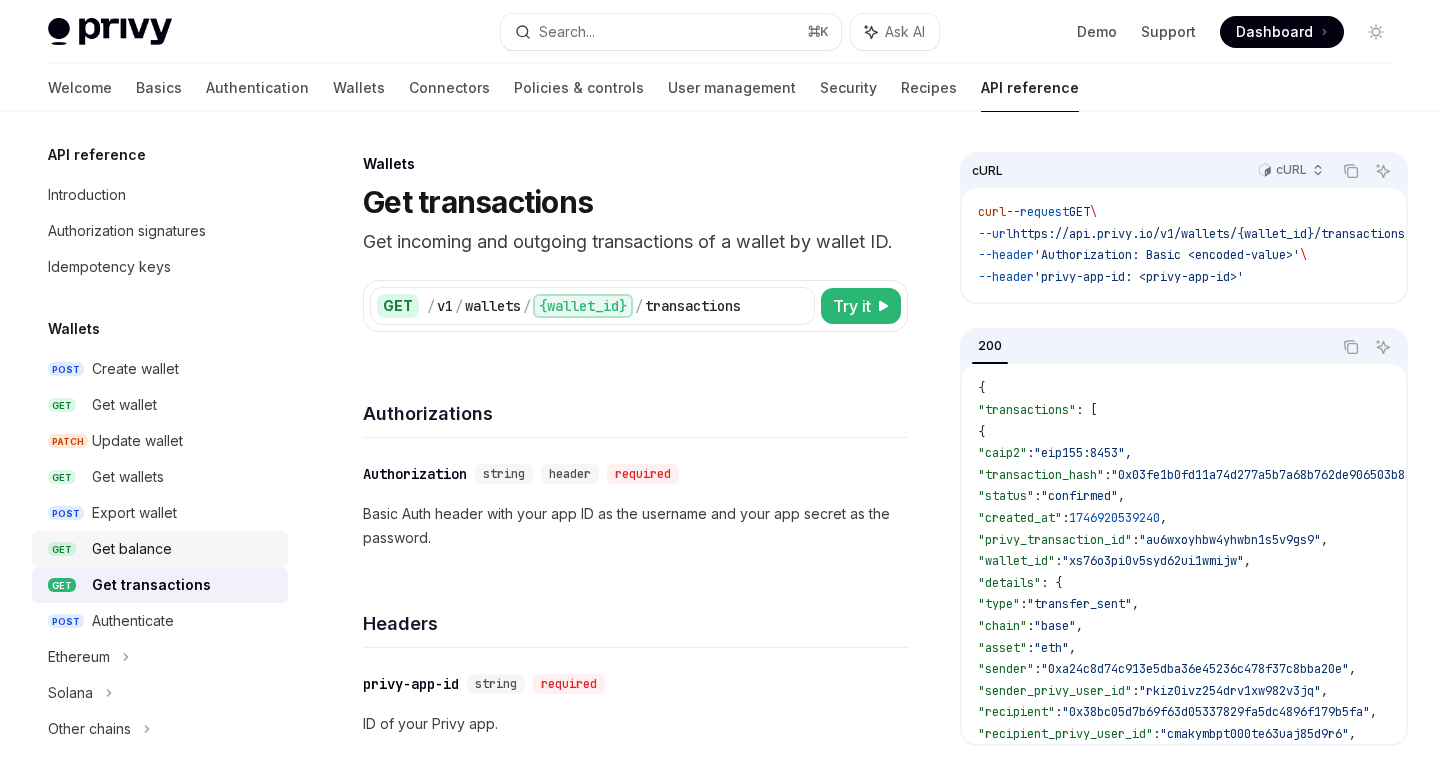 click on "Get balance" at bounding box center (184, 549) 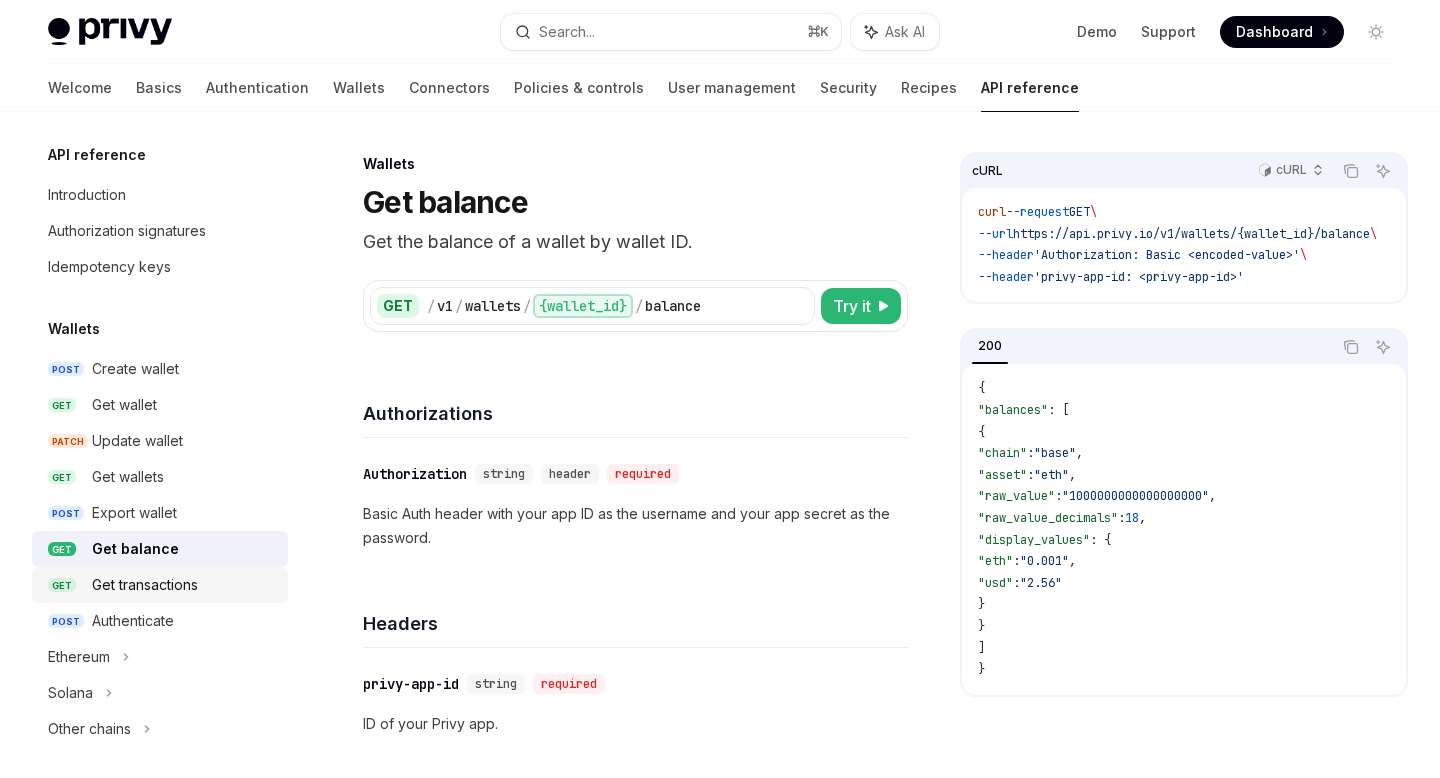 click on "GET Get transactions" at bounding box center (160, 585) 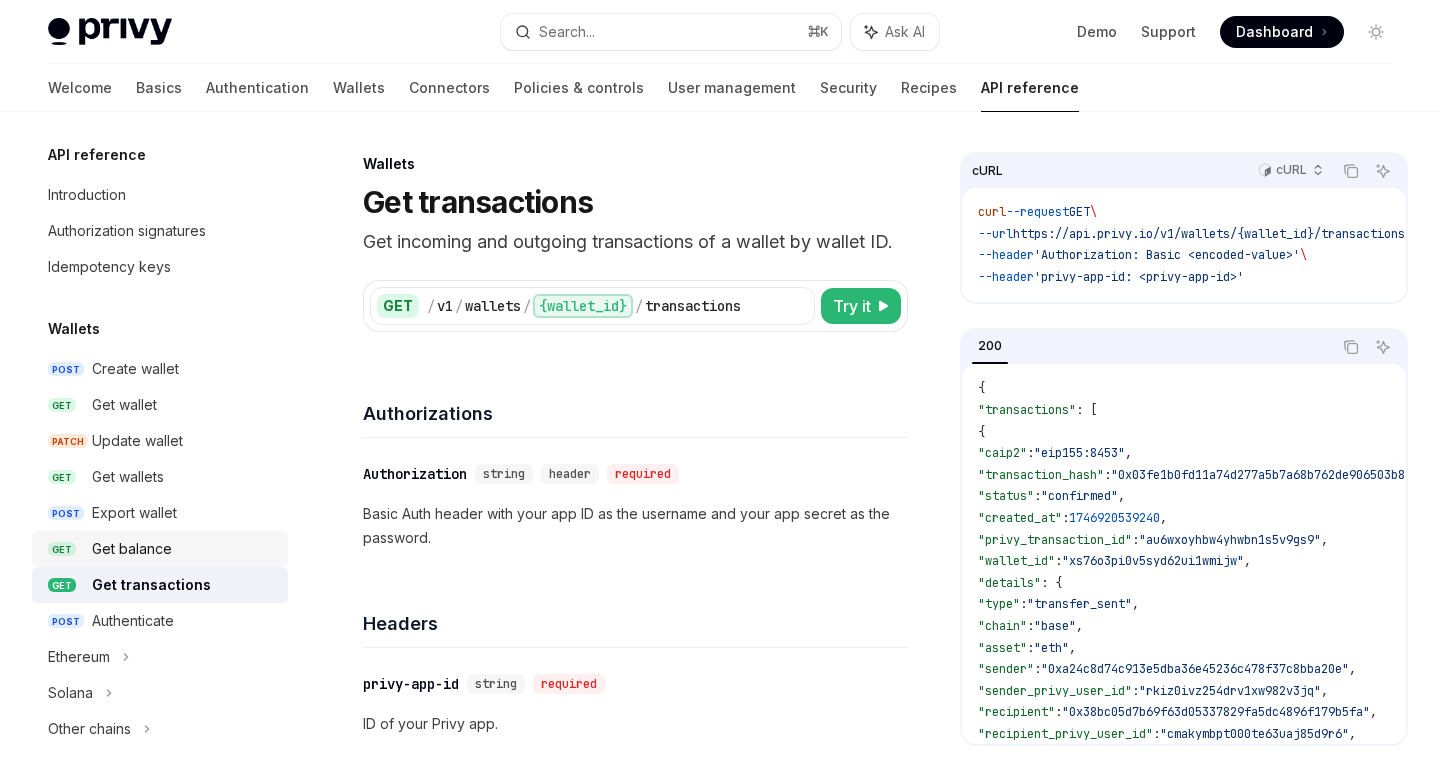 click on "Get balance" at bounding box center [184, 549] 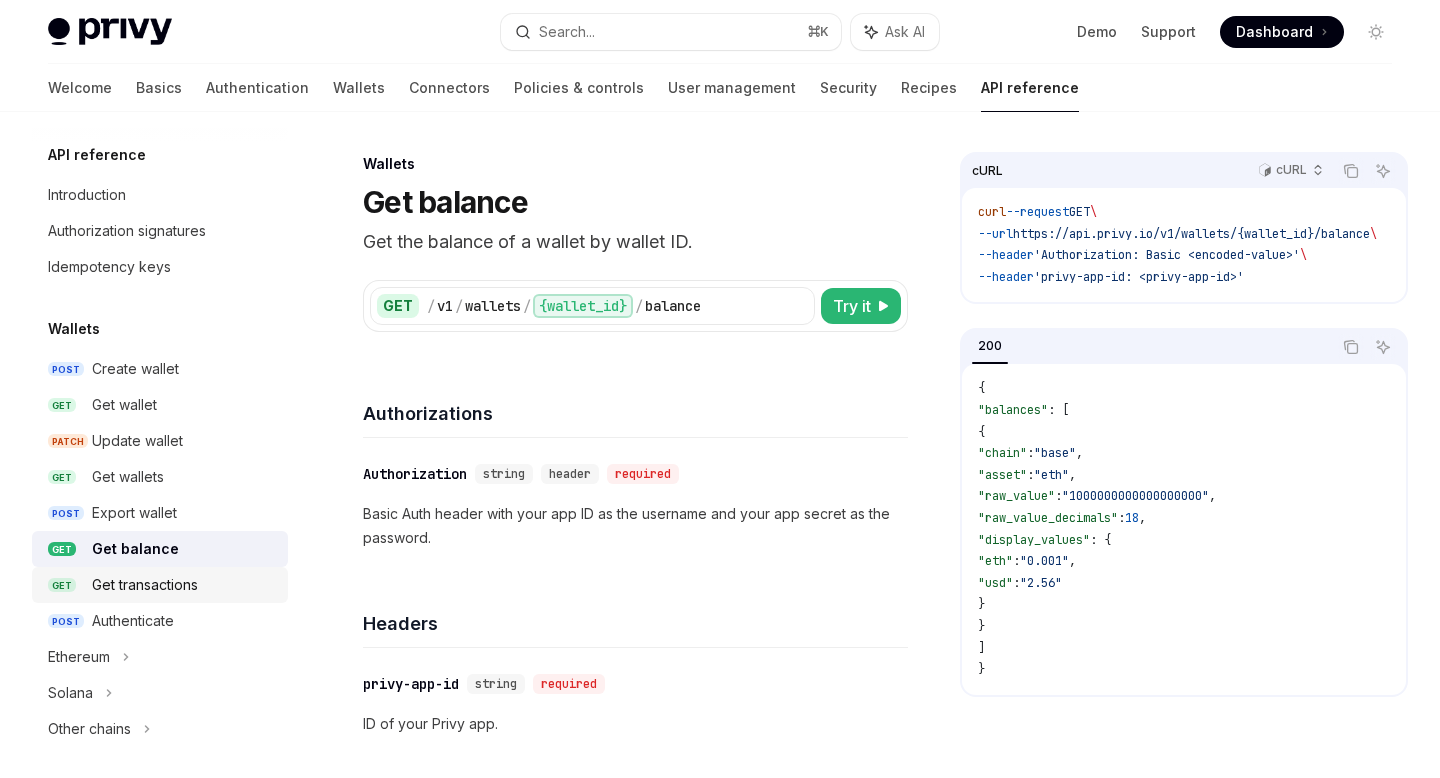 click on "Get transactions" at bounding box center [184, 585] 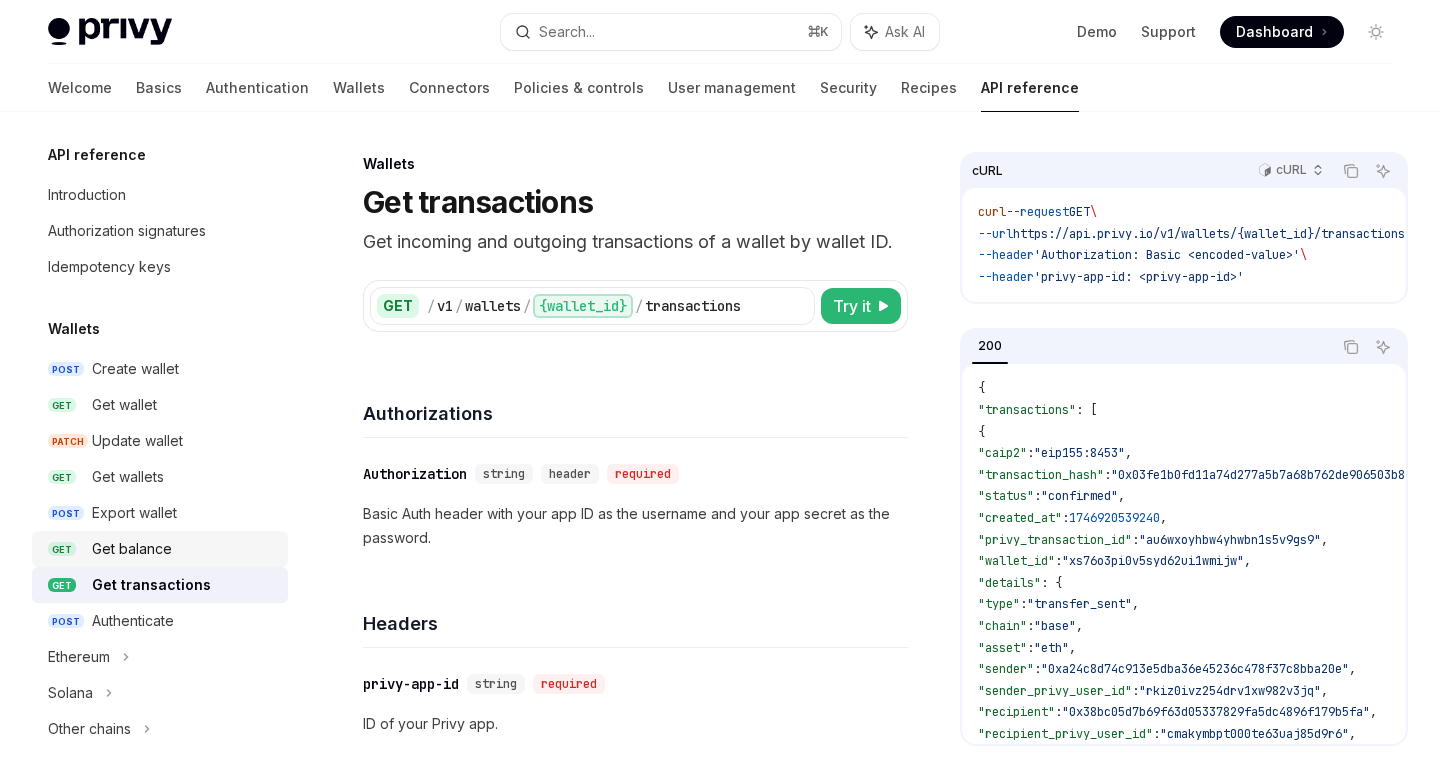 click on "Get balance" at bounding box center [184, 549] 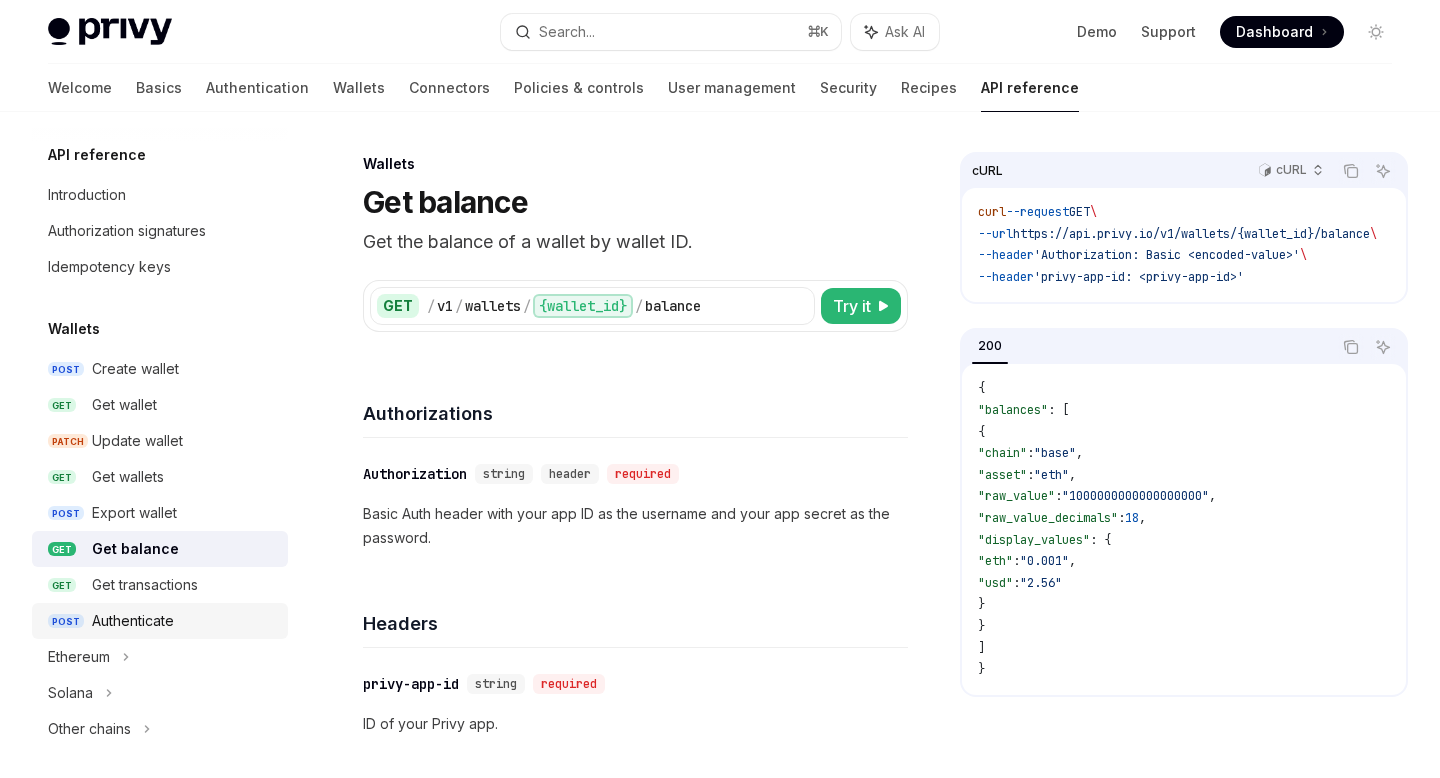 click on "Authenticate" at bounding box center (184, 621) 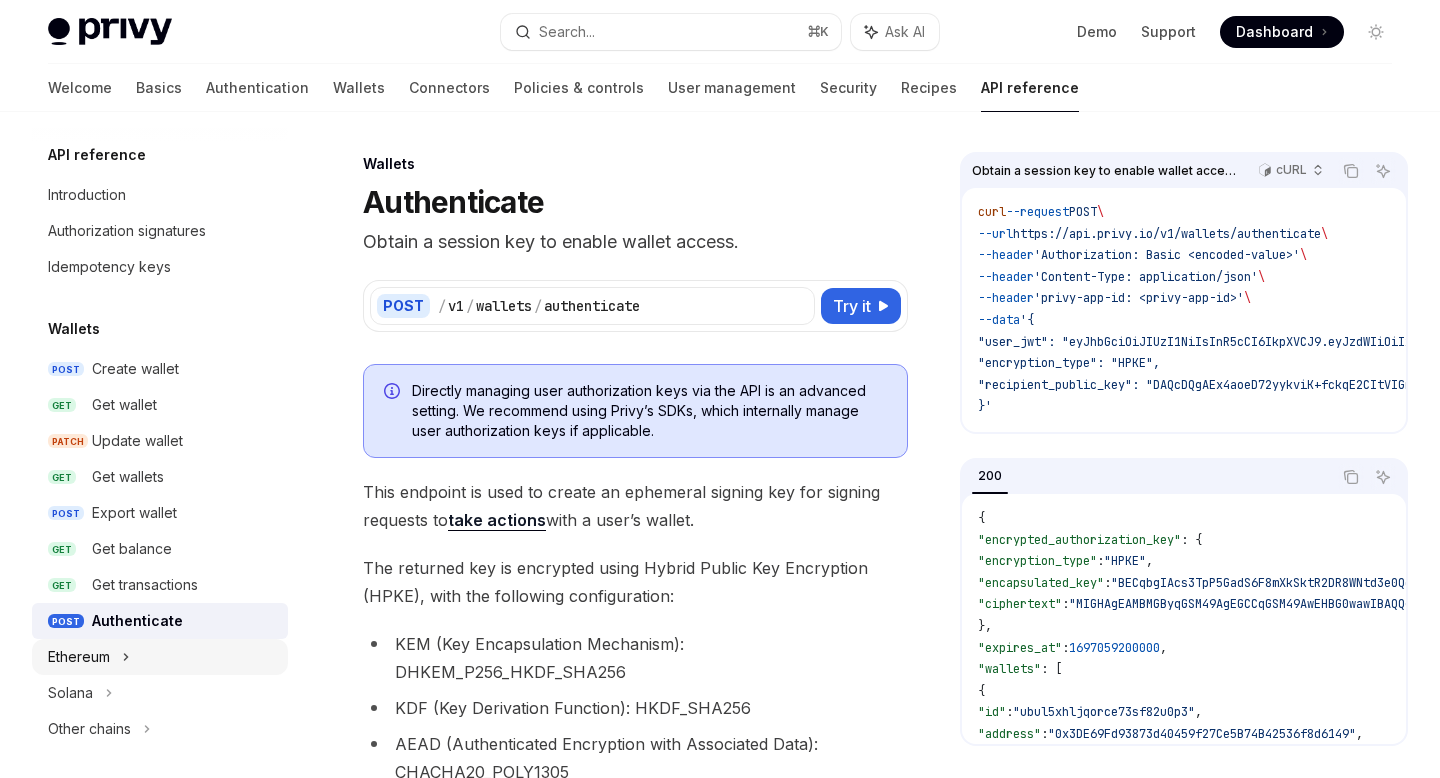 click on "Ethereum" at bounding box center [160, 657] 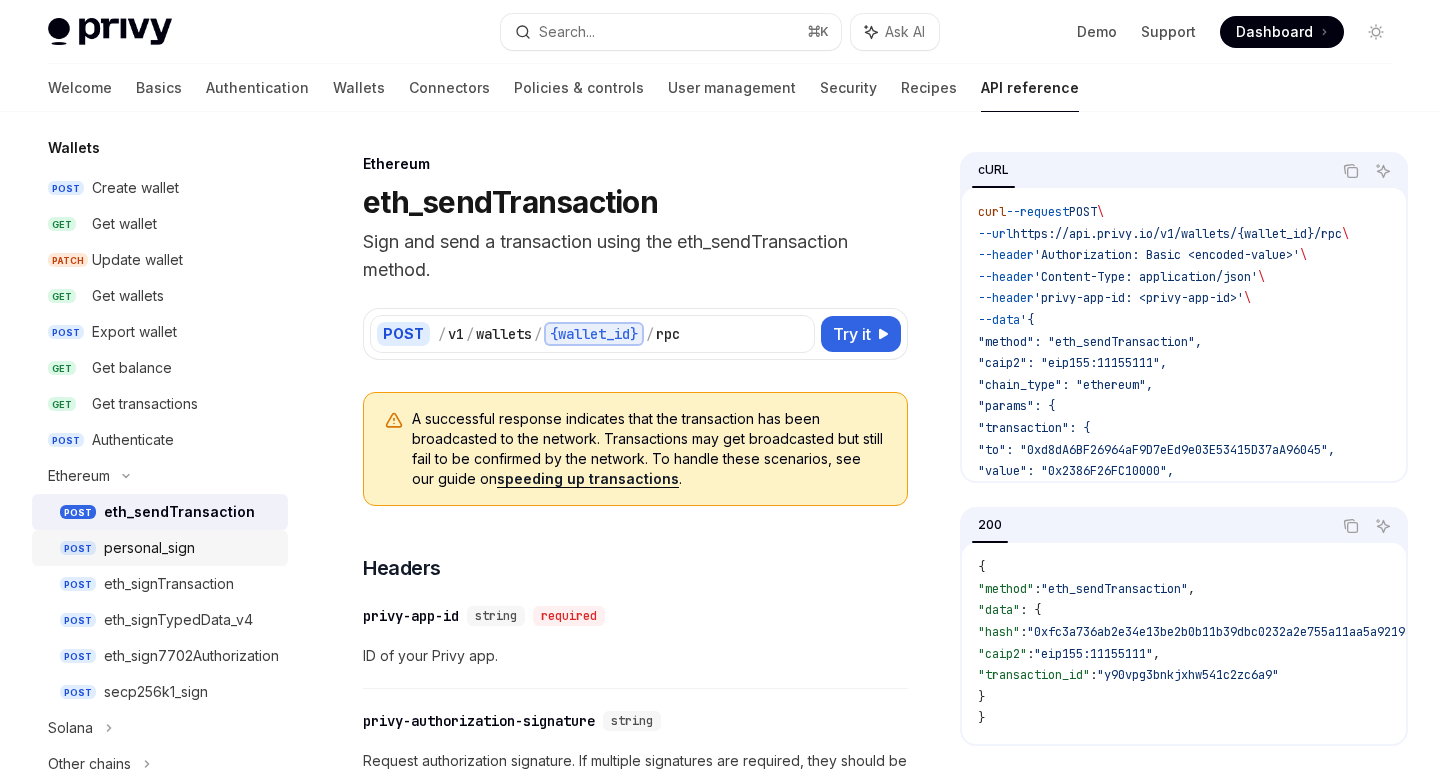 scroll, scrollTop: 186, scrollLeft: 0, axis: vertical 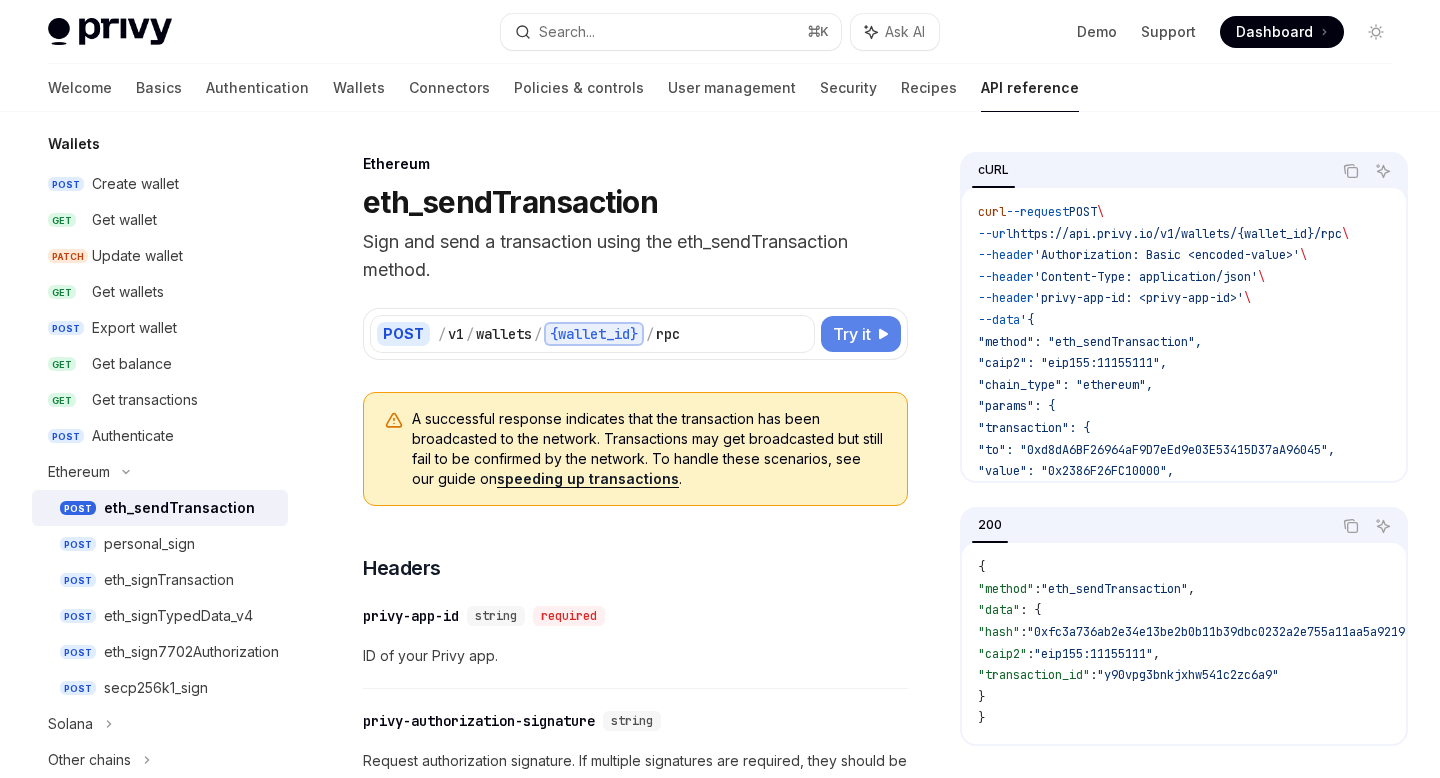 click on "Try it" at bounding box center (861, 334) 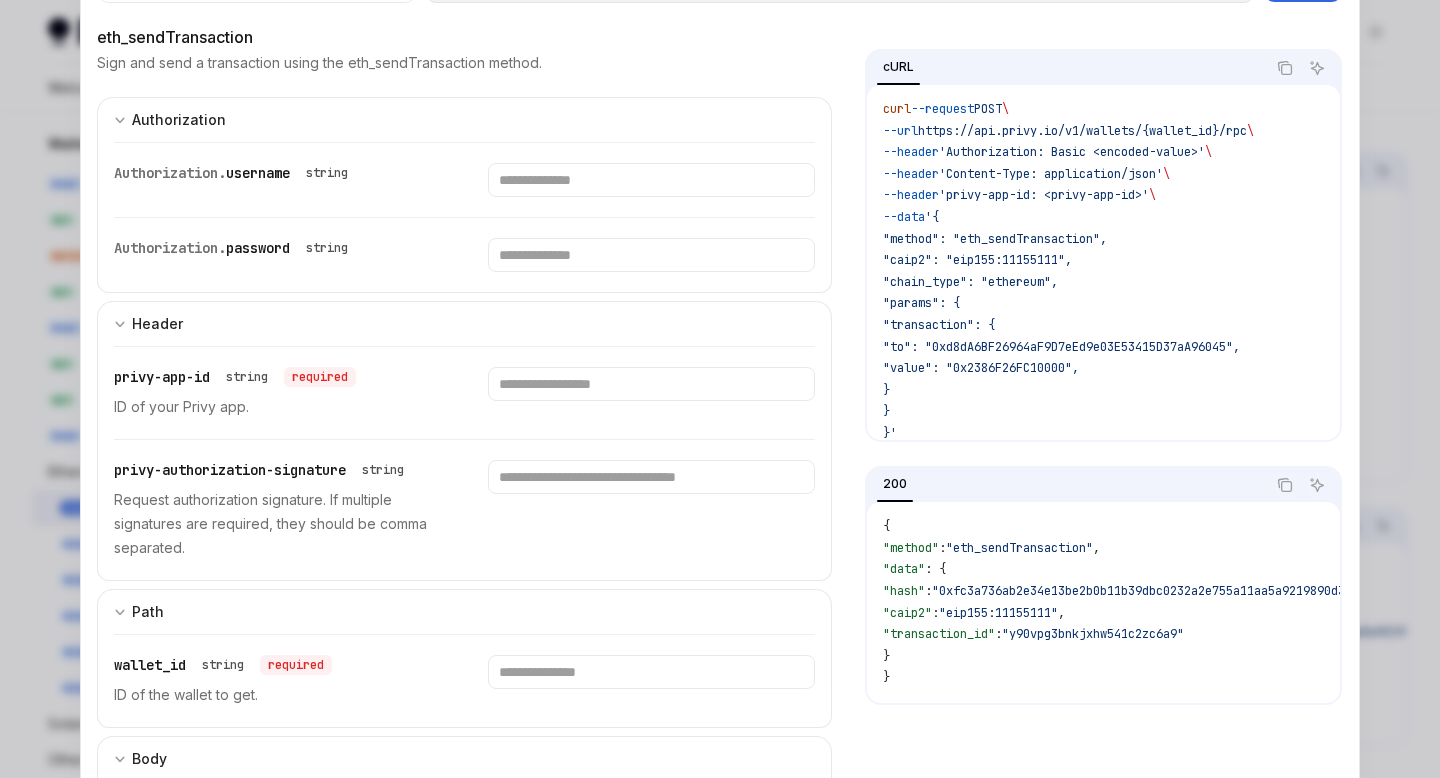 scroll, scrollTop: 0, scrollLeft: 0, axis: both 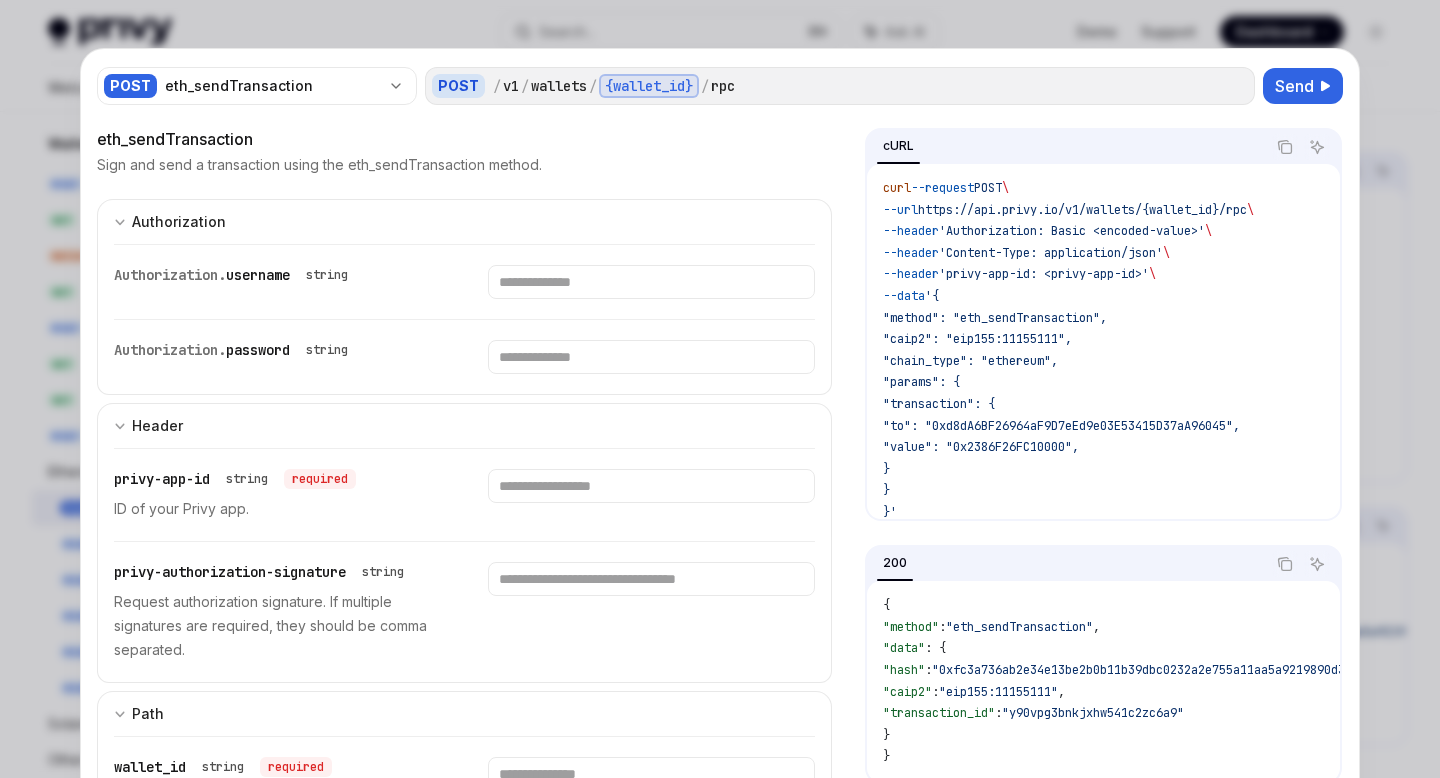 click at bounding box center [720, 389] 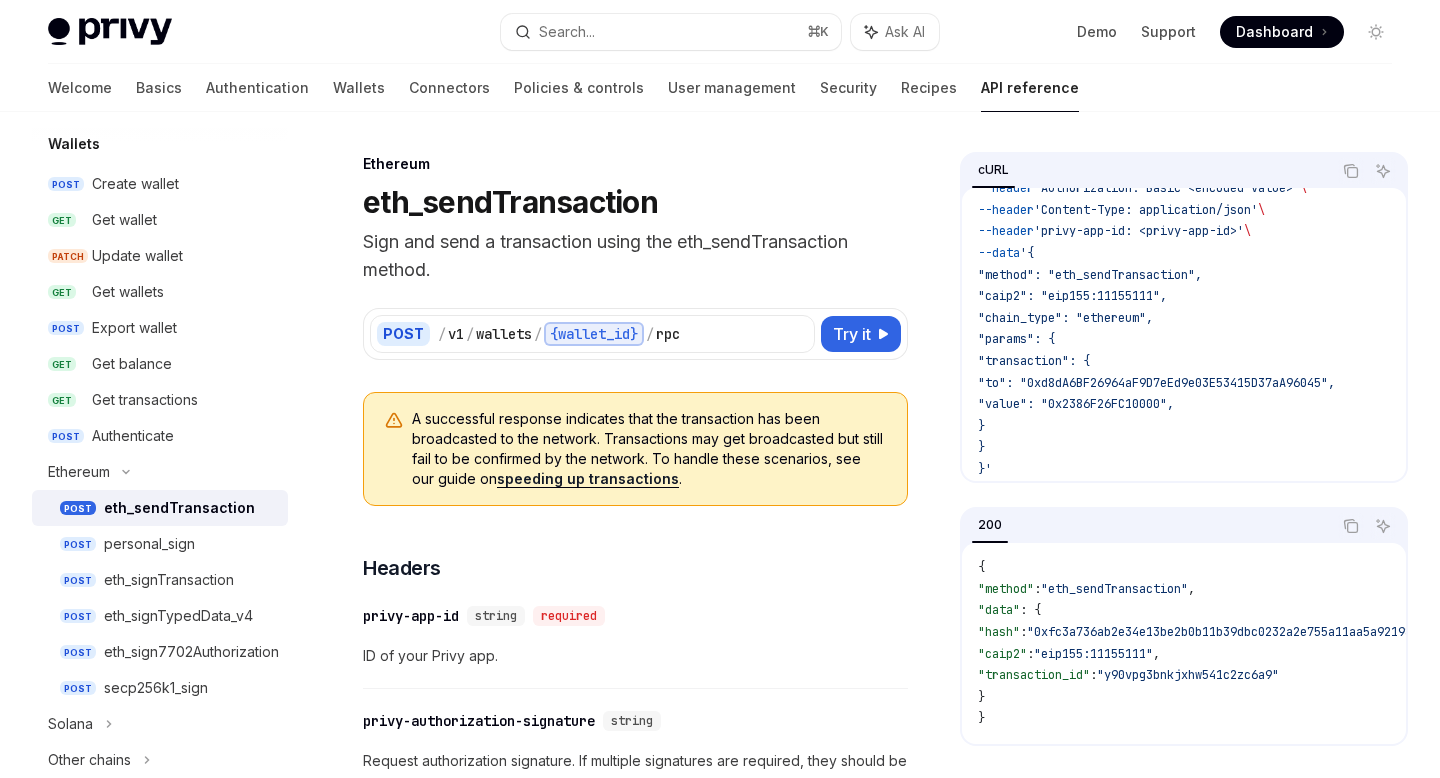 scroll, scrollTop: 0, scrollLeft: 0, axis: both 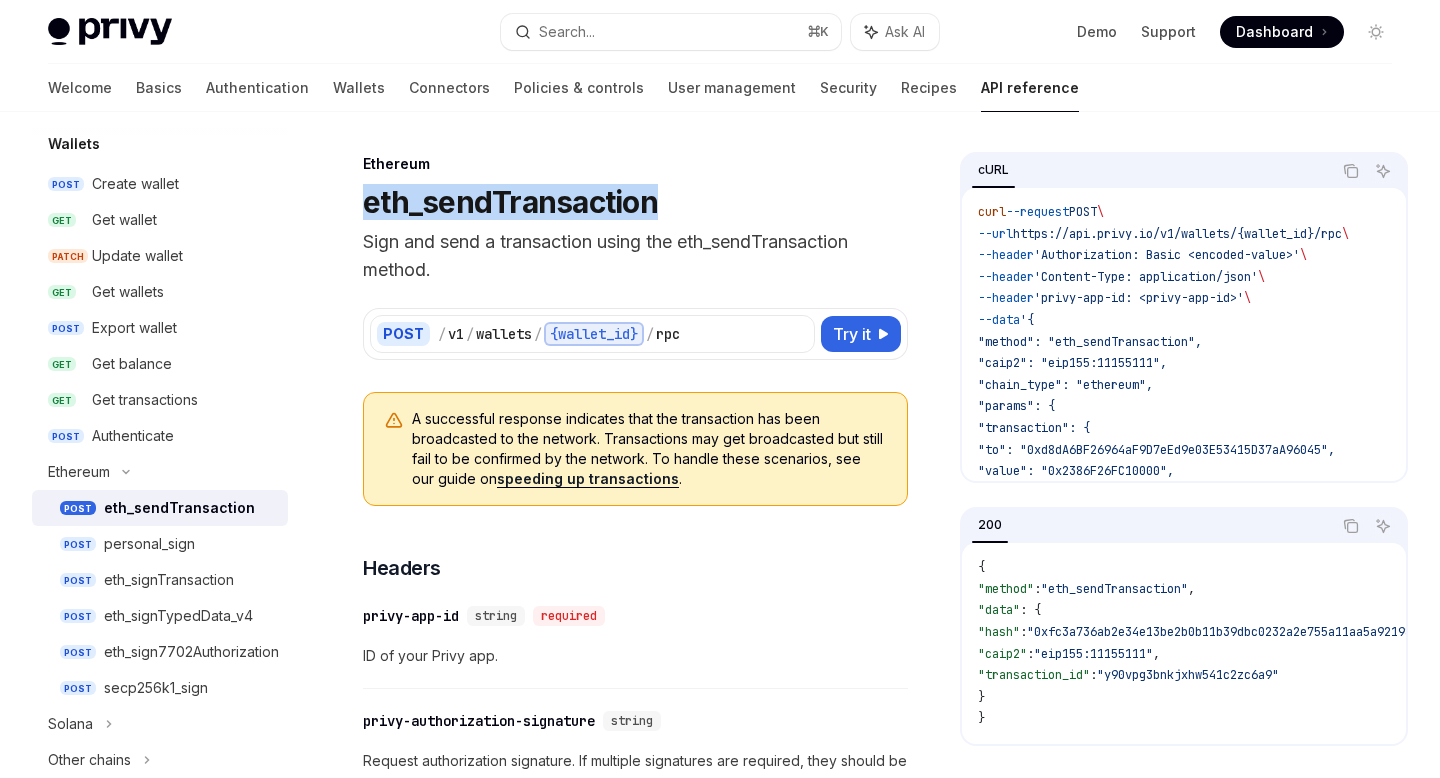 drag, startPoint x: 361, startPoint y: 202, endPoint x: 721, endPoint y: 199, distance: 360.0125 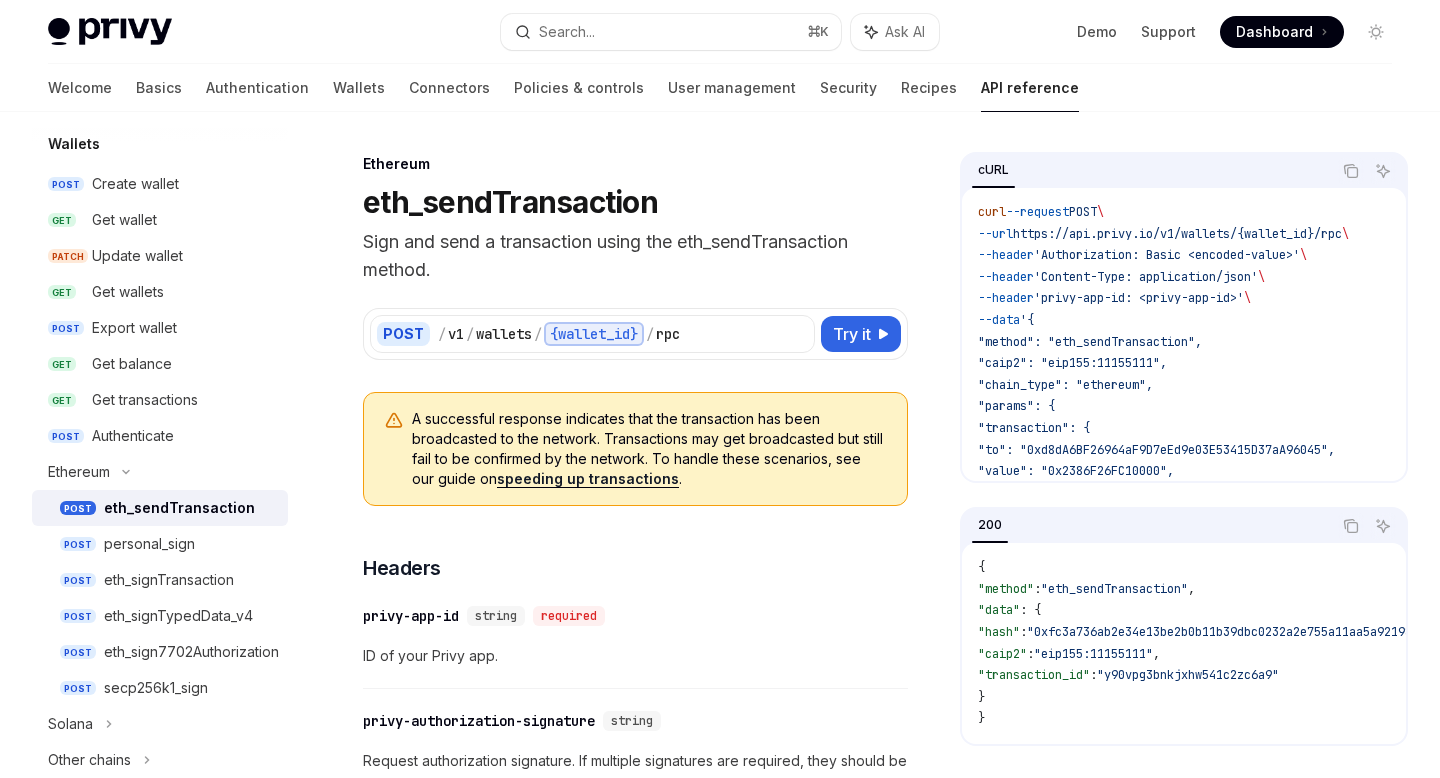 click on "eth_sendTransaction" at bounding box center (635, 202) 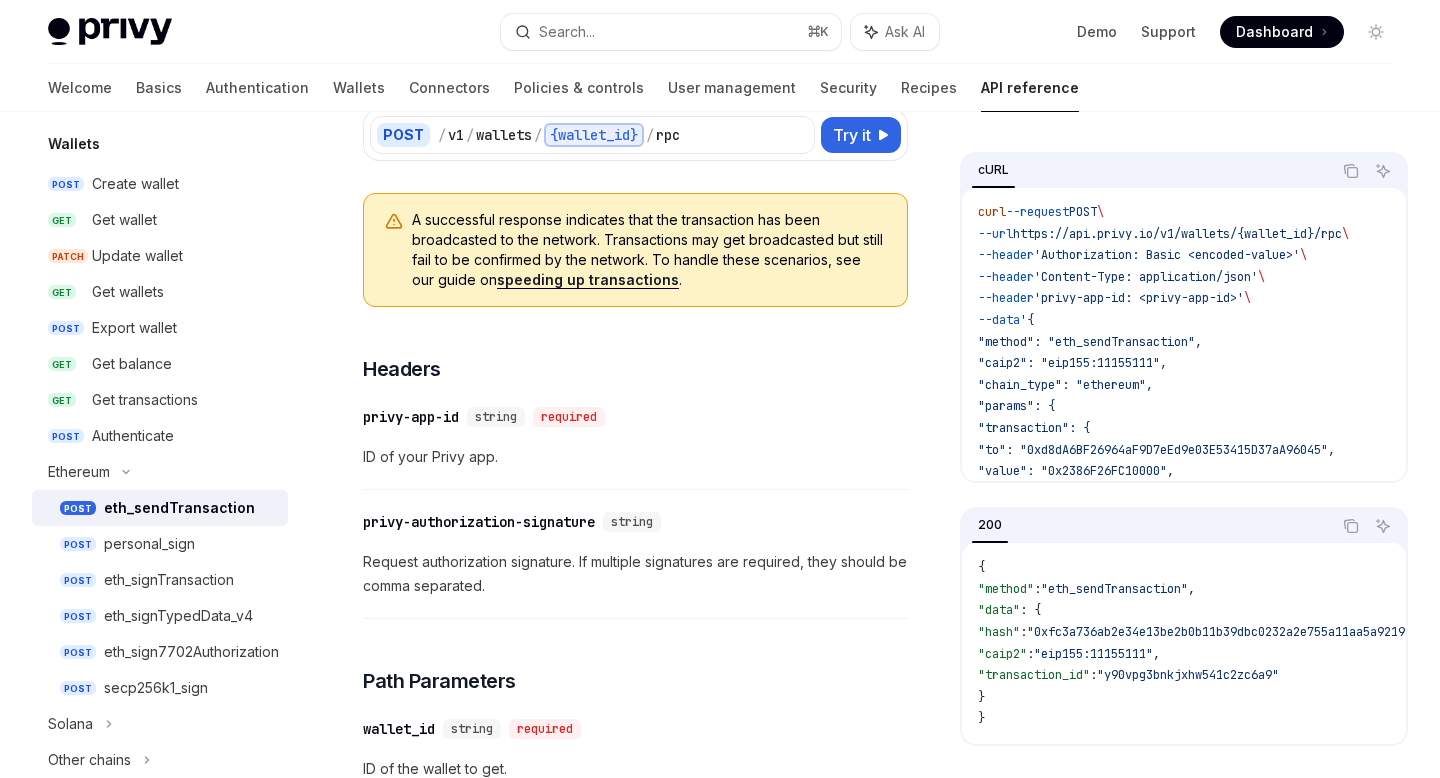 scroll, scrollTop: 202, scrollLeft: 0, axis: vertical 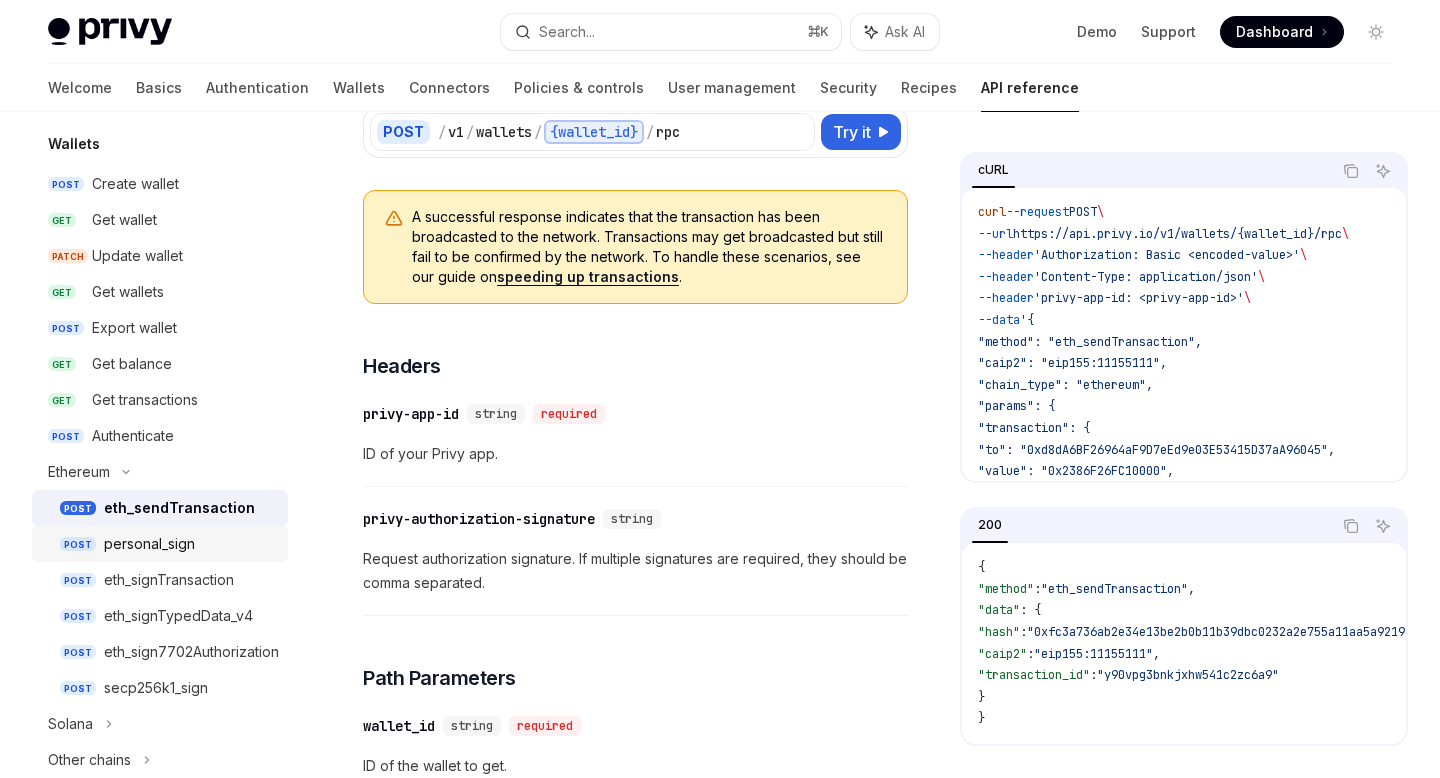 click on "personal_sign" at bounding box center (190, 544) 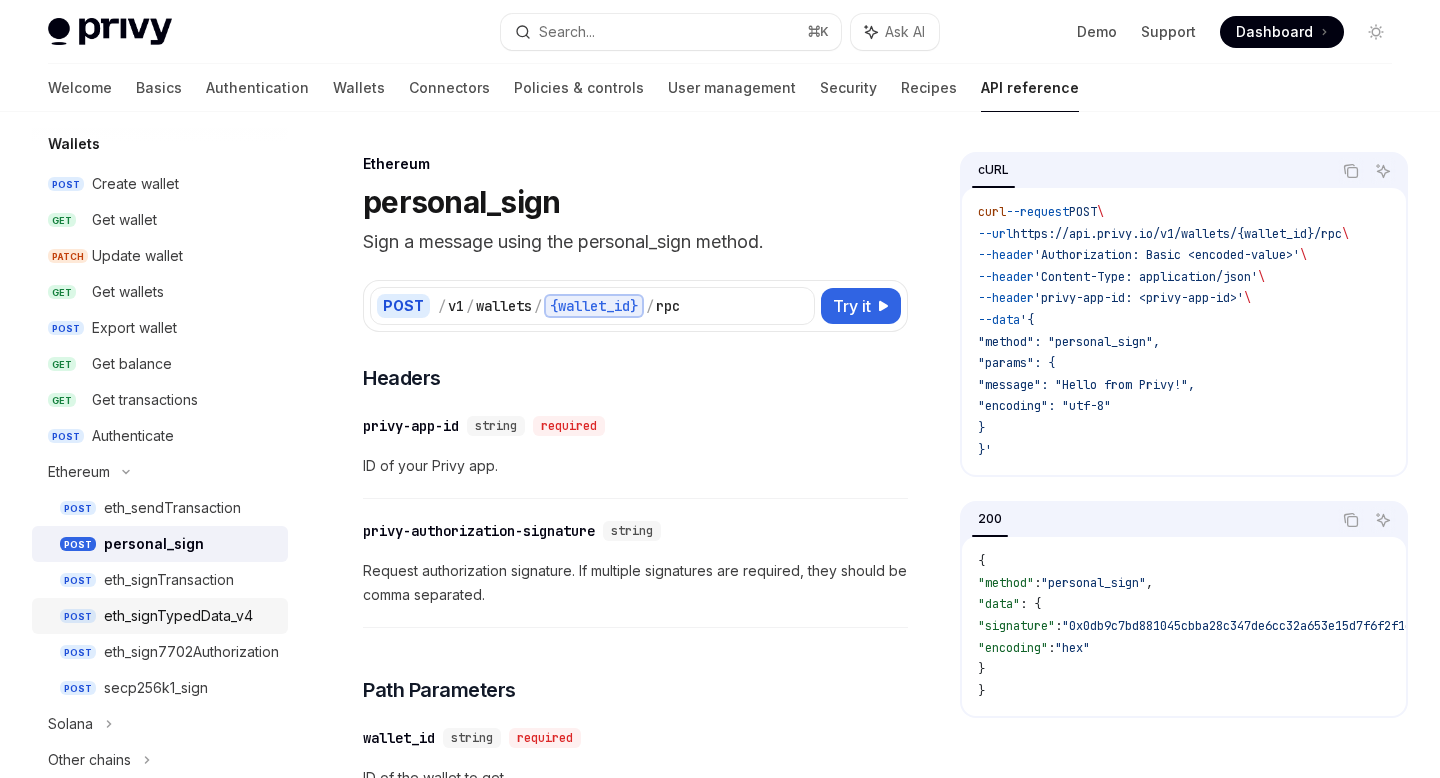 click on "POST eth_signTypedData_v4" at bounding box center [160, 616] 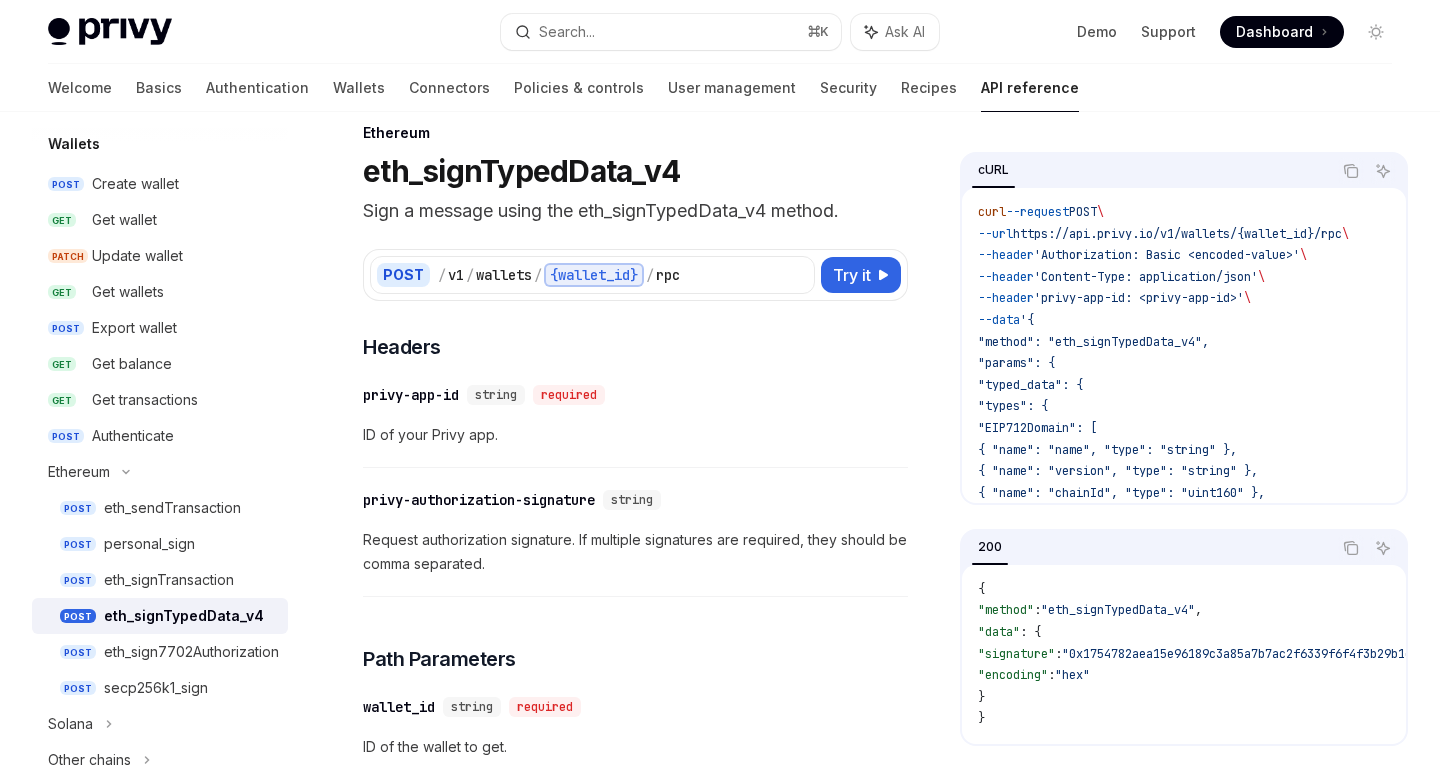 scroll, scrollTop: 34, scrollLeft: 0, axis: vertical 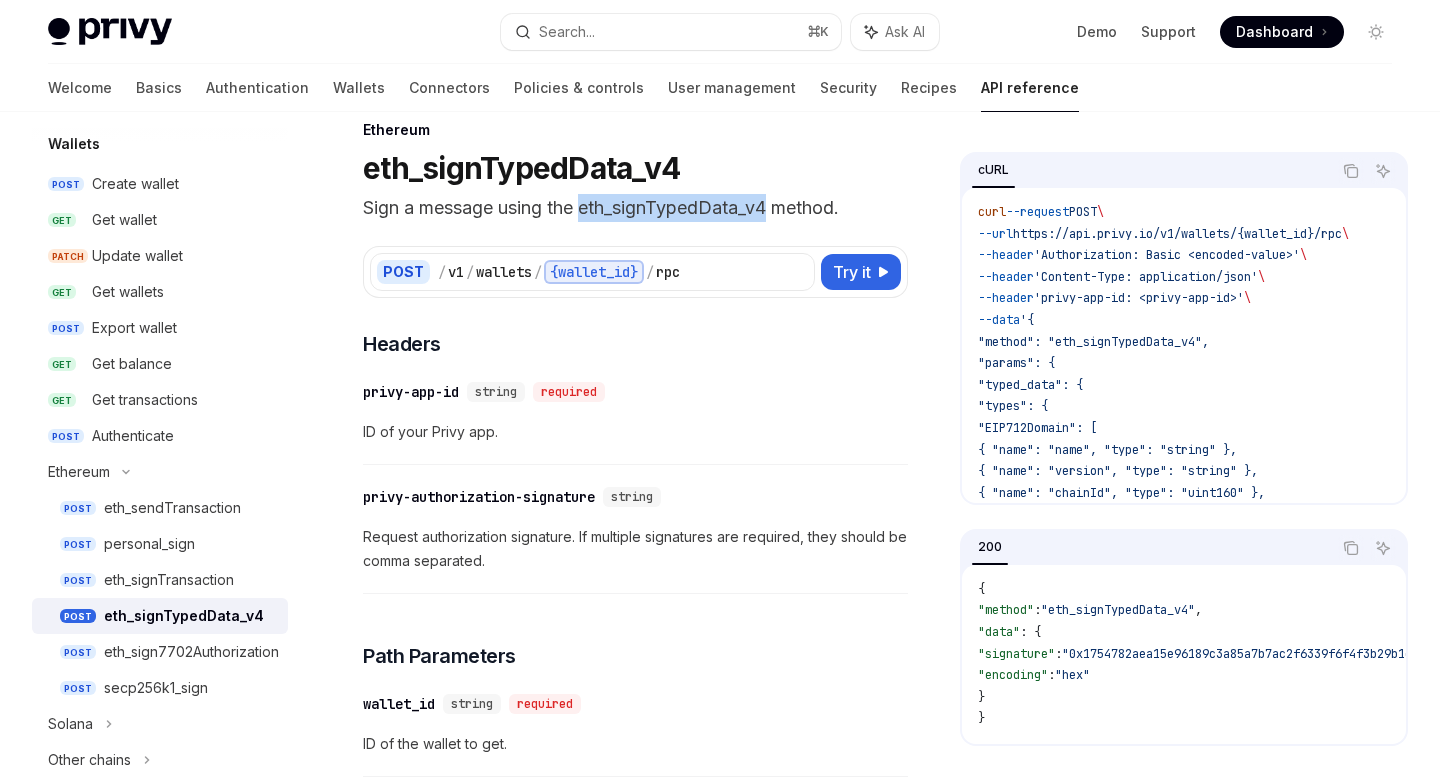 drag, startPoint x: 588, startPoint y: 209, endPoint x: 773, endPoint y: 203, distance: 185.09727 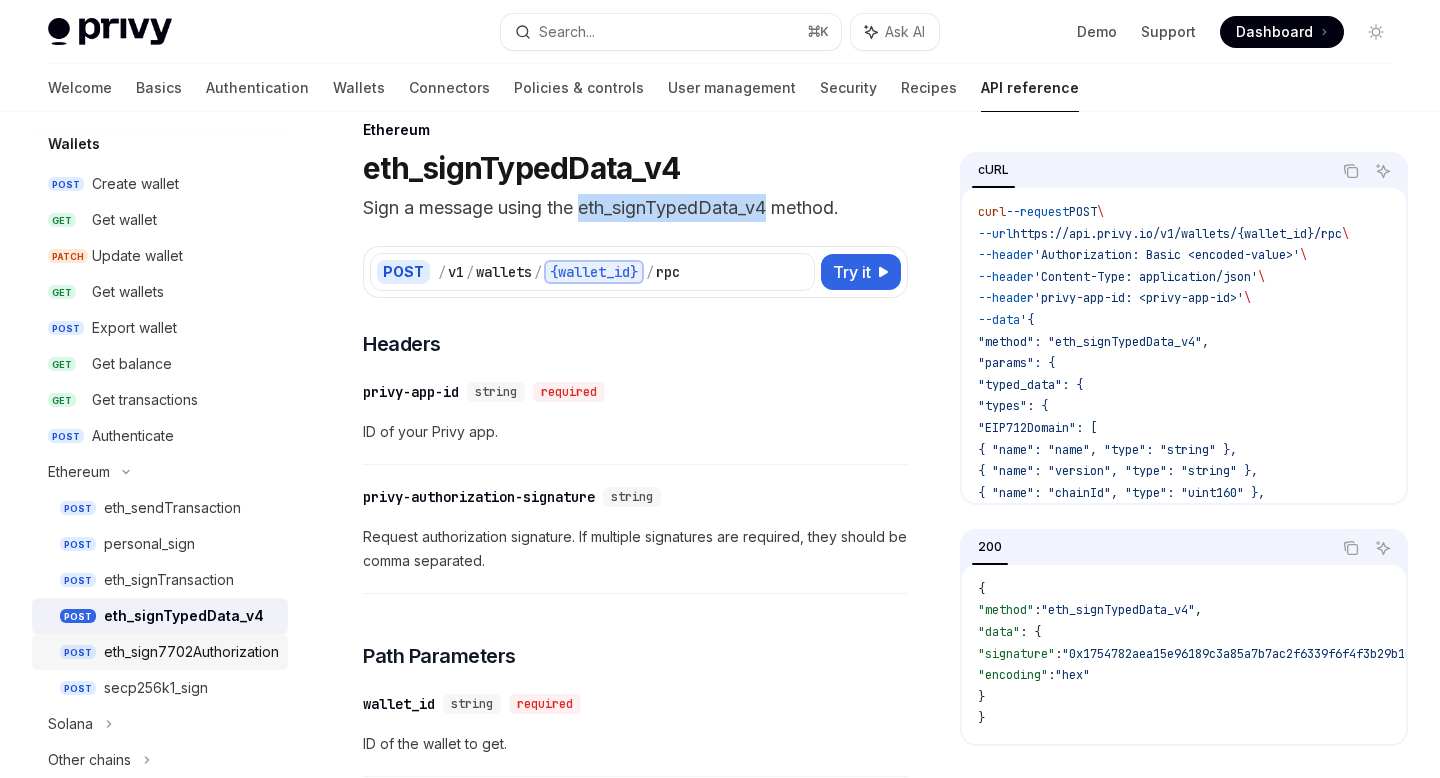 click on "eth_sign7702Authorization" at bounding box center (191, 652) 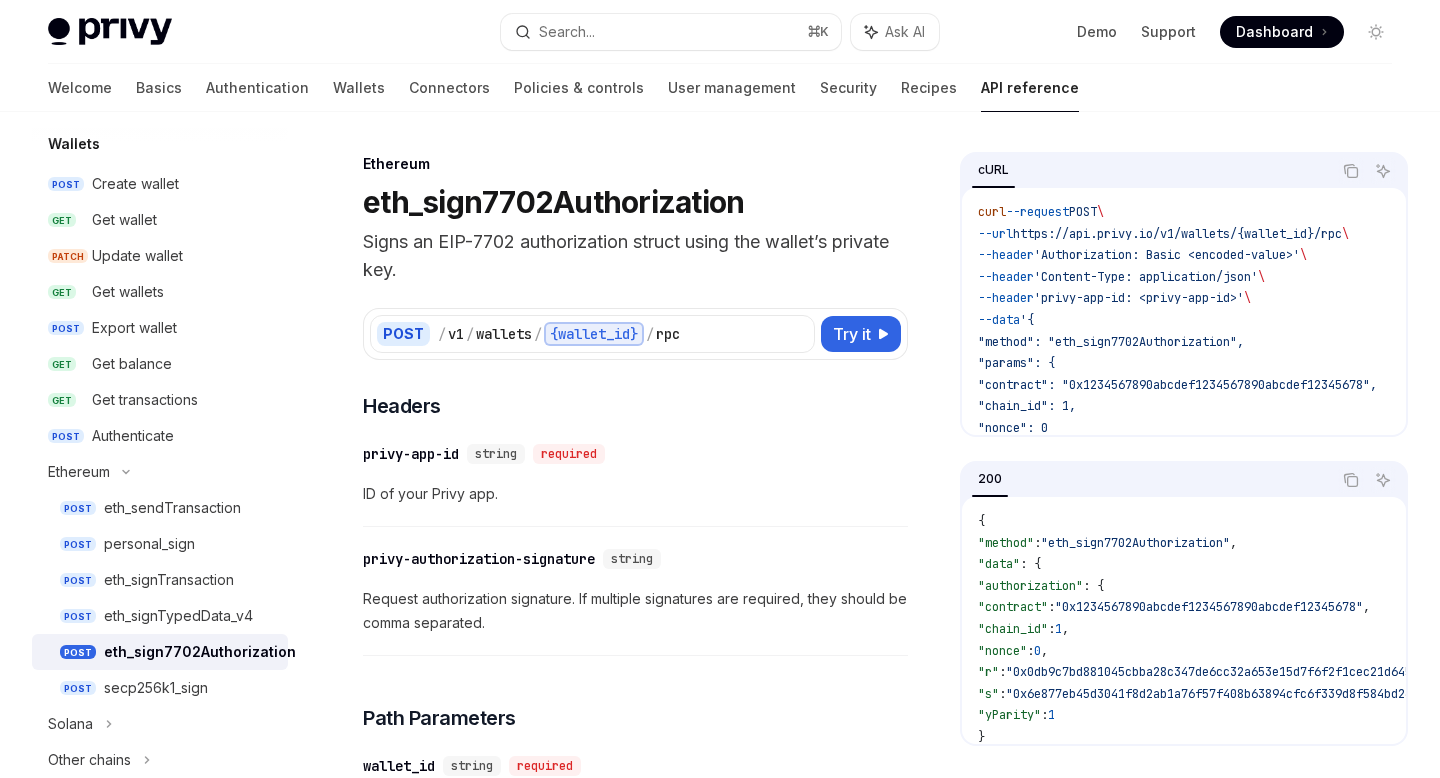 scroll, scrollTop: 70, scrollLeft: 0, axis: vertical 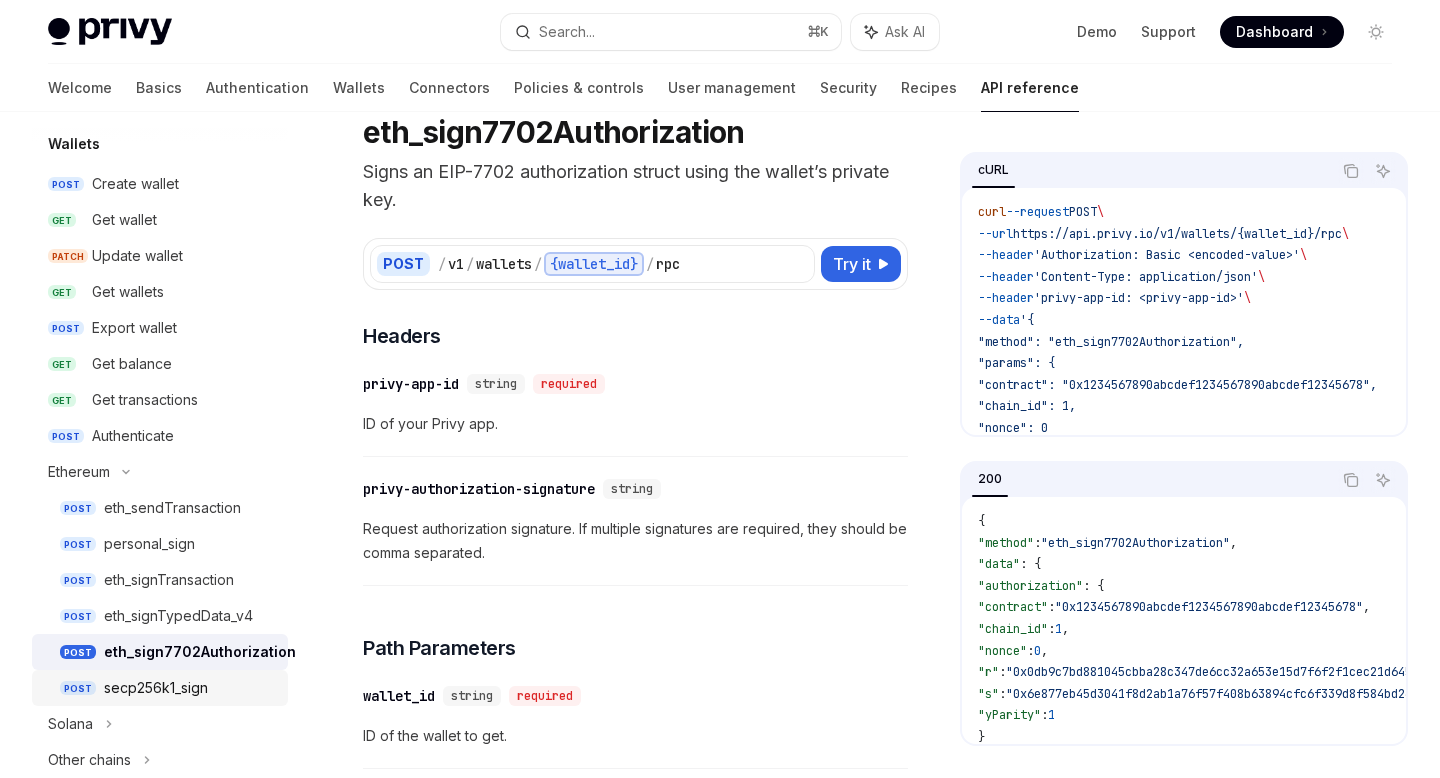 click on "secp256k1_sign" at bounding box center [190, 688] 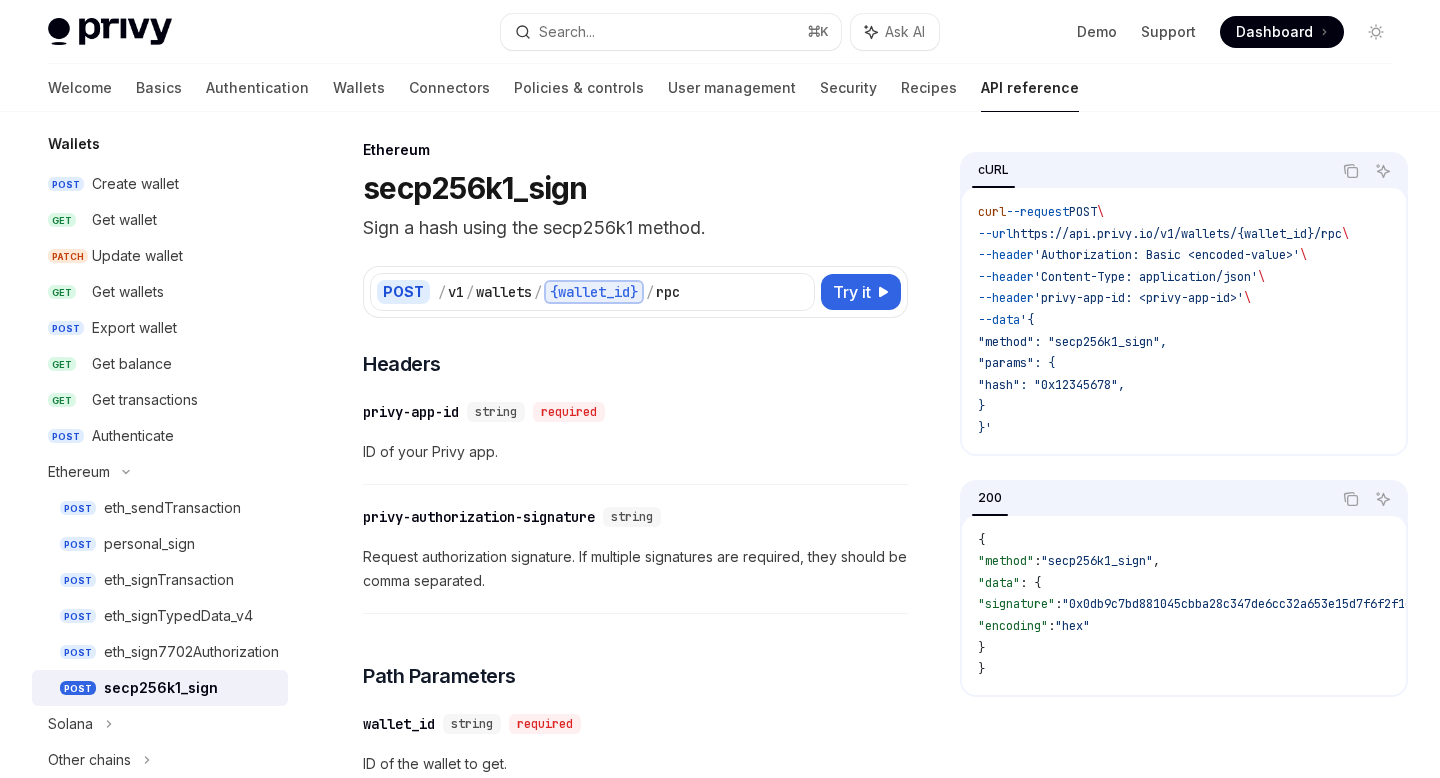 scroll, scrollTop: 0, scrollLeft: 0, axis: both 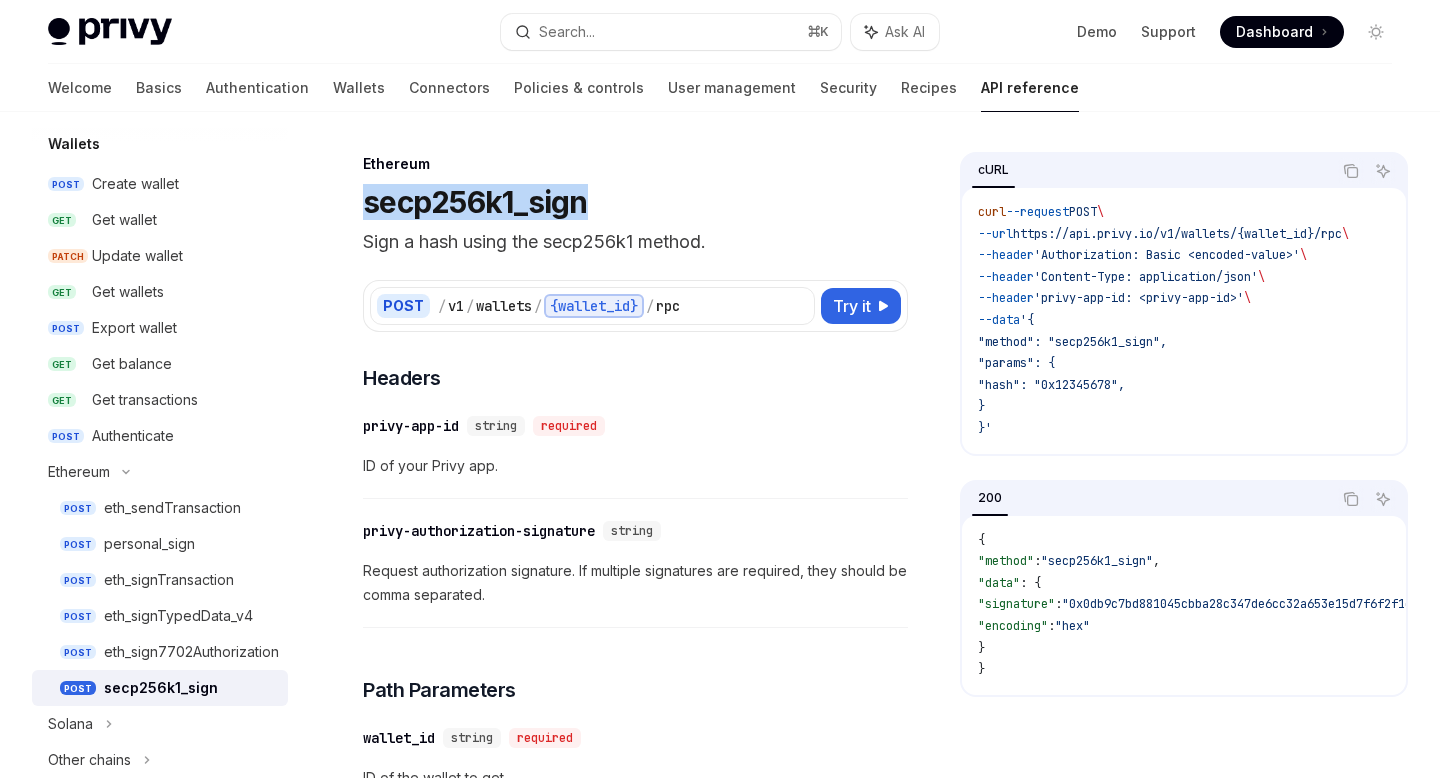 drag, startPoint x: 365, startPoint y: 202, endPoint x: 767, endPoint y: 203, distance: 402.00125 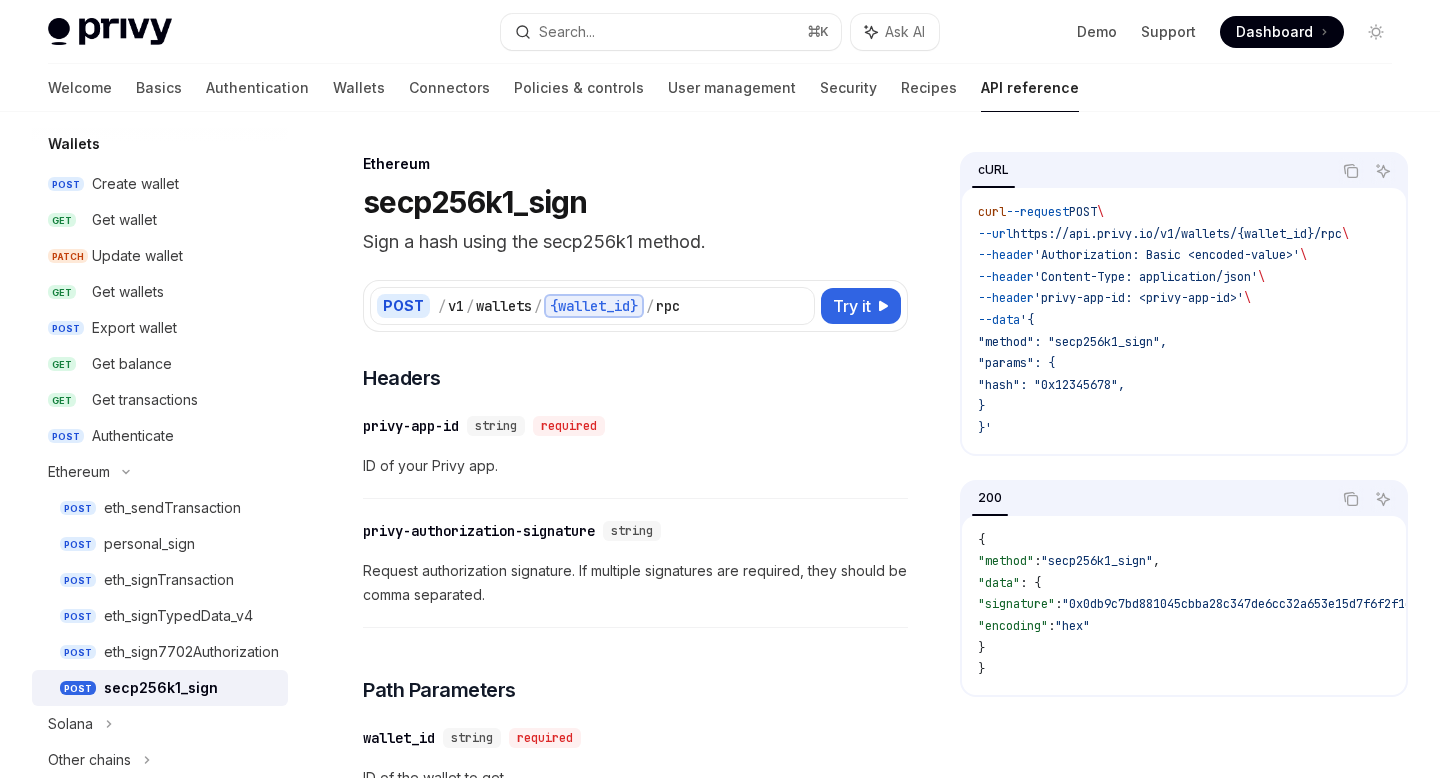 click on "Ethereum secp256k1_sign Sign a hash using the secp256k1 method. POST / v1 / wallets / {wallet_id} / rpc Try it cURL Copy Ask AI curl  --request  POST  \
--url  https://api.privy.io/v1/wallets/{wallet_id}/rpc  \
--header  'Authorization: Basic <encoded-value>'  \
--header  'Content-Type: application/json'  \
--header  'privy-app-id: <privy-app-id>'  \
--data  '{
"method": "secp256k1_sign",
"params": {
"hash": "0x12345678",
}
}'
200 Copy Ask AI {
"method" :  "secp256k1_sign" ,
"data" : {
"signature" :  "0x0db9c7bd881045cbba28c347de6cc32a653e15d7f6f2f1cec21d645f402a64196e877eb45d3041f8d2ab1a76f57f408b63894cfc6f339d8f584bd26efceae3081c" ,
"encoding" :  "hex"
}
}
​ Headers
​ privy-app-id string required ID of your Privy app.
​ privy-authorization-signature string Request authorization signature. If multiple signatures are required, they should be comma
separated.
​ Path Parameters
​ wallet_id string required
​ Body
​" at bounding box center [720, 1046] 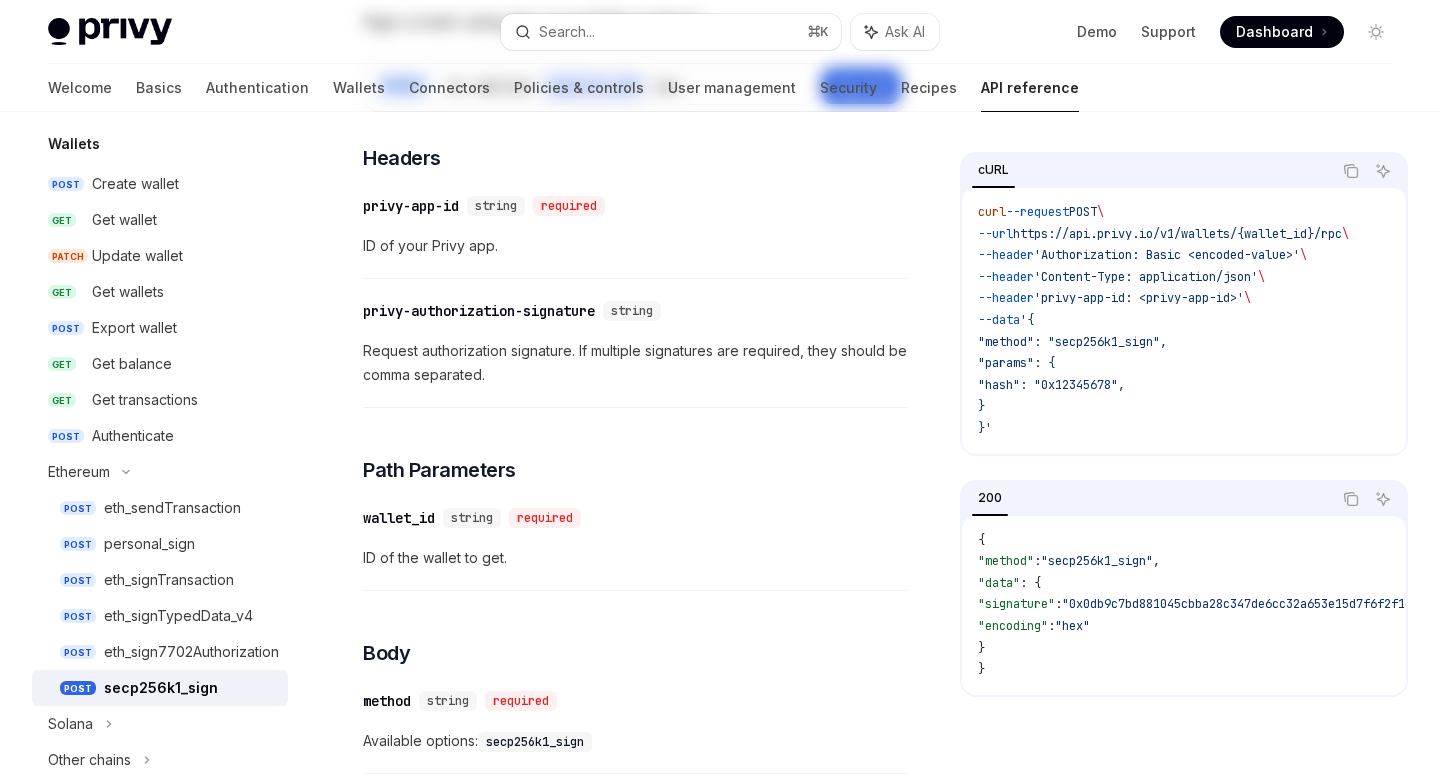 scroll, scrollTop: 492, scrollLeft: 0, axis: vertical 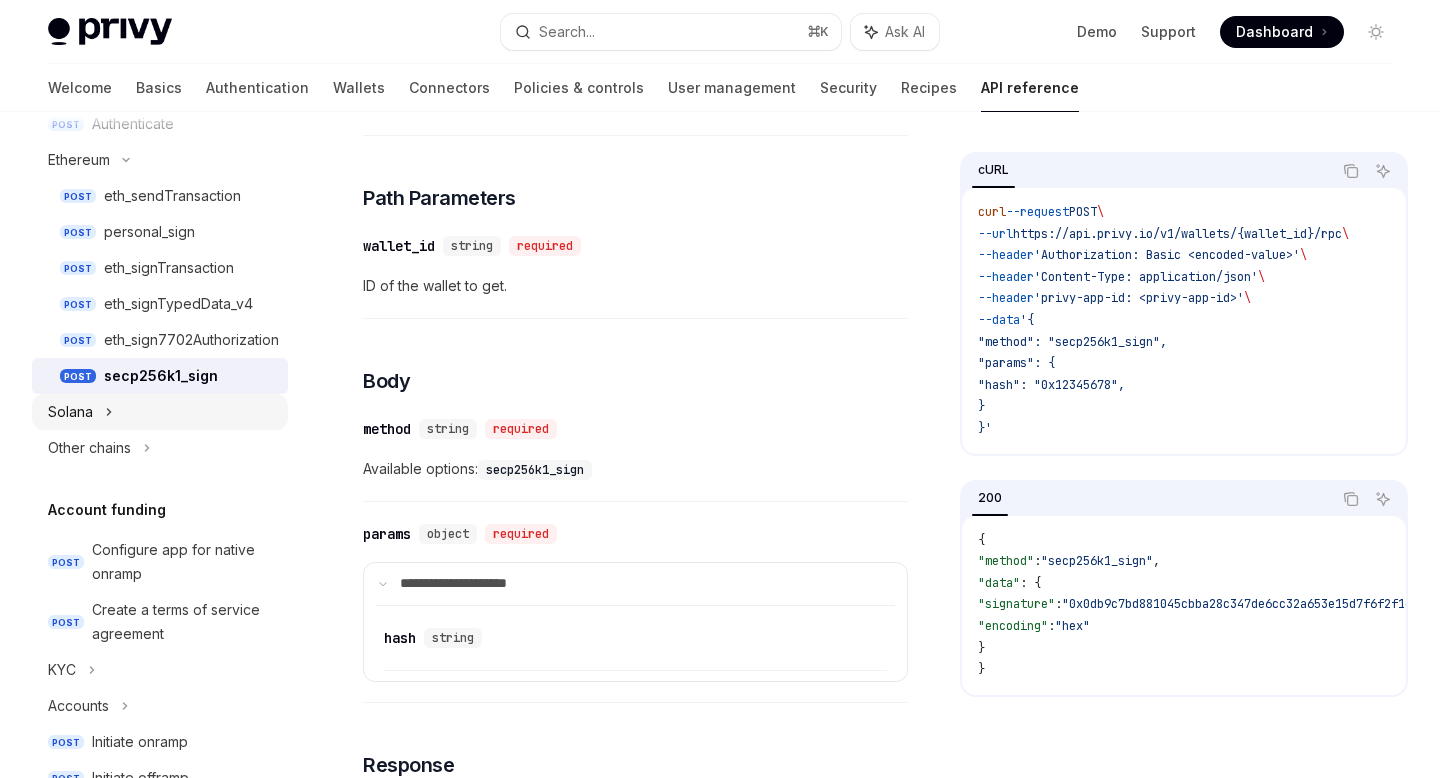 click on "Solana" at bounding box center (160, 412) 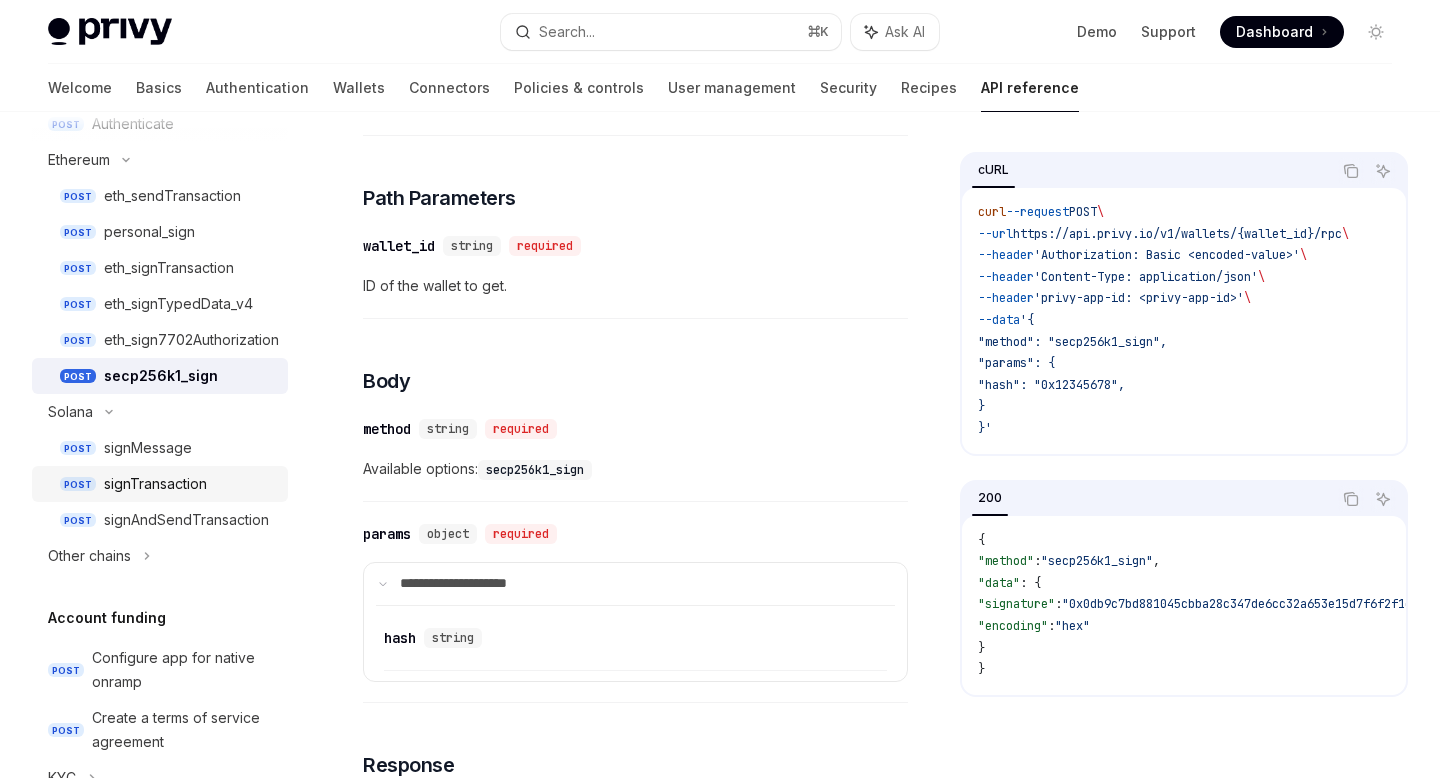 scroll, scrollTop: 0, scrollLeft: 0, axis: both 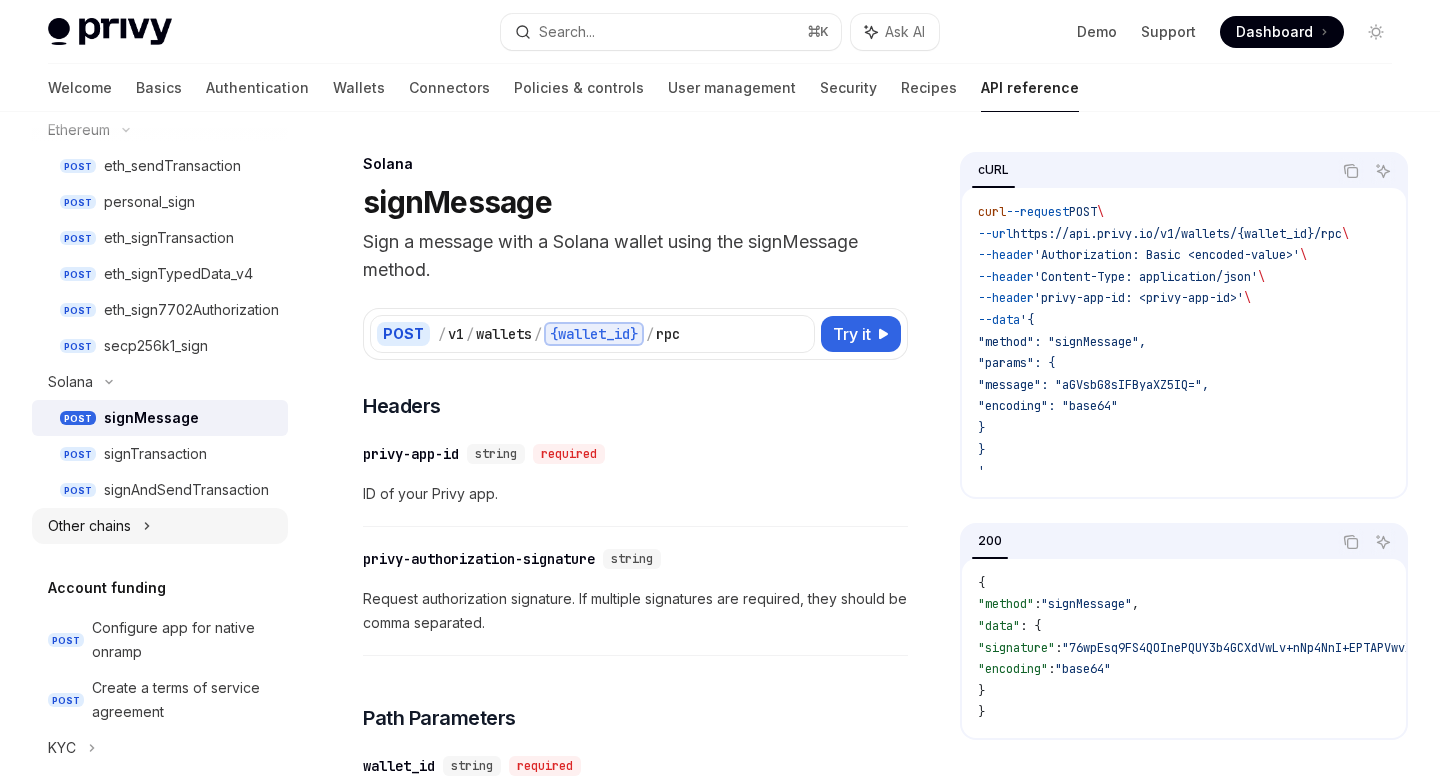 click 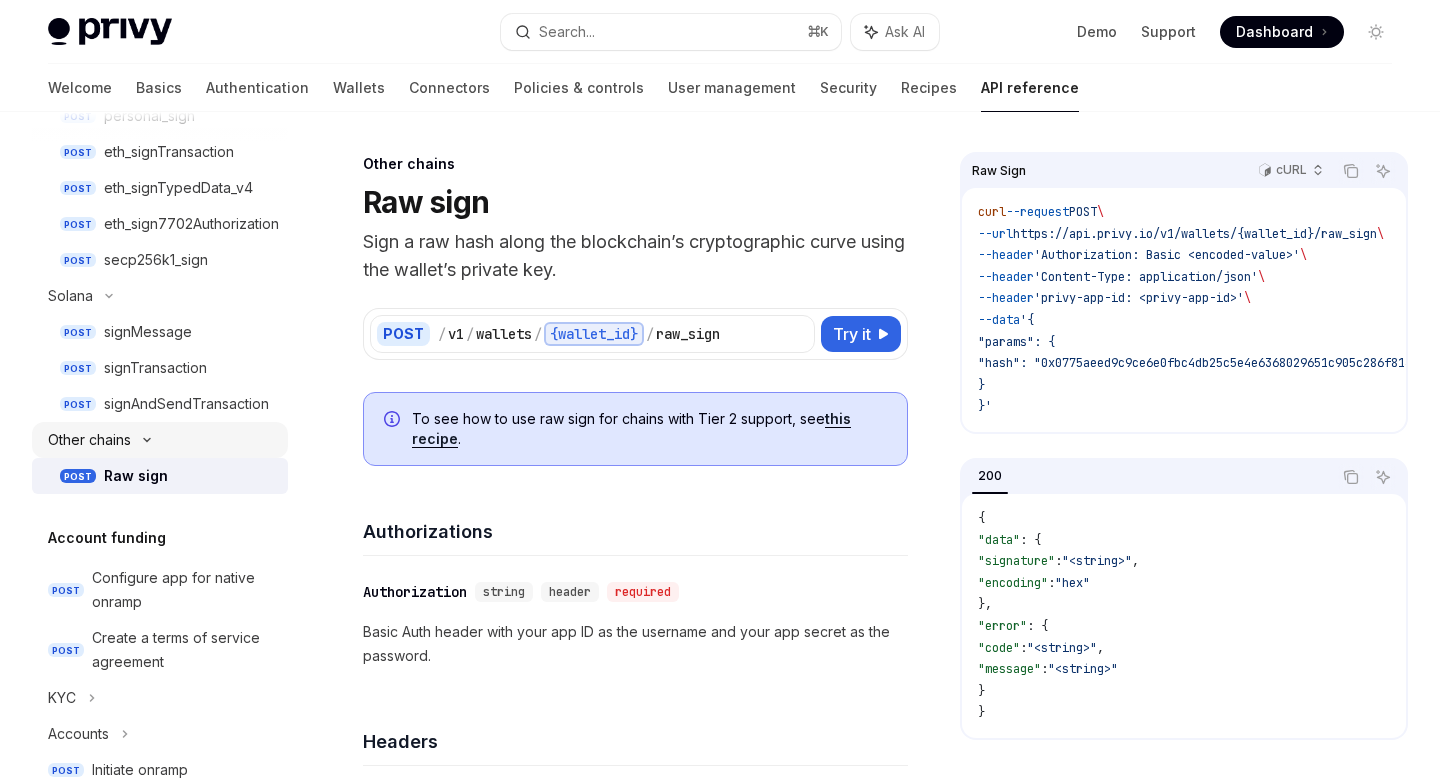 scroll, scrollTop: 618, scrollLeft: 0, axis: vertical 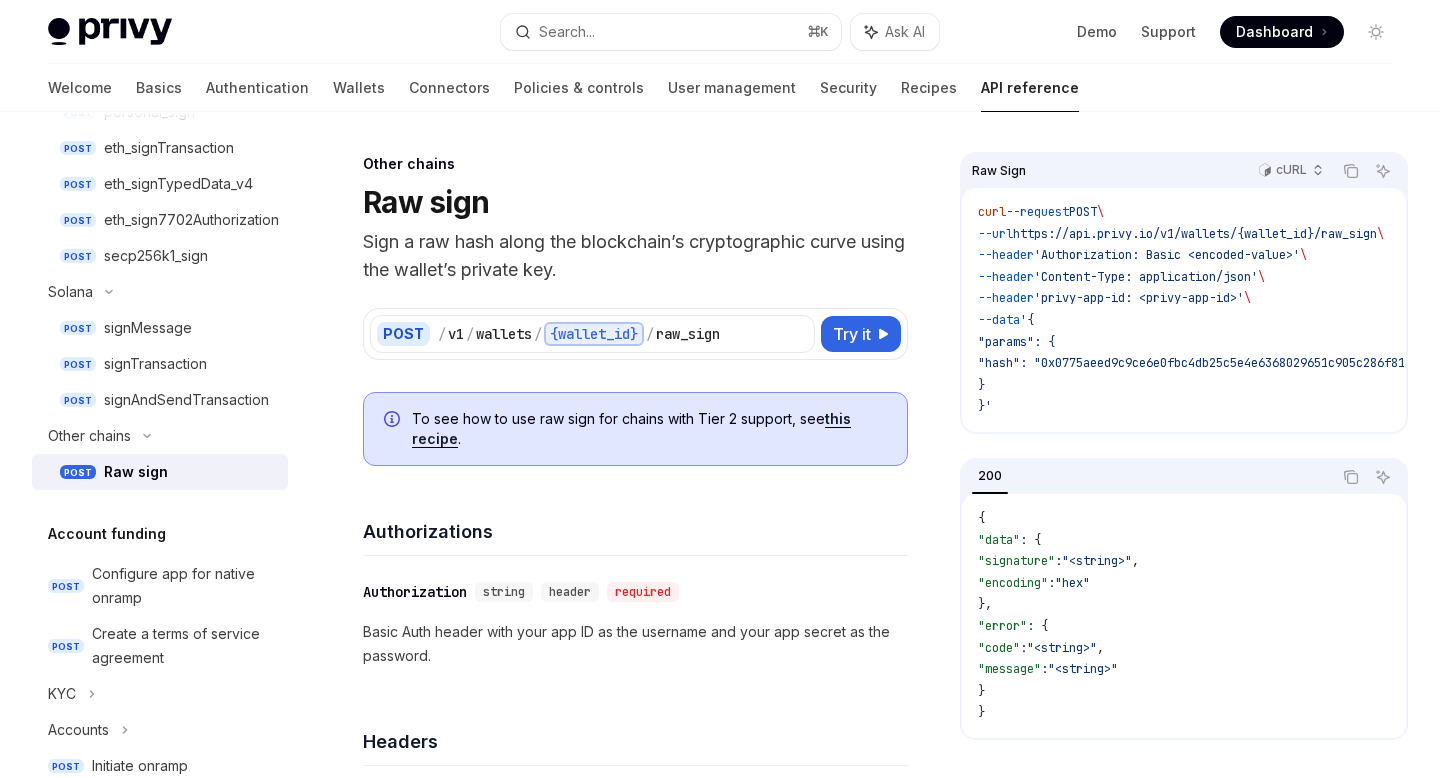 click on "Raw sign" at bounding box center (136, 472) 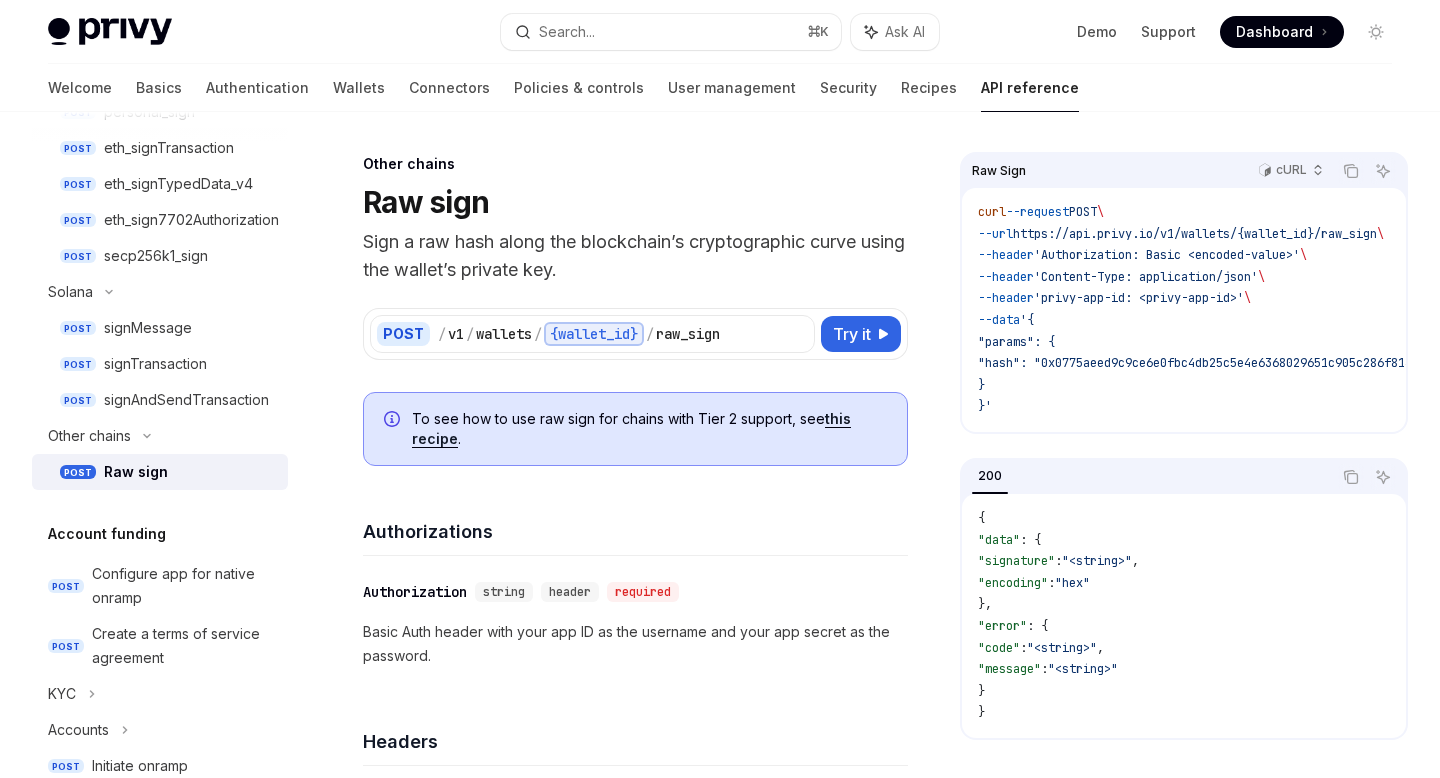 click on "Raw sign" at bounding box center [136, 472] 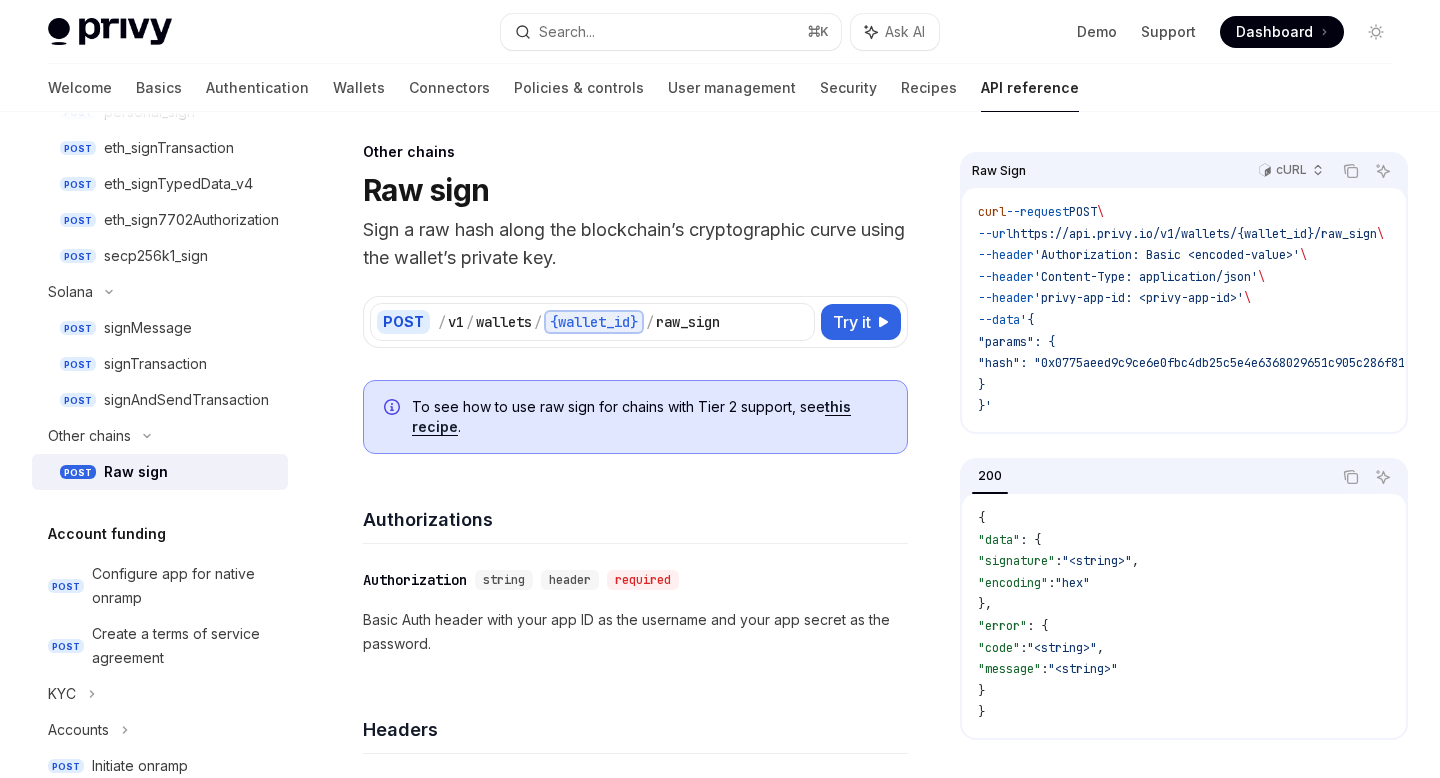 scroll, scrollTop: 0, scrollLeft: 0, axis: both 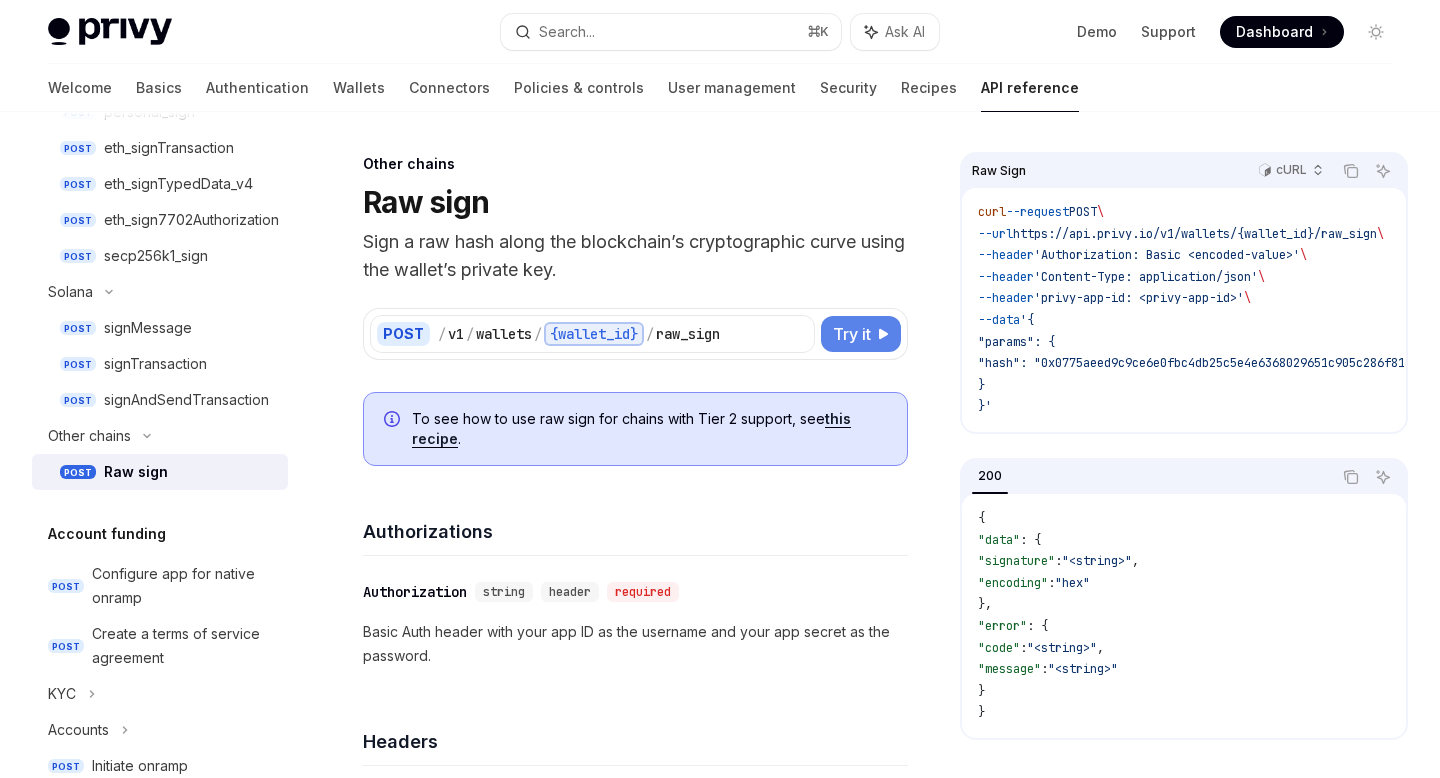 click on "Try it" at bounding box center [861, 334] 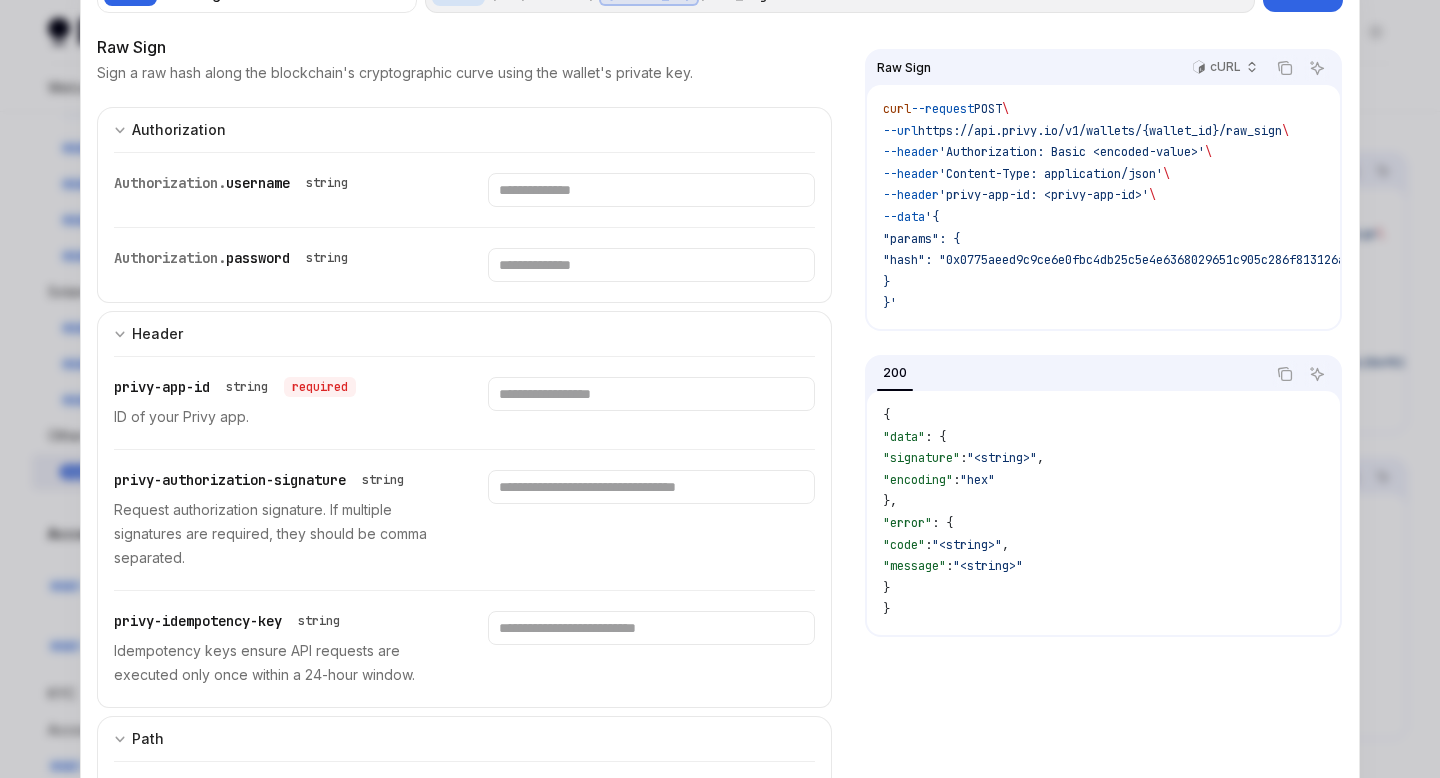 scroll, scrollTop: 0, scrollLeft: 0, axis: both 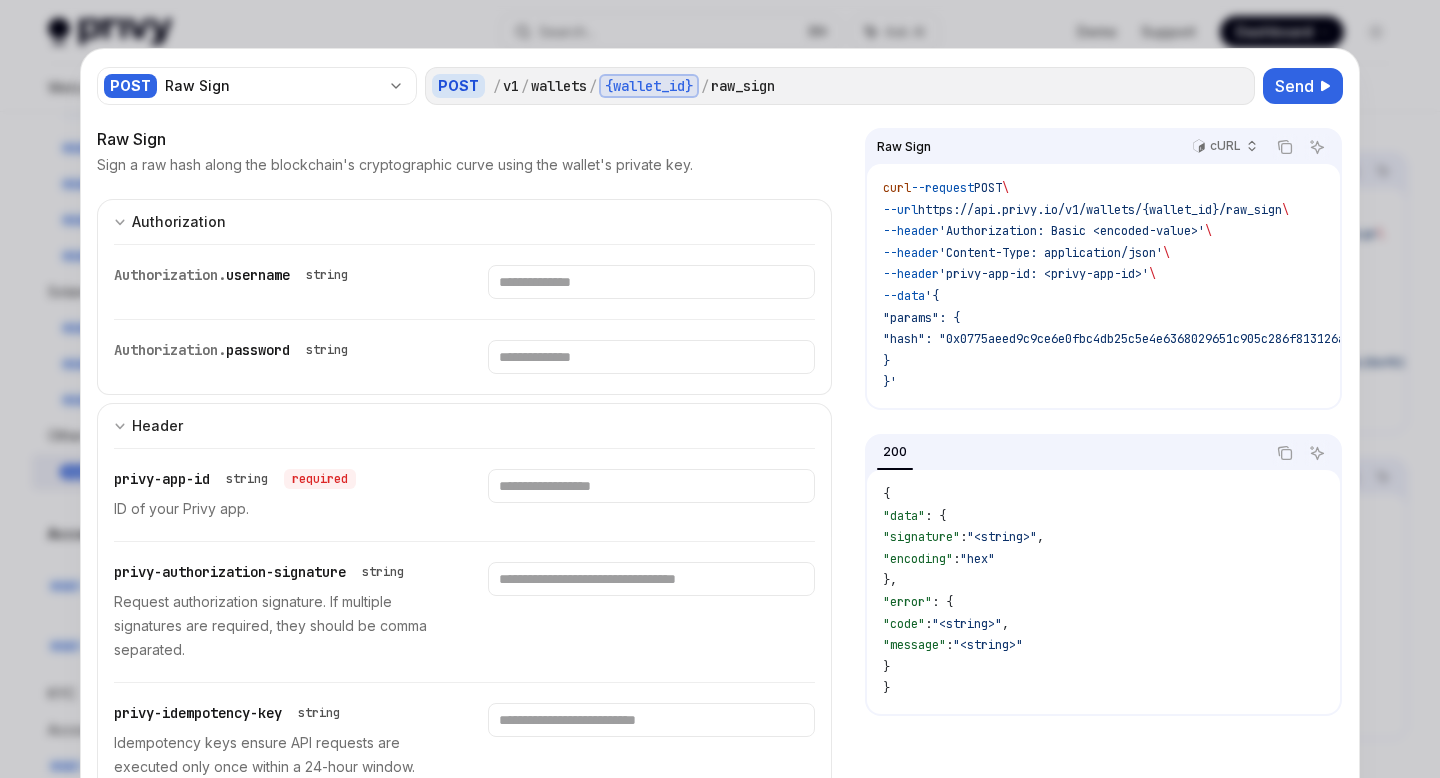 click at bounding box center [720, 389] 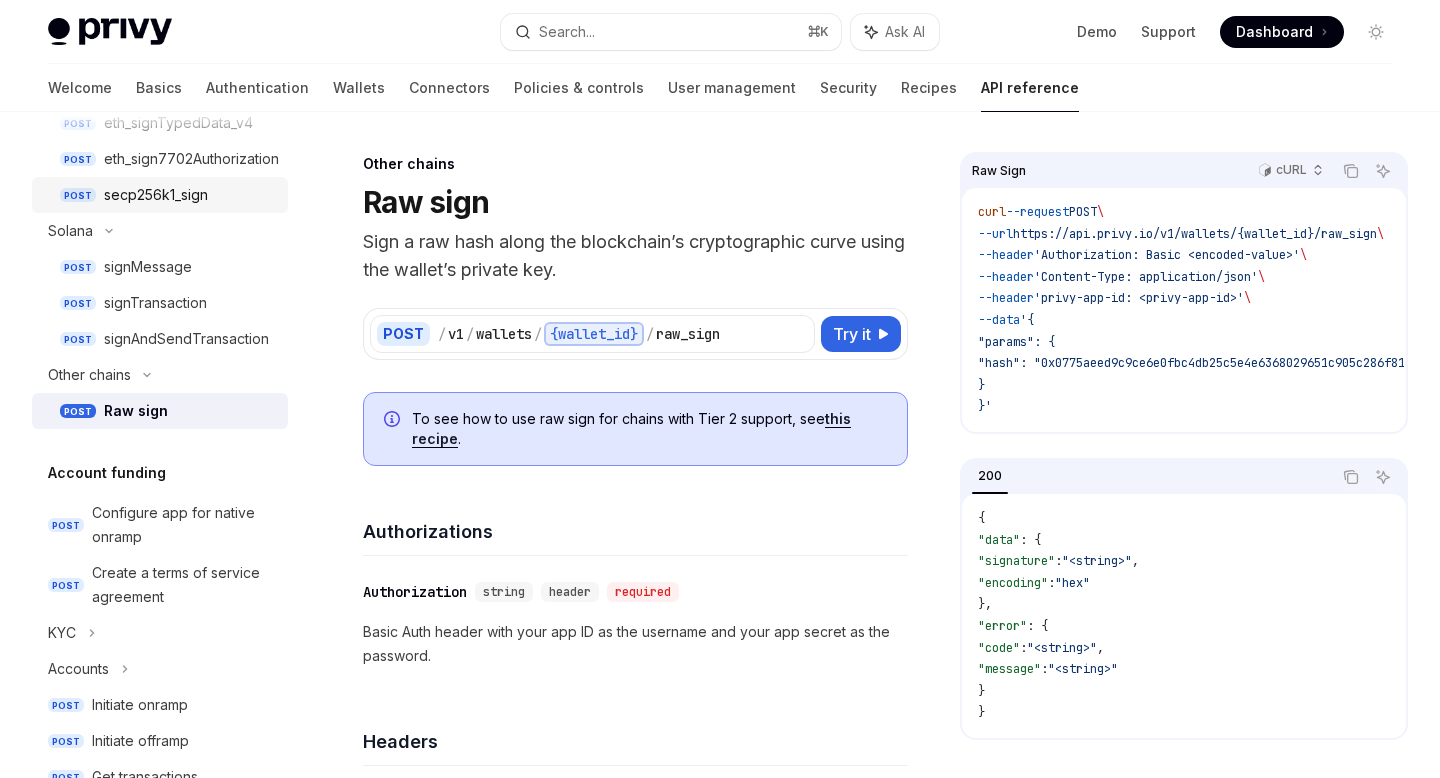 scroll, scrollTop: 685, scrollLeft: 0, axis: vertical 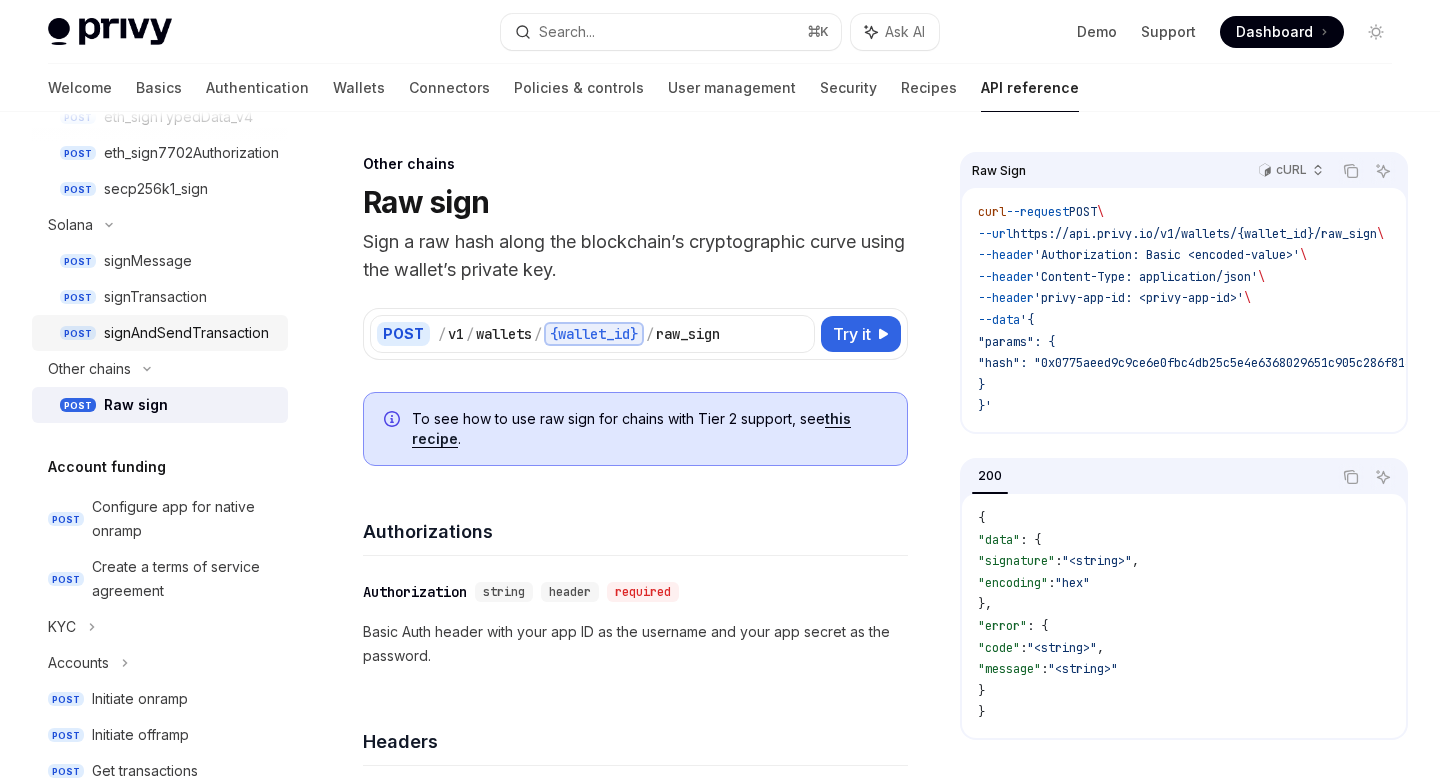 click on "signAndSendTransaction" at bounding box center (186, 333) 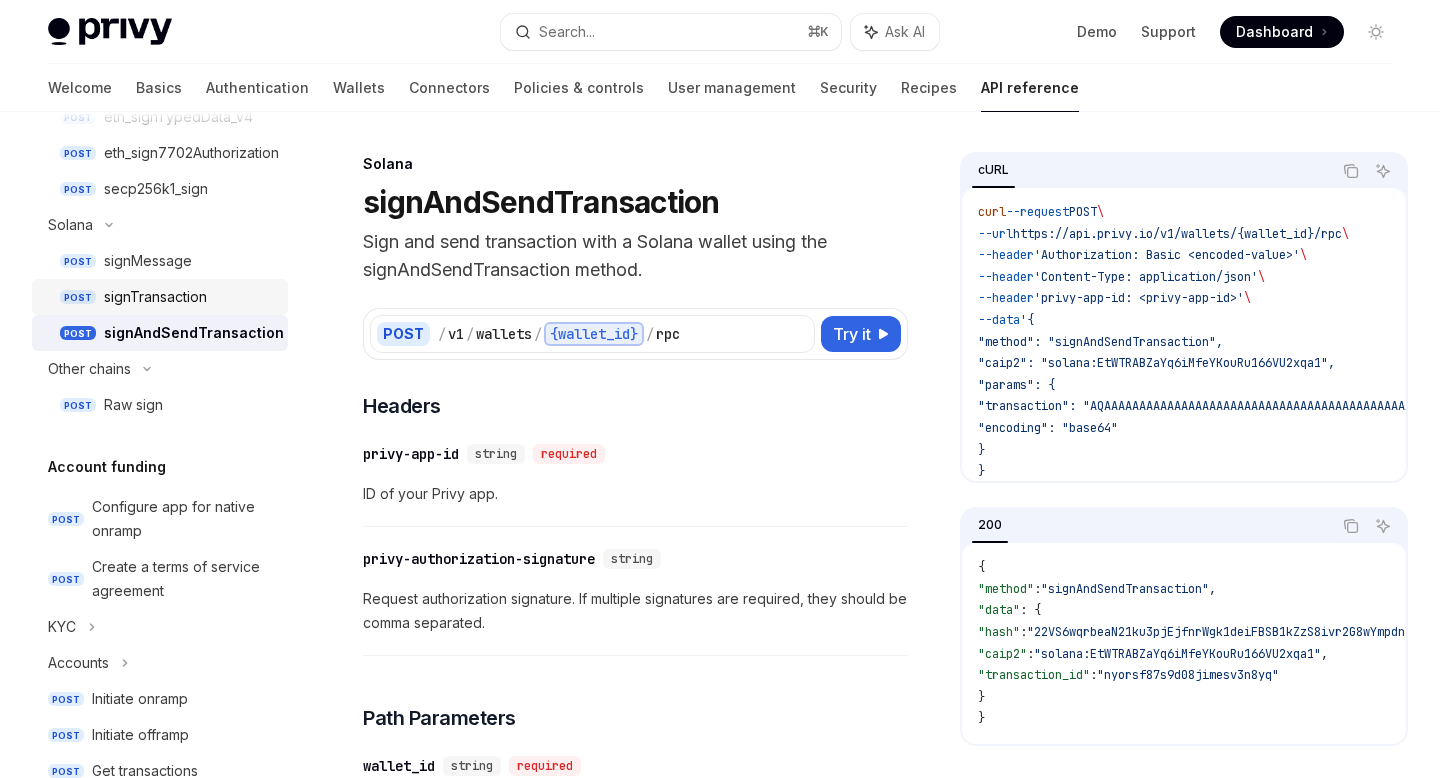 click on "signTransaction" at bounding box center [190, 297] 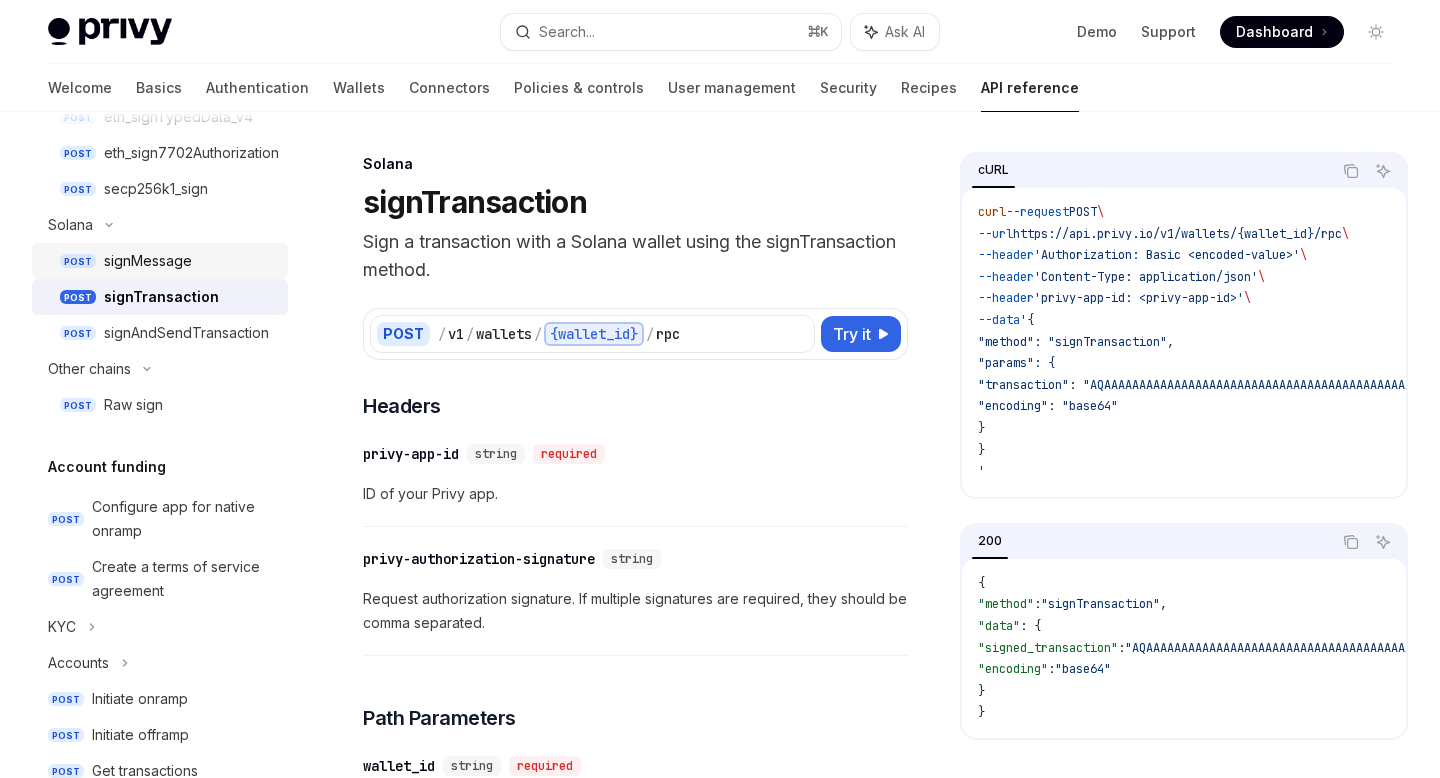click on "signMessage" at bounding box center (190, 261) 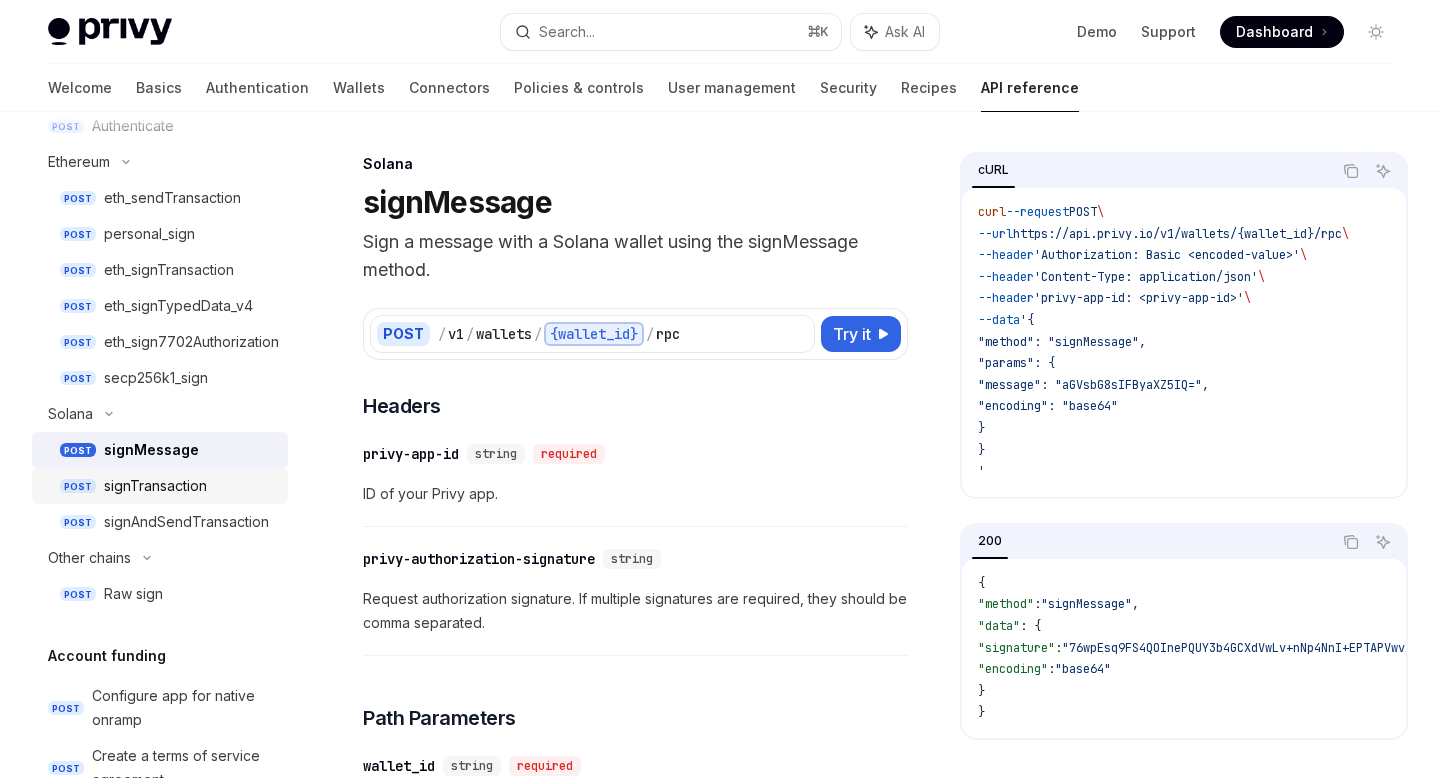scroll, scrollTop: 418, scrollLeft: 0, axis: vertical 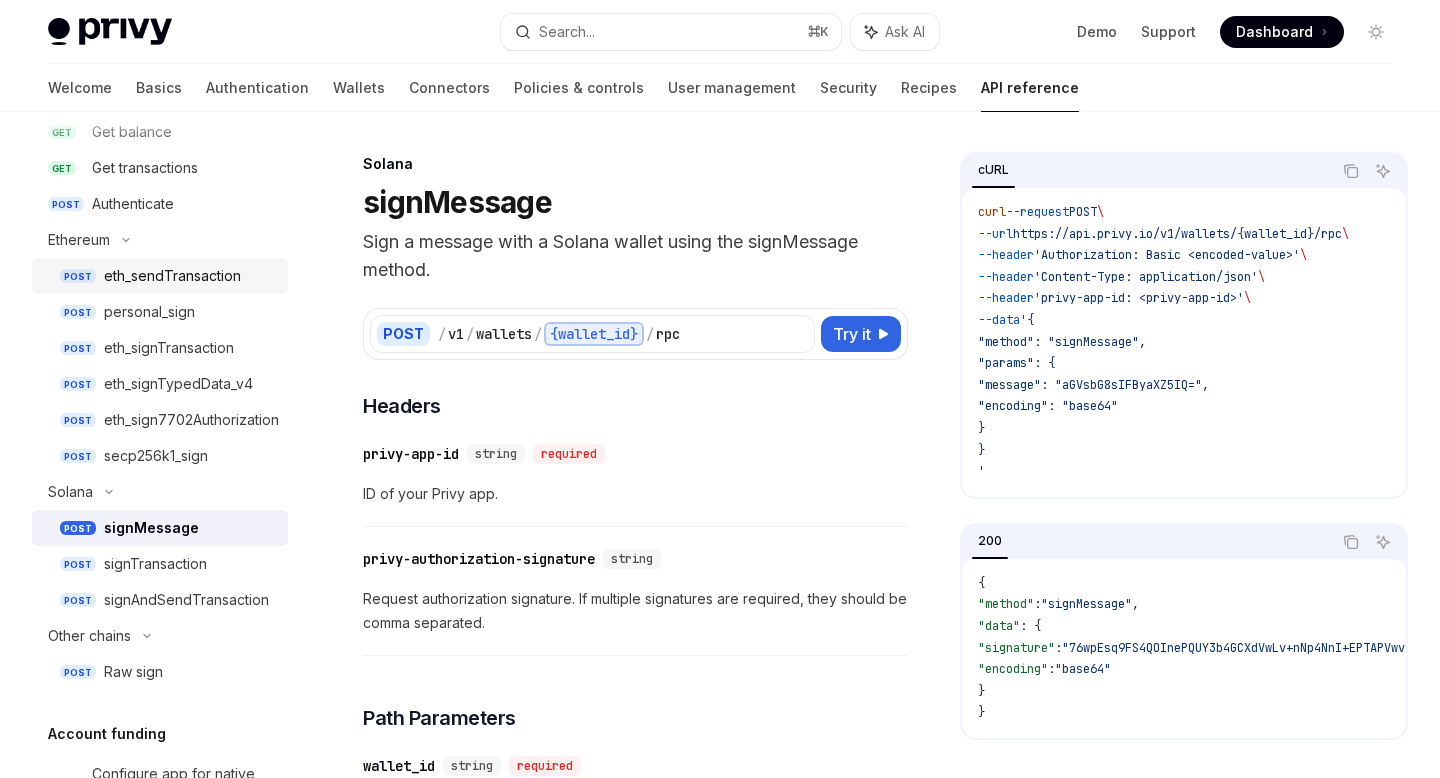click on "eth_sendTransaction" at bounding box center [172, 276] 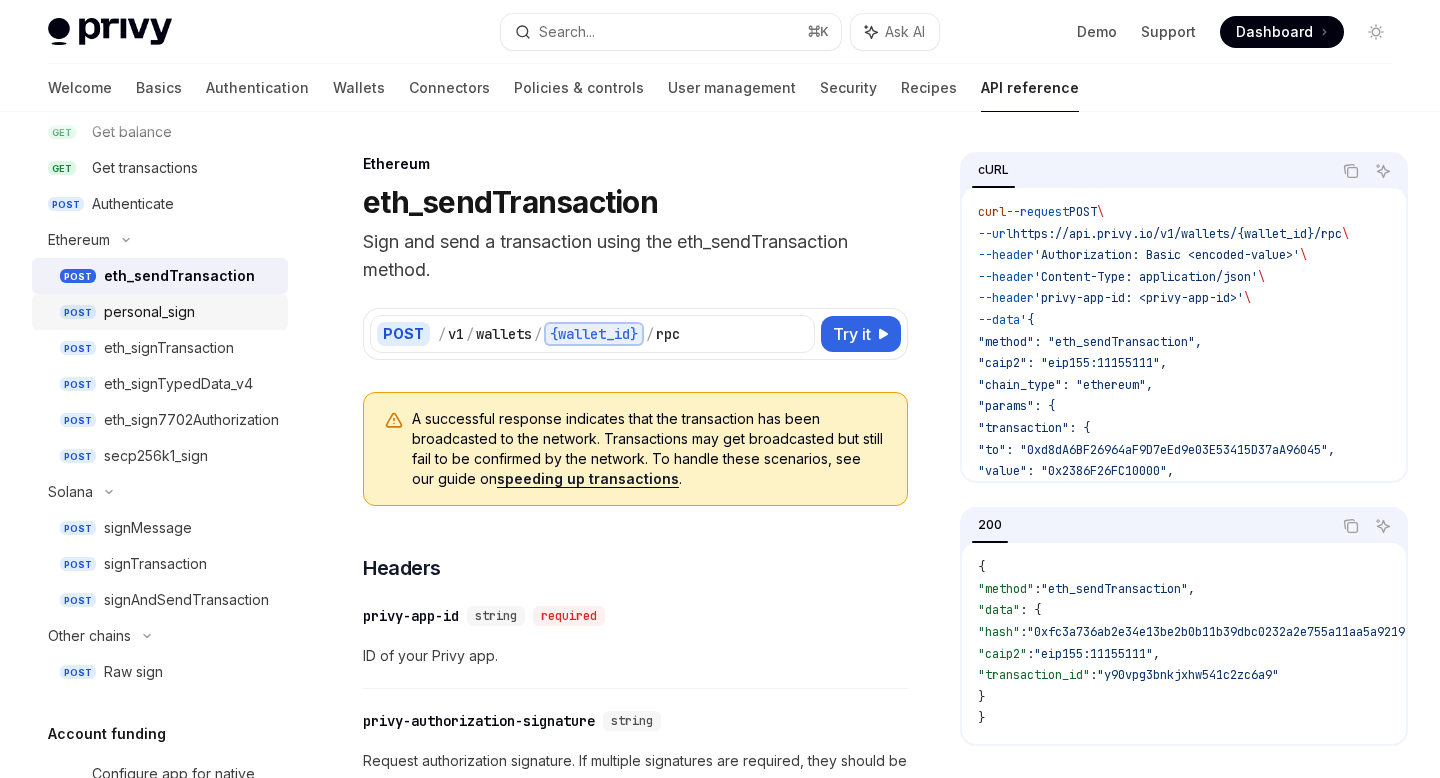 click on "personal_sign" at bounding box center [190, 312] 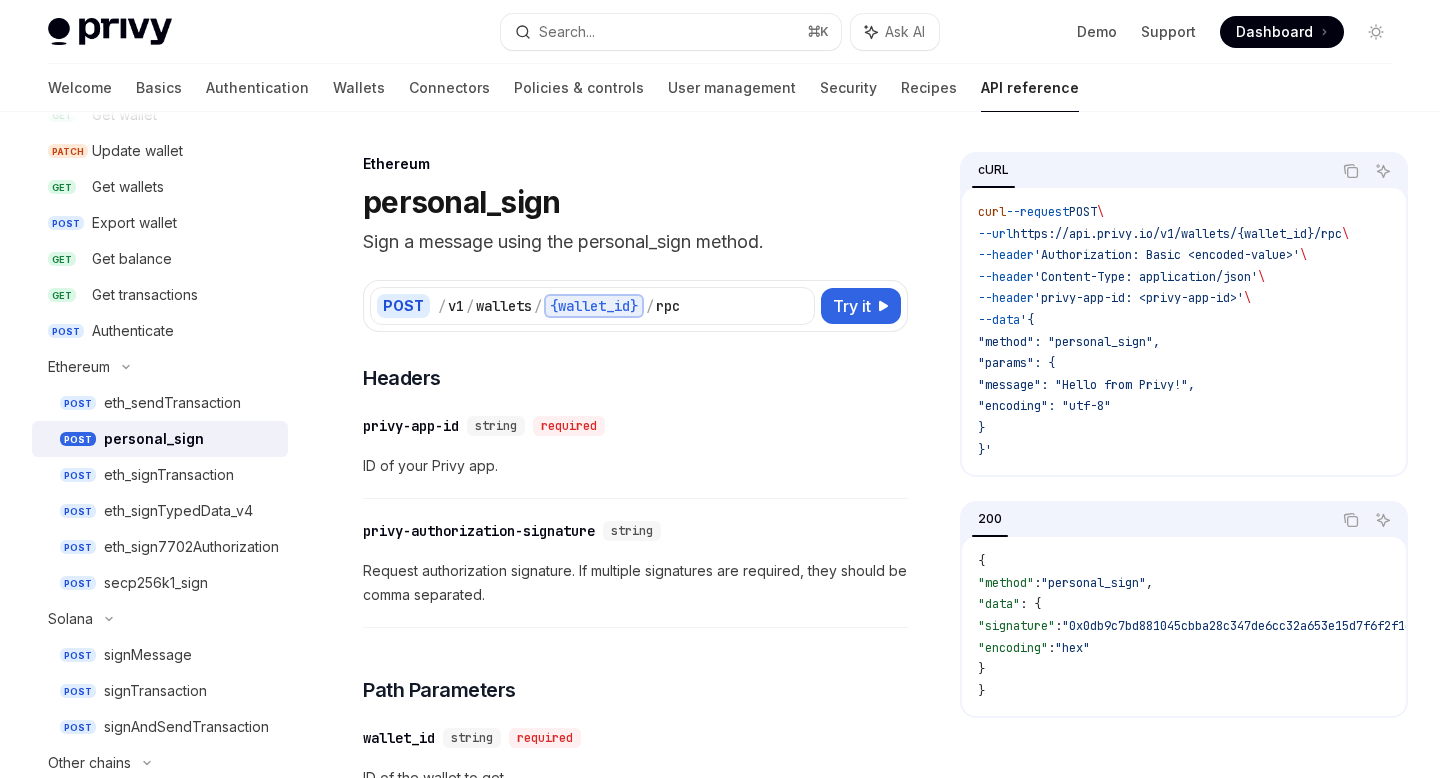 scroll, scrollTop: 261, scrollLeft: 0, axis: vertical 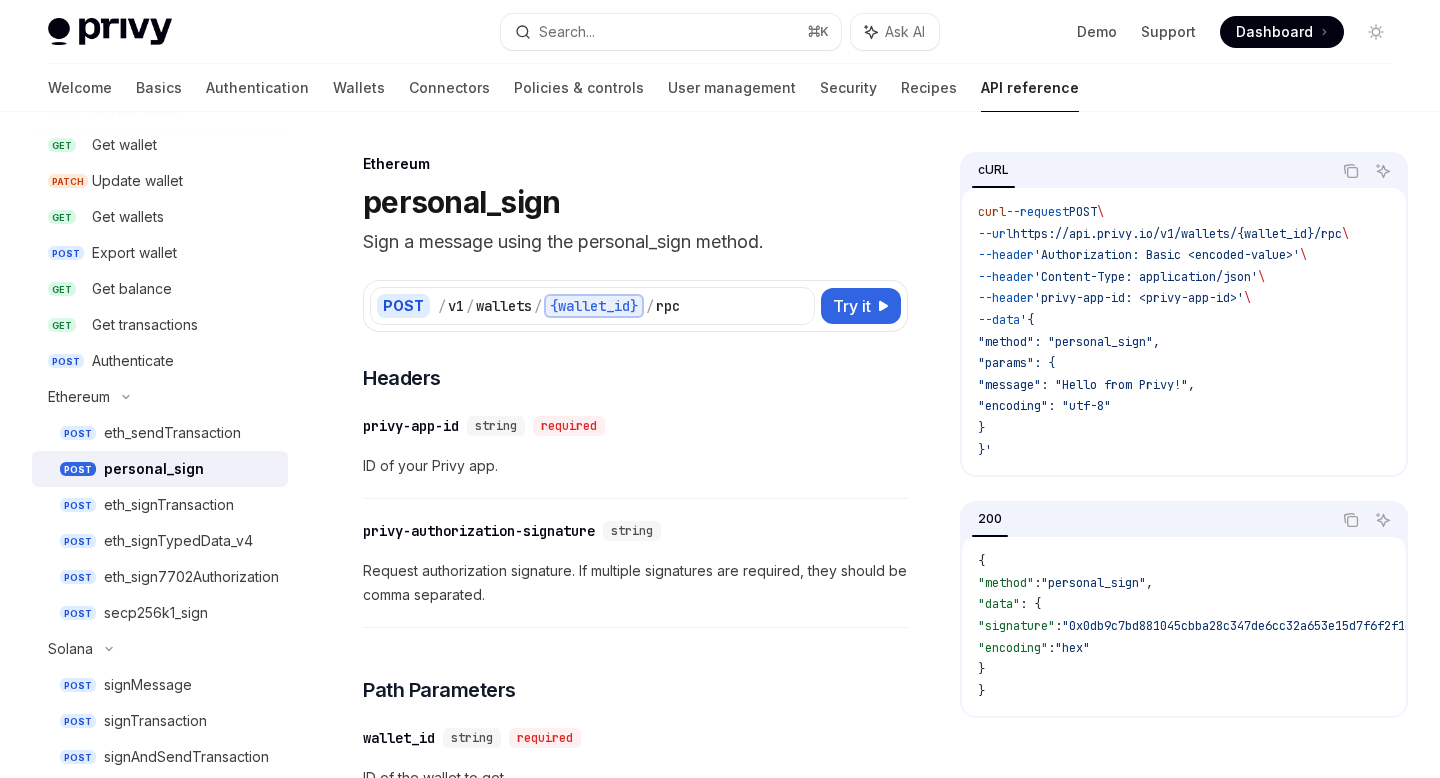 click on "Get transactions" at bounding box center [184, 325] 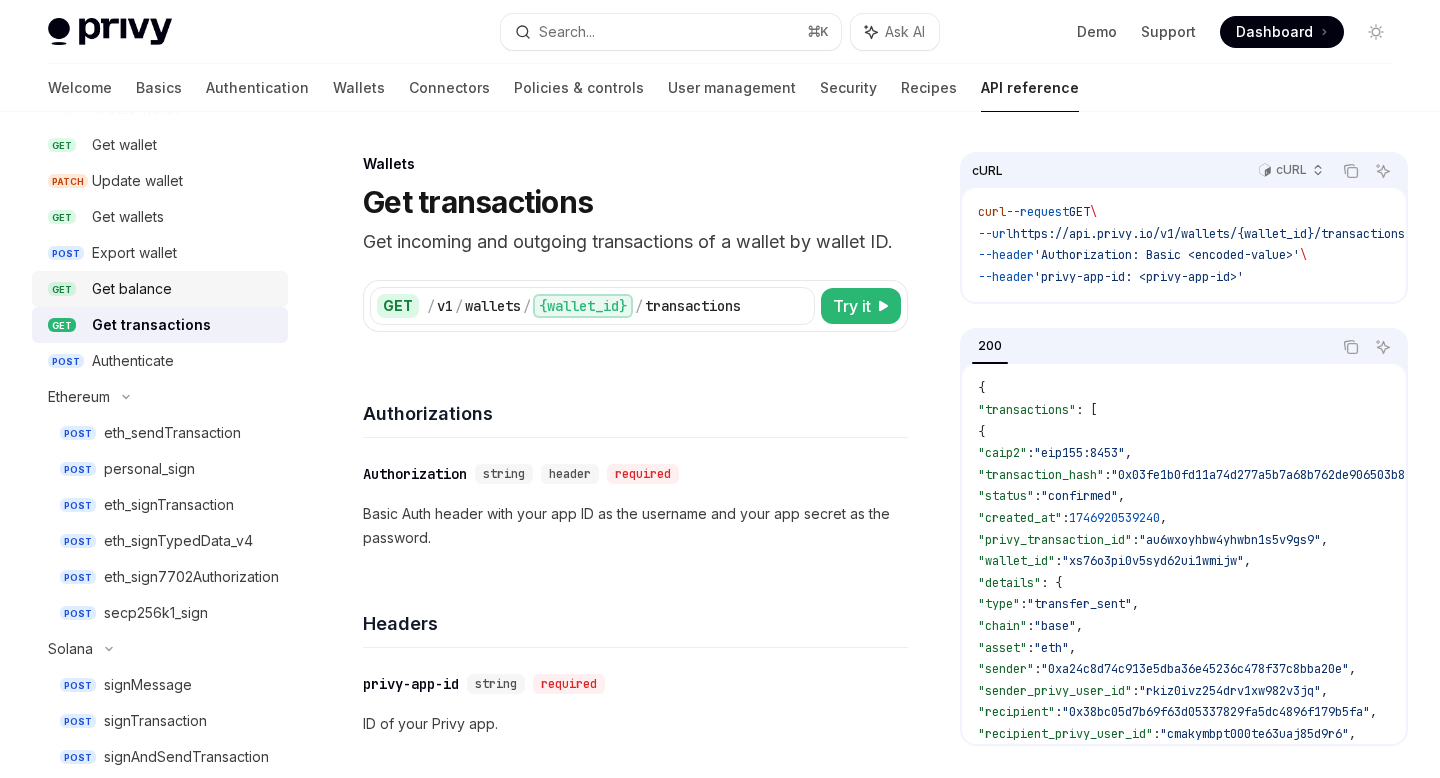 click on "Get balance" at bounding box center (184, 289) 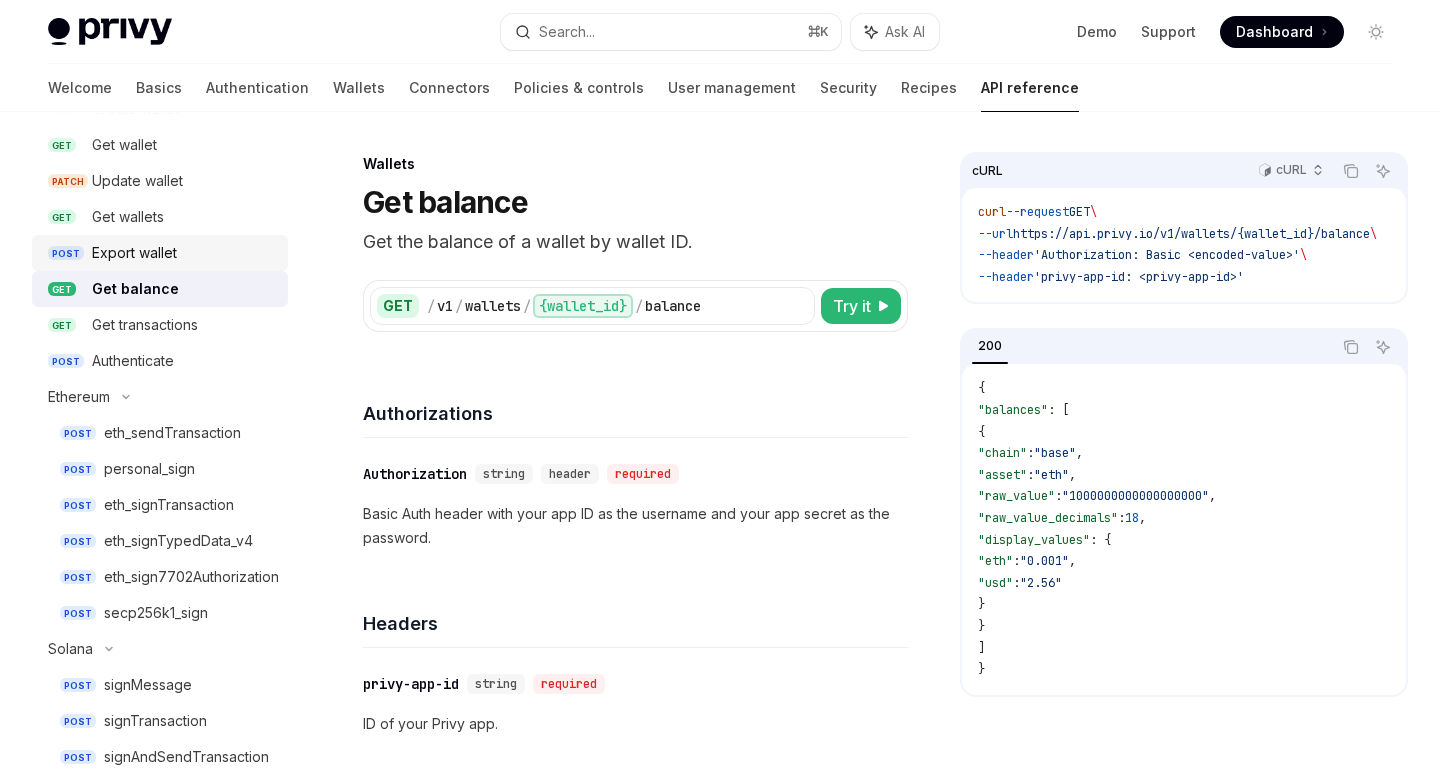 click on "POST Export wallet" at bounding box center (160, 253) 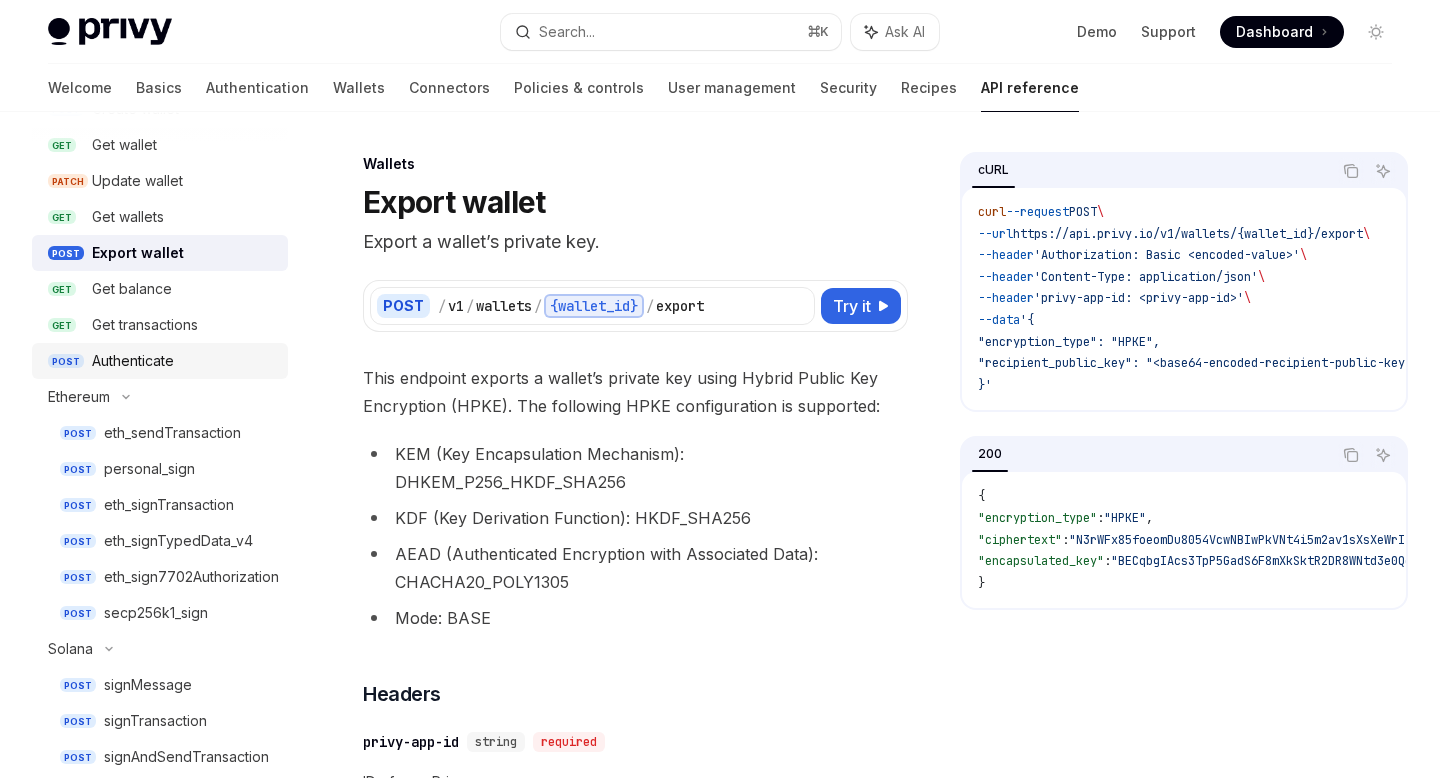 click on "POST Authenticate" at bounding box center [160, 361] 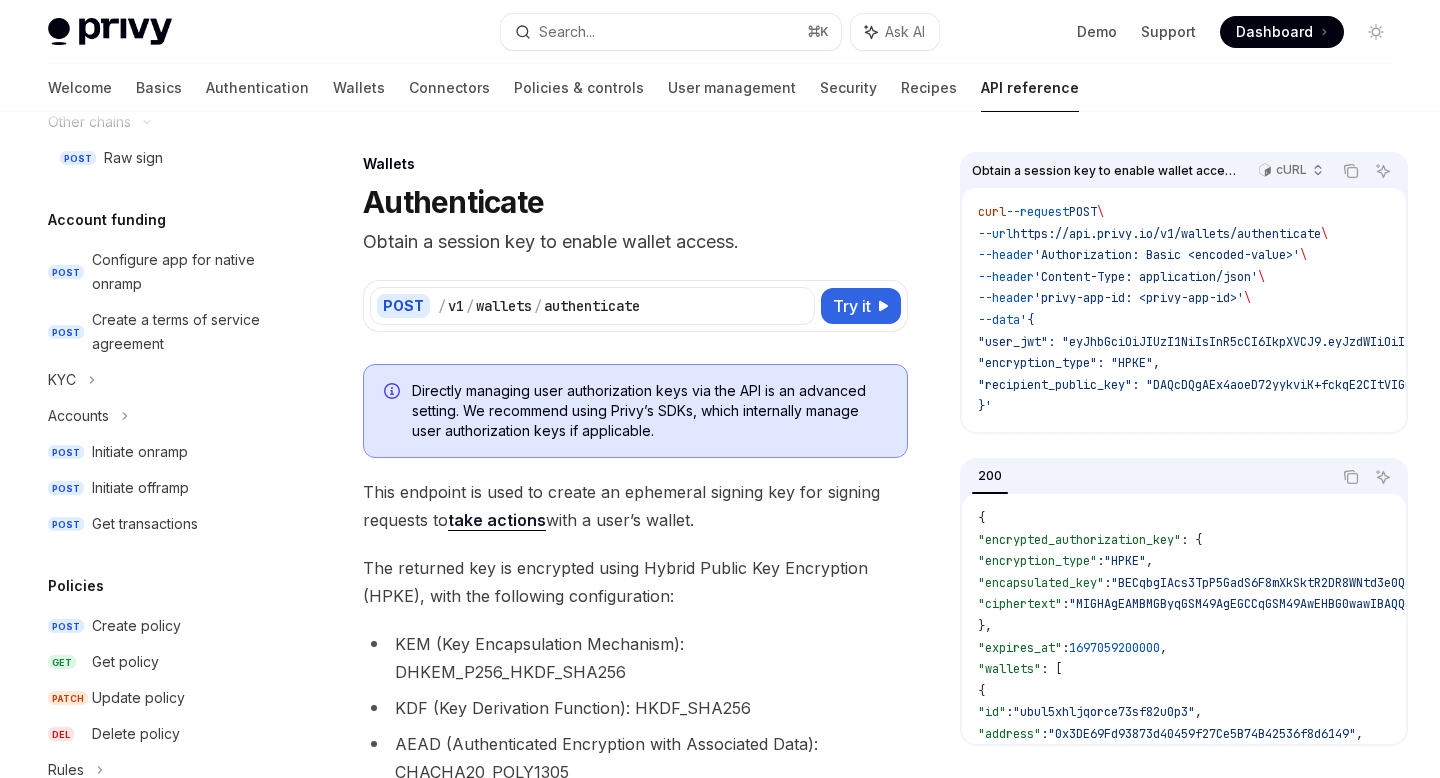 scroll, scrollTop: 1078, scrollLeft: 0, axis: vertical 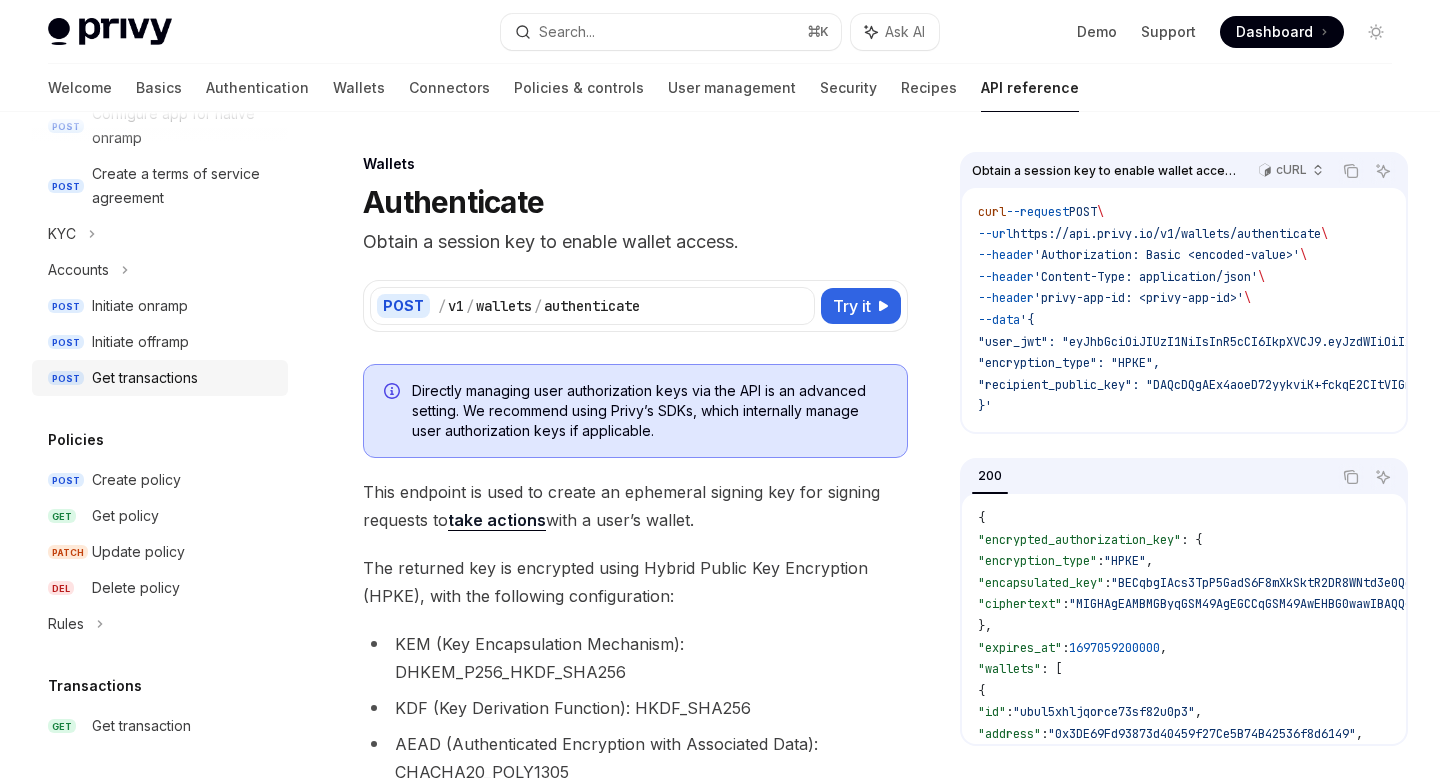 click on "POST Get transactions" at bounding box center (160, 378) 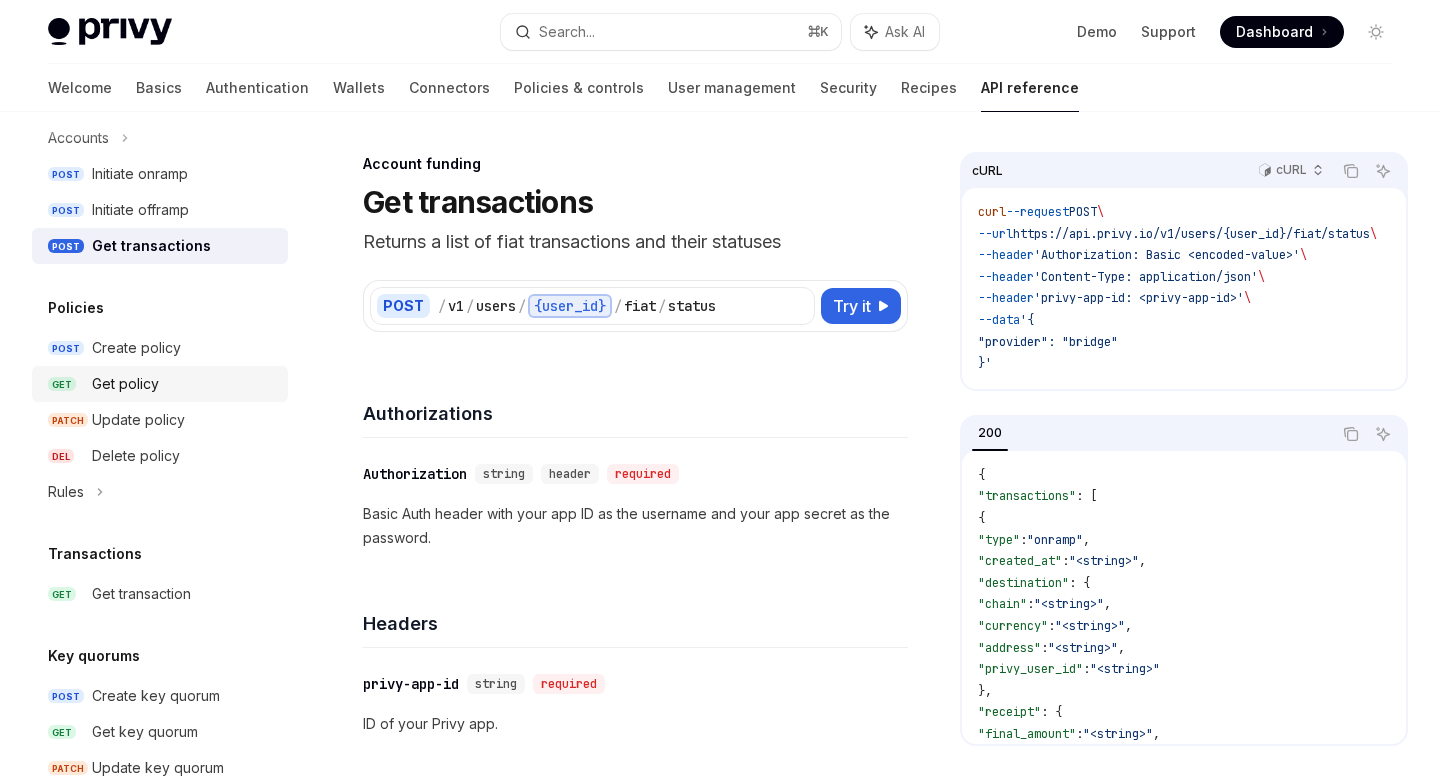 scroll, scrollTop: 1317, scrollLeft: 0, axis: vertical 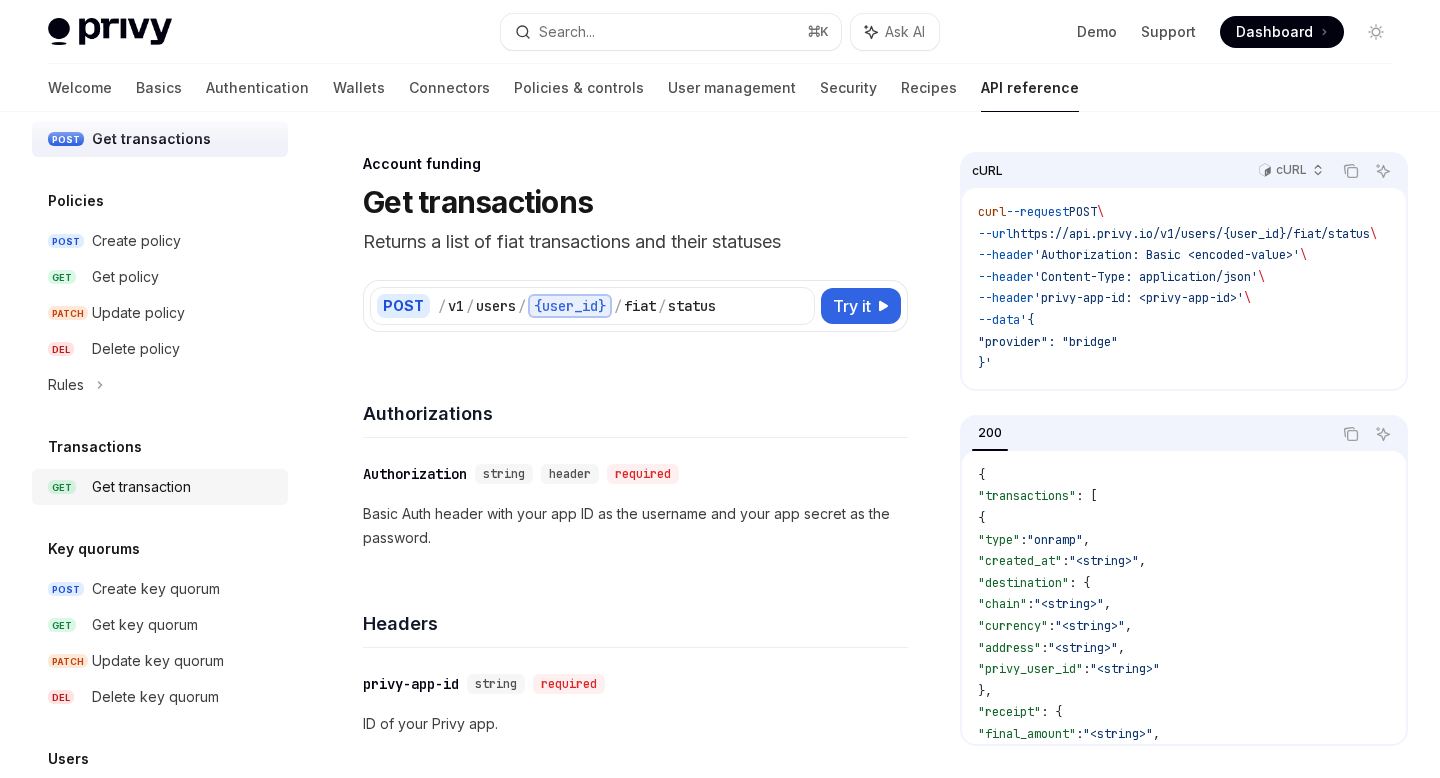 click on "Get transaction" at bounding box center (141, 487) 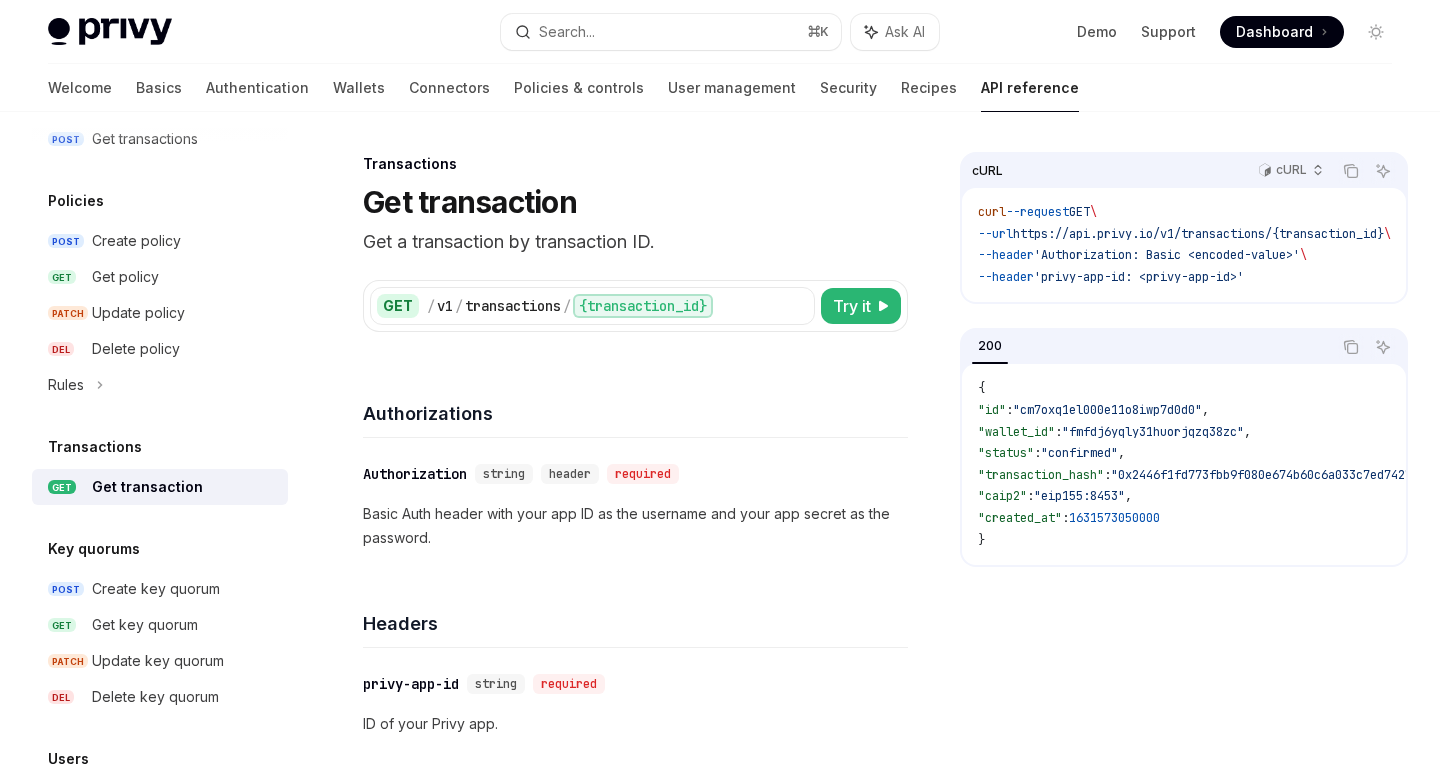 click on "Get transaction" at bounding box center (147, 487) 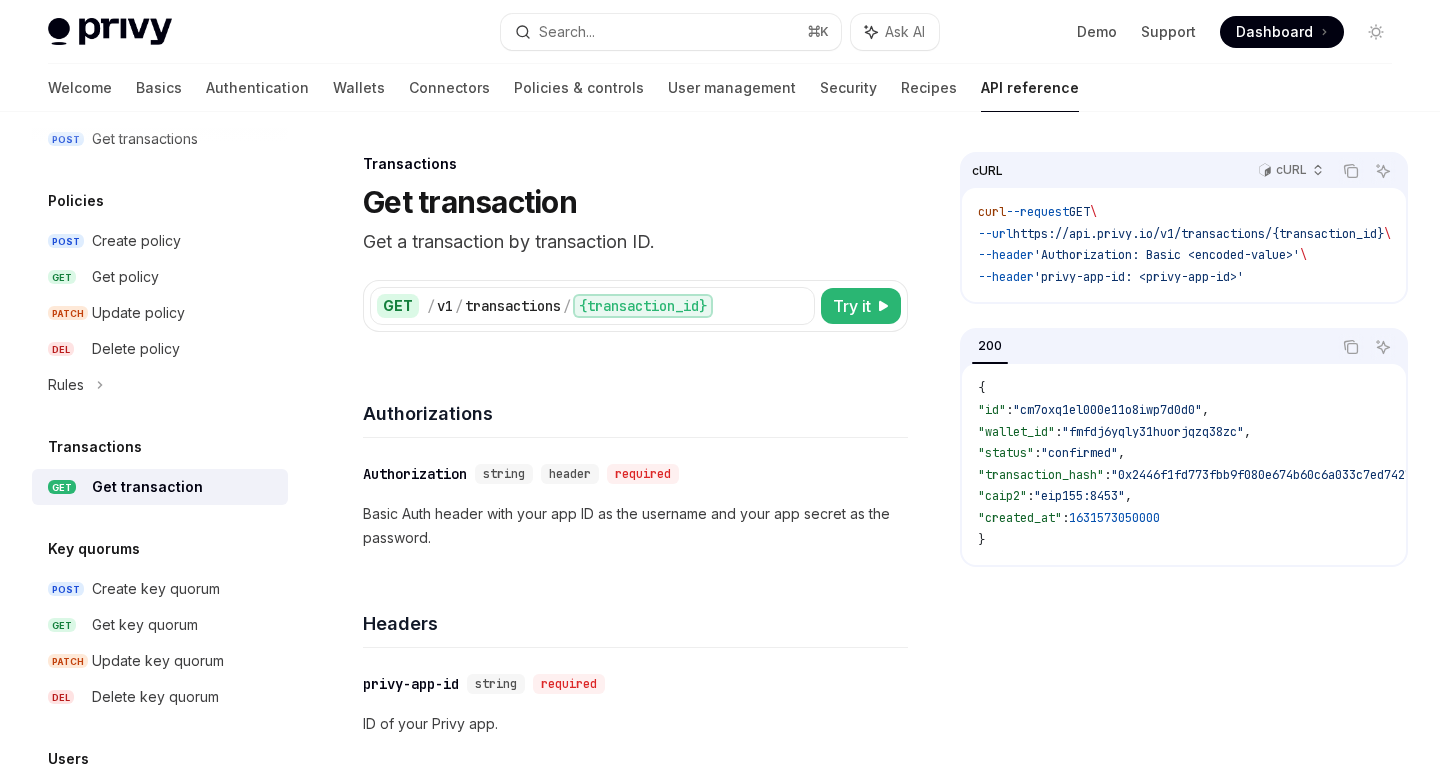 click on "Get transaction" at bounding box center (147, 487) 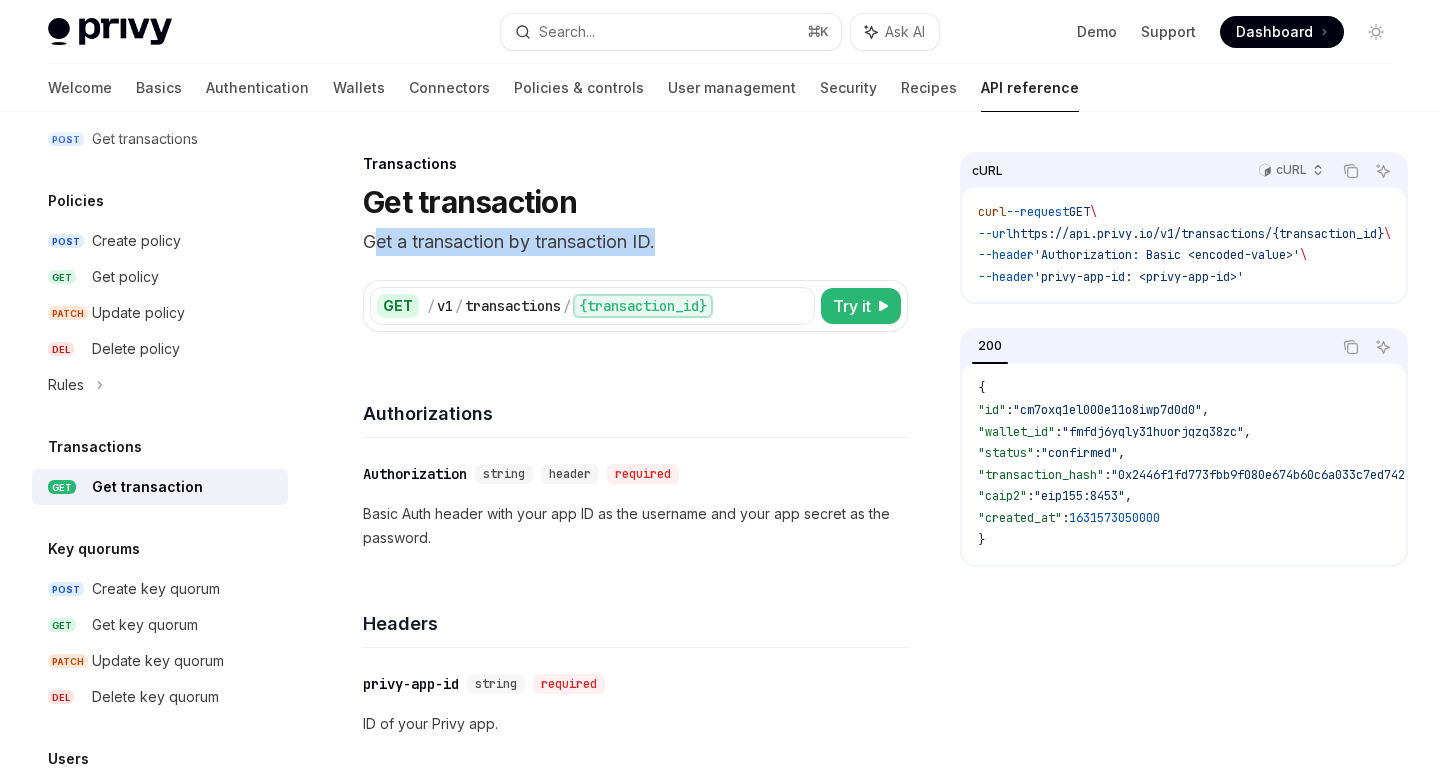 drag, startPoint x: 371, startPoint y: 246, endPoint x: 698, endPoint y: 245, distance: 327.00153 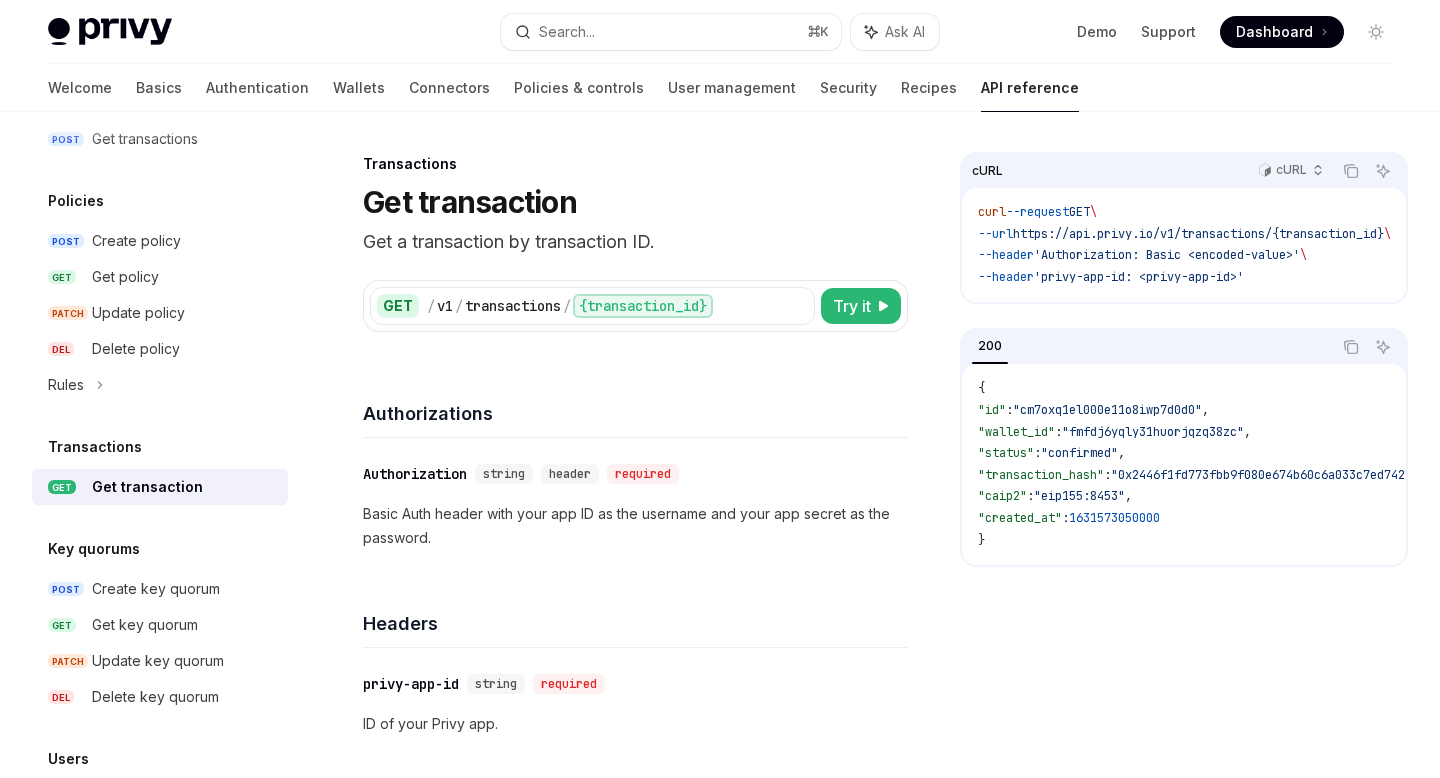 click on "Get a transaction by transaction ID." at bounding box center (635, 242) 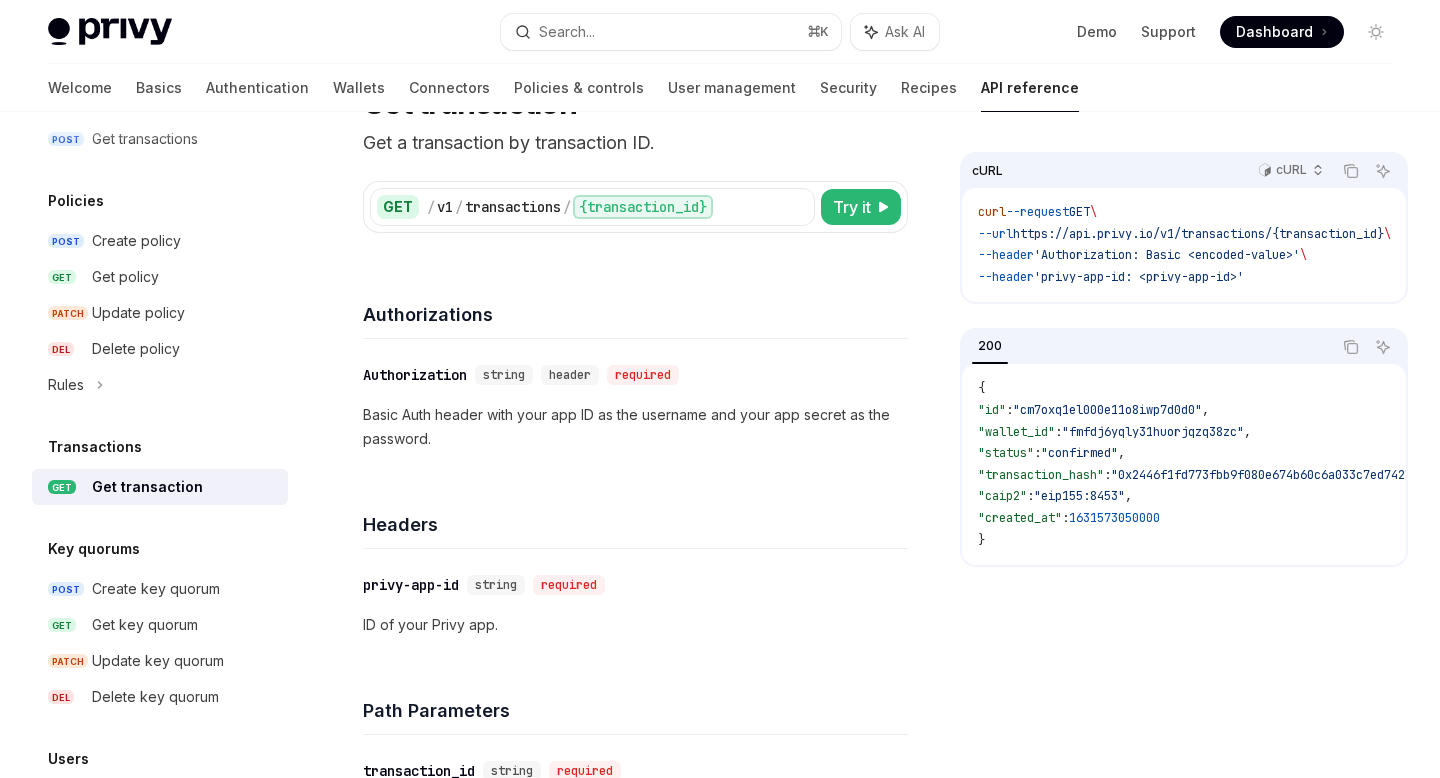 scroll, scrollTop: 96, scrollLeft: 0, axis: vertical 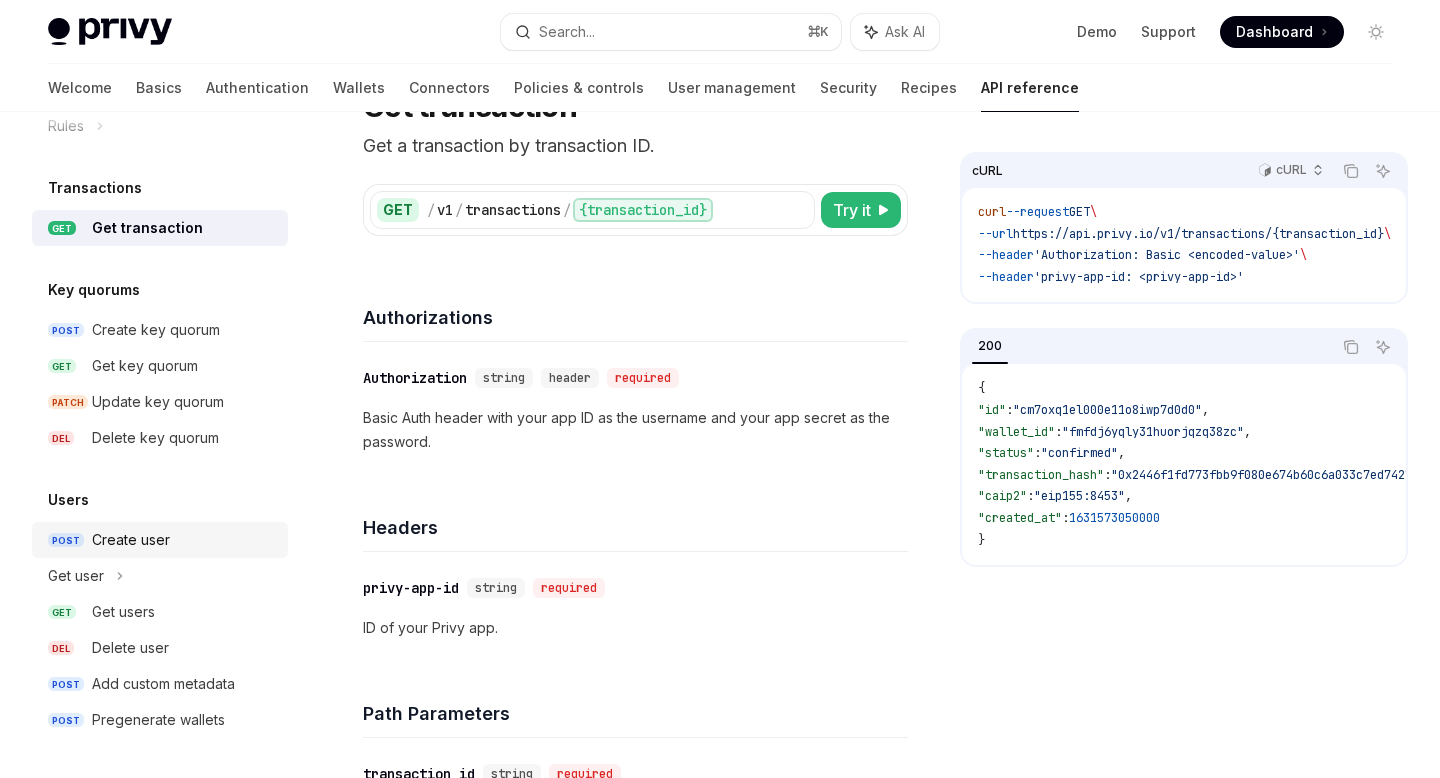 click on "GET Get users" at bounding box center [160, 612] 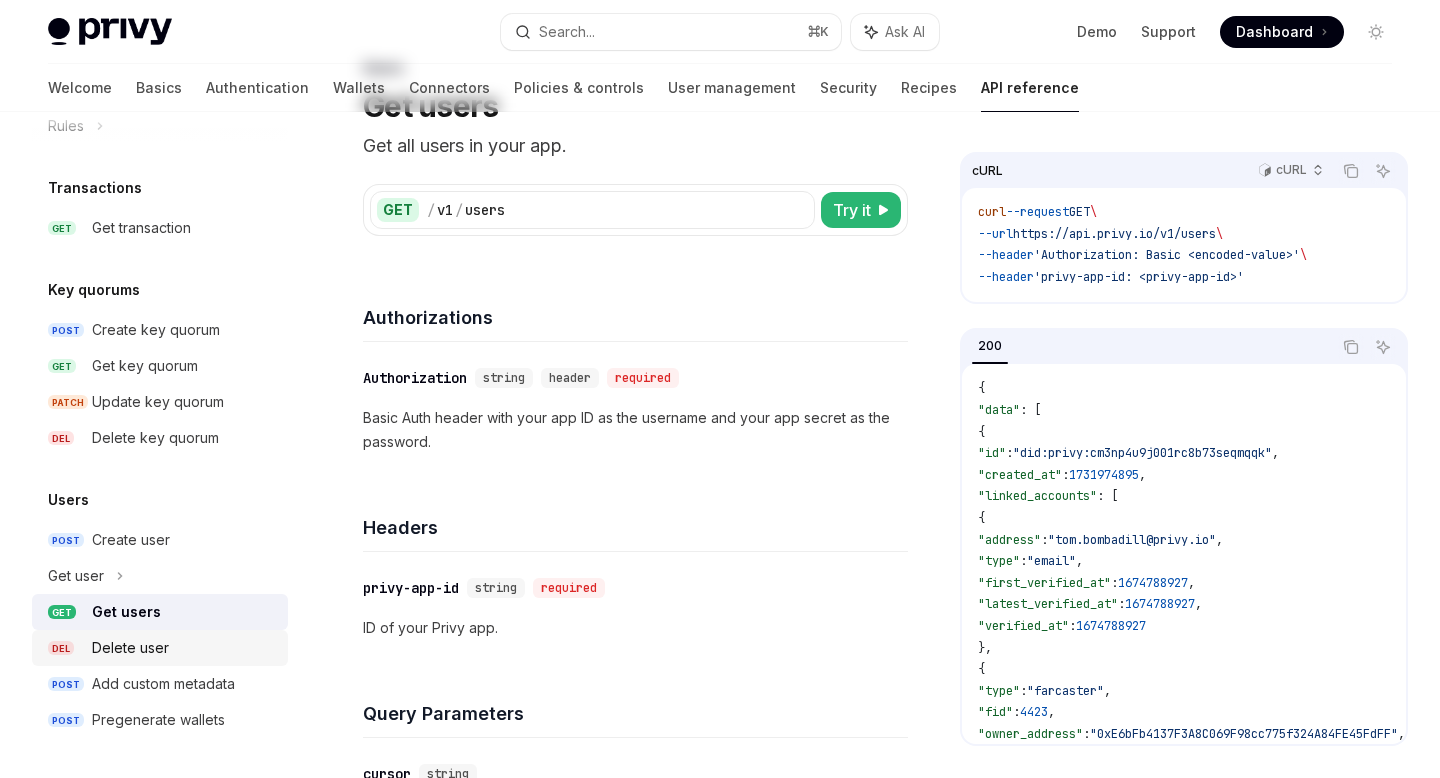 scroll, scrollTop: 0, scrollLeft: 0, axis: both 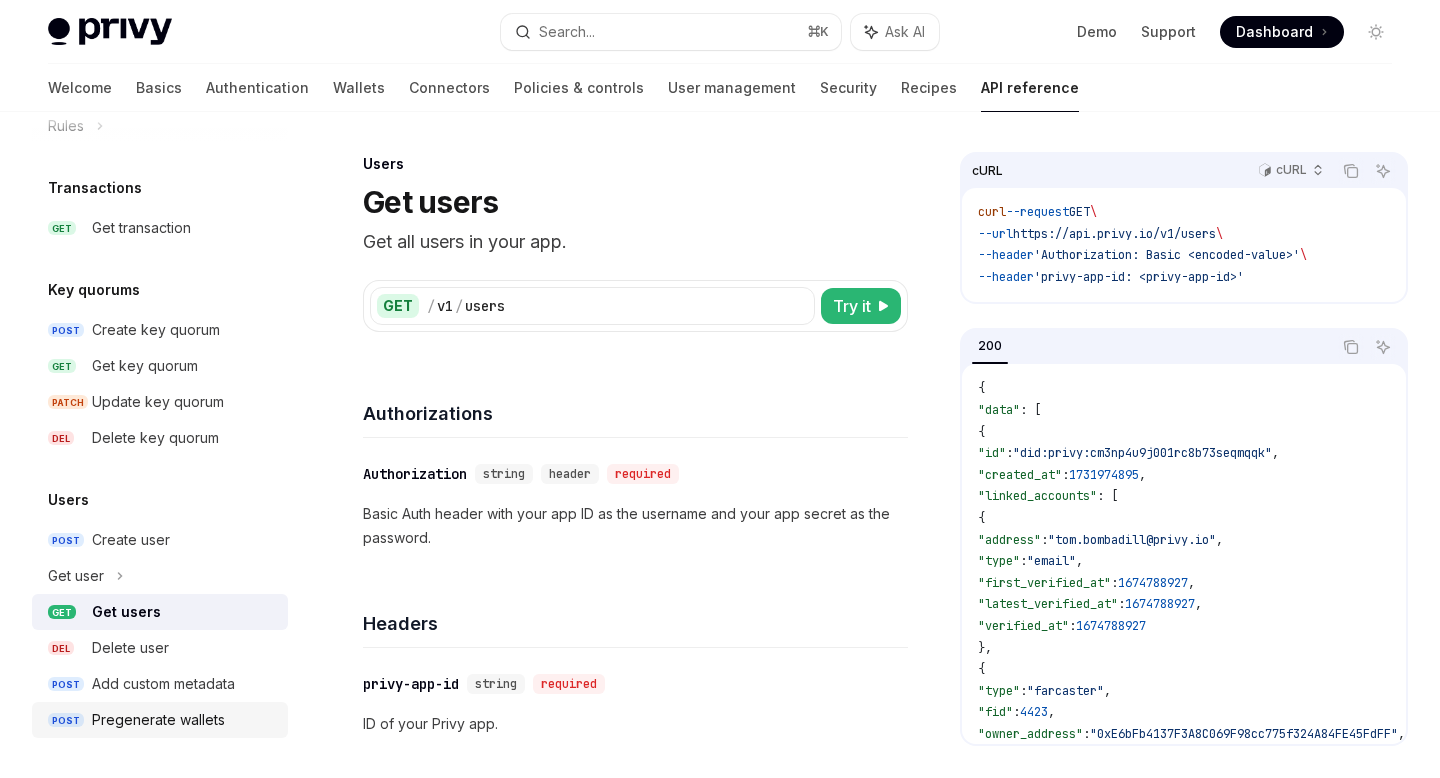 click on "POST Pregenerate wallets" at bounding box center (160, 720) 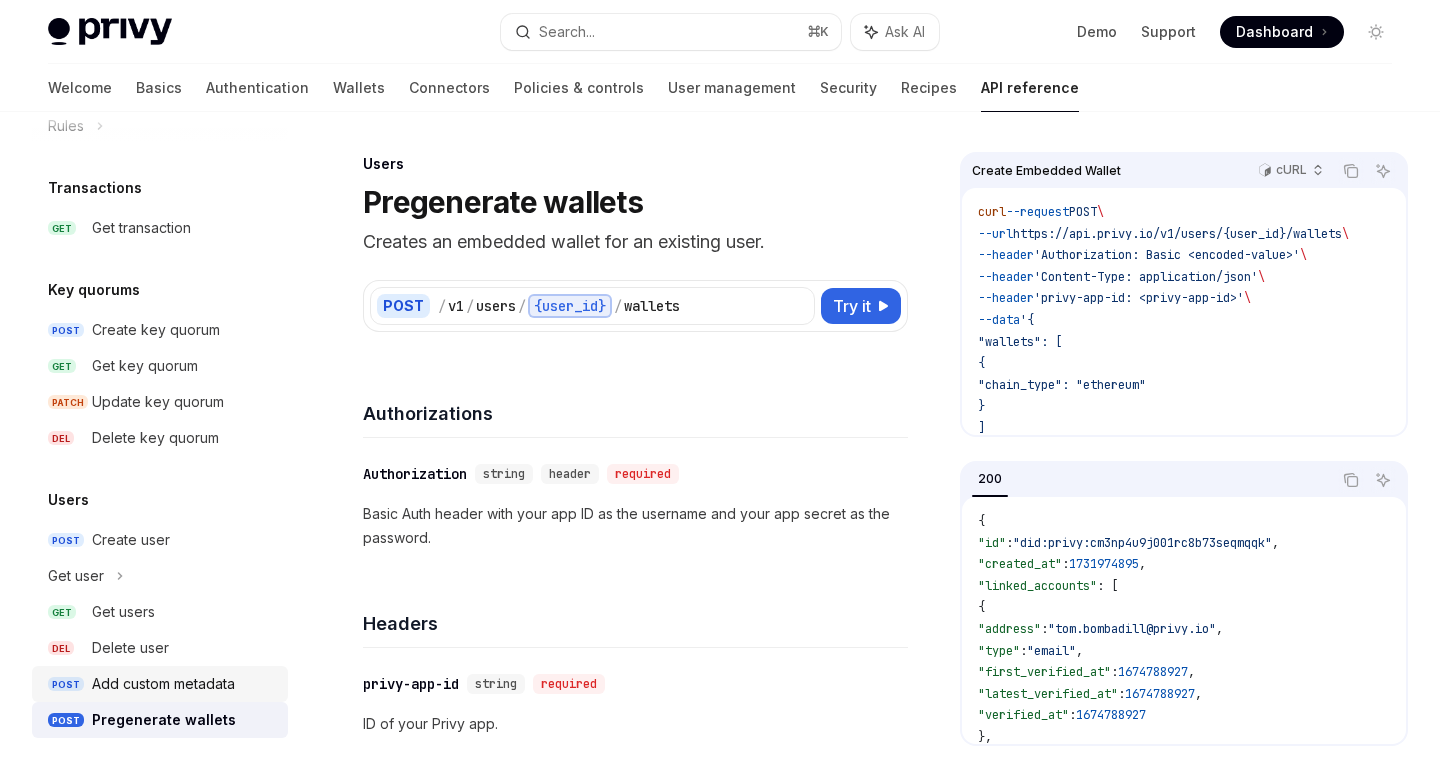 click on "Add custom metadata" at bounding box center [163, 684] 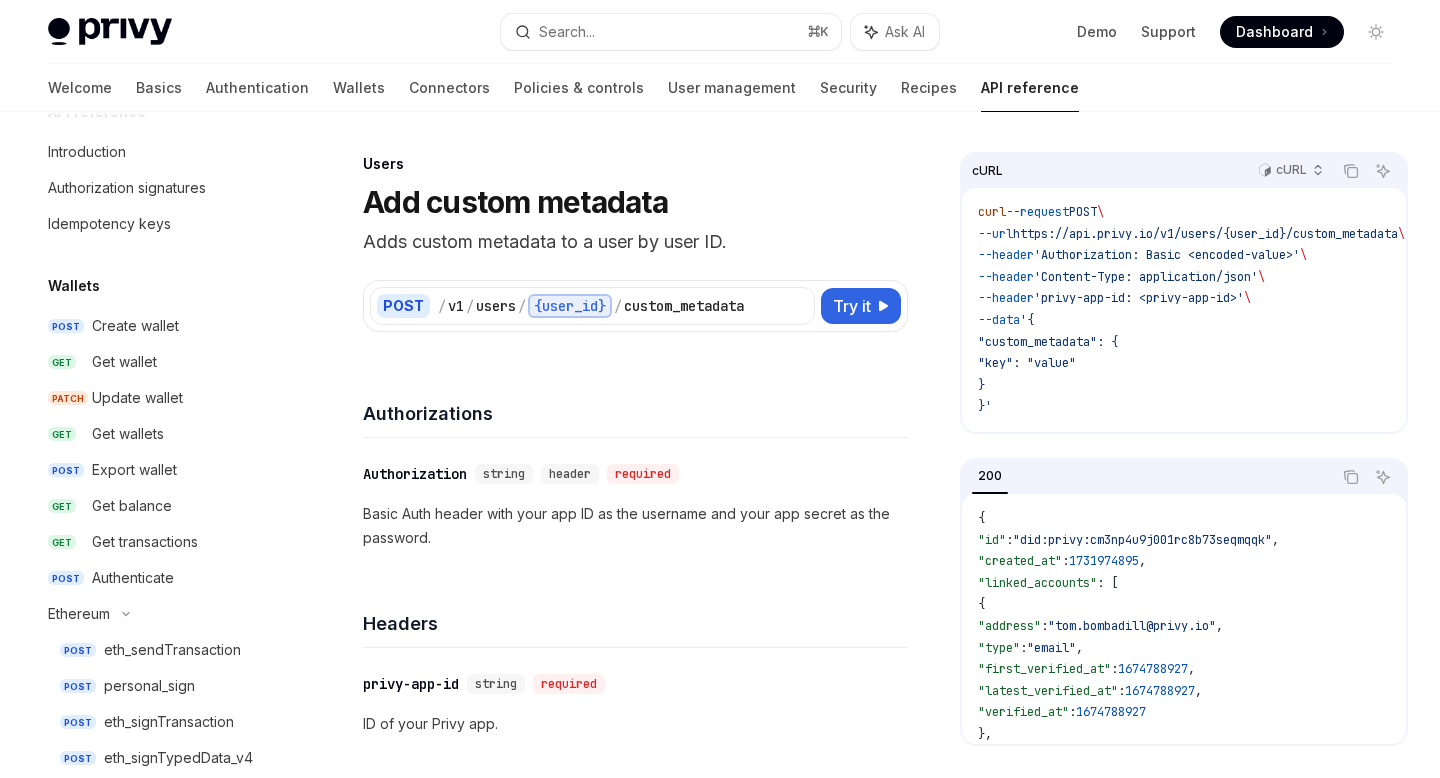 scroll, scrollTop: 0, scrollLeft: 0, axis: both 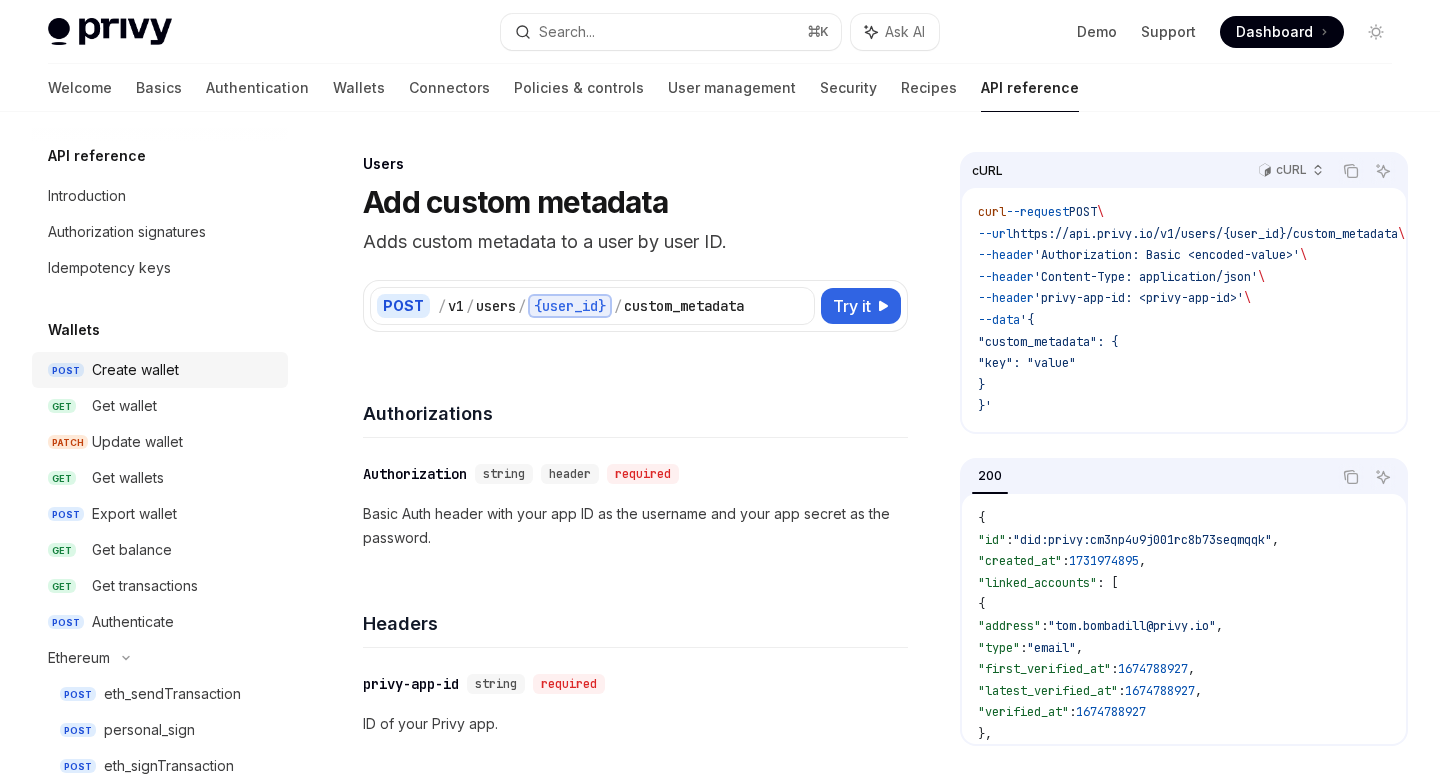 click on "Create wallet" at bounding box center (135, 370) 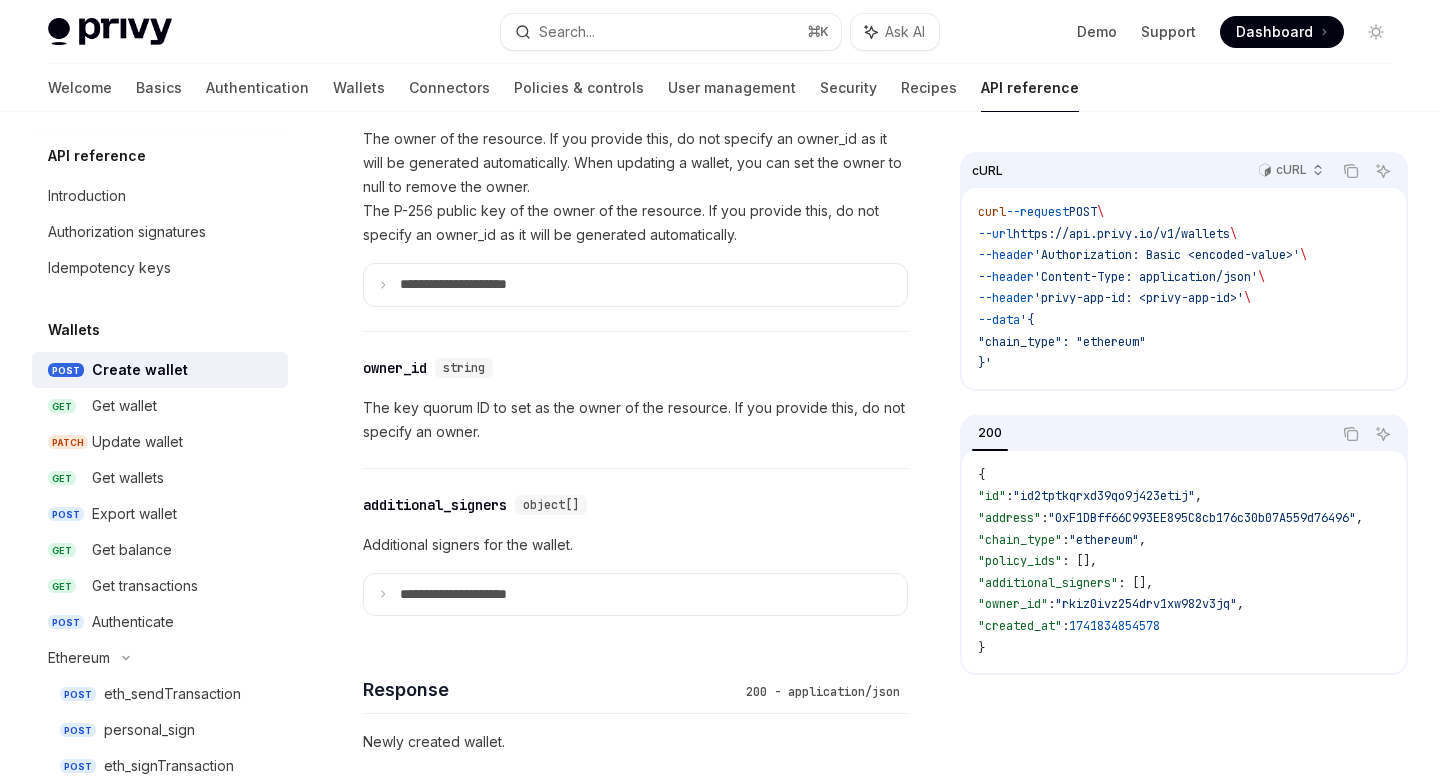 scroll, scrollTop: 1388, scrollLeft: 0, axis: vertical 